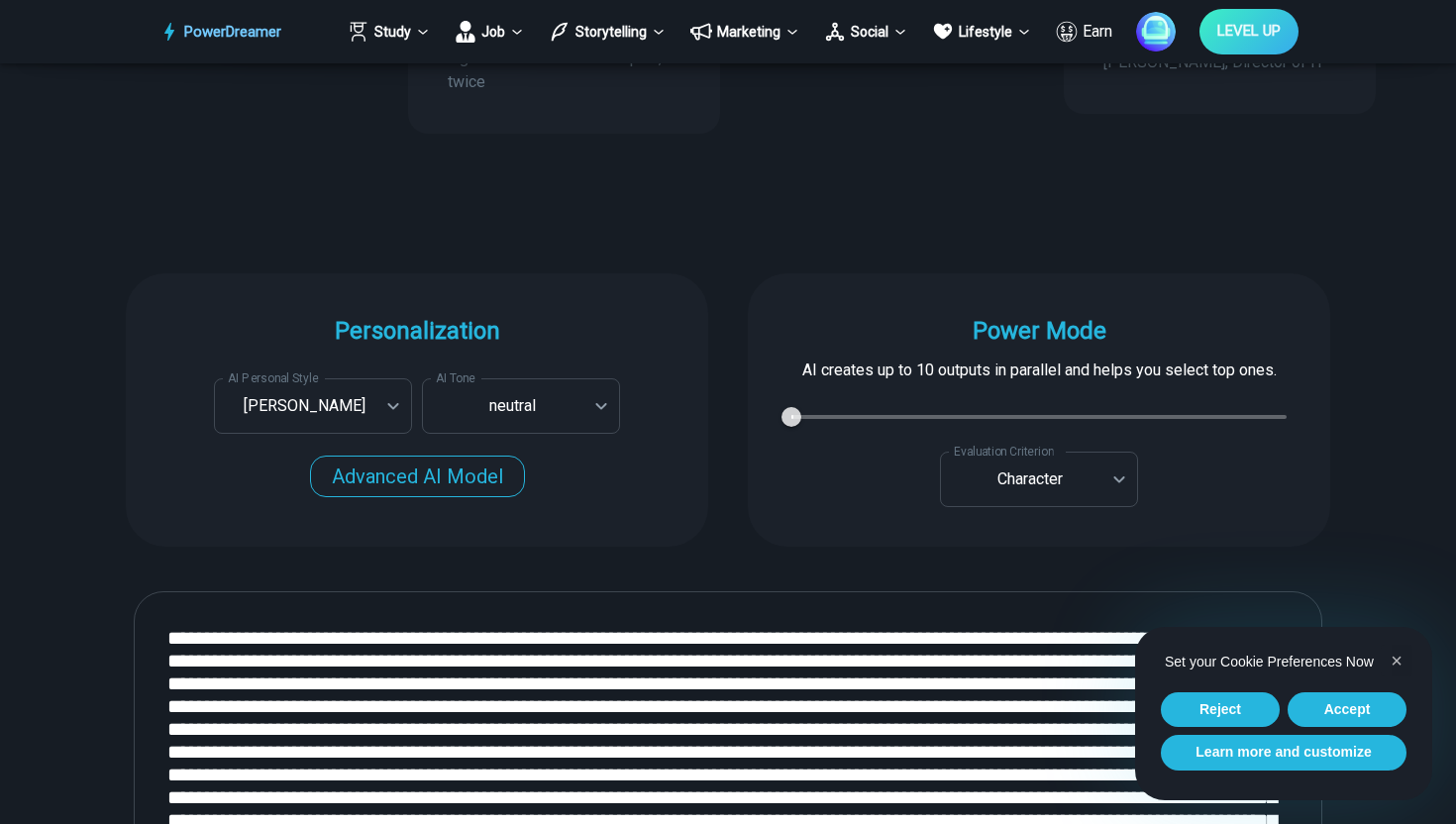 scroll, scrollTop: 1796, scrollLeft: 0, axis: vertical 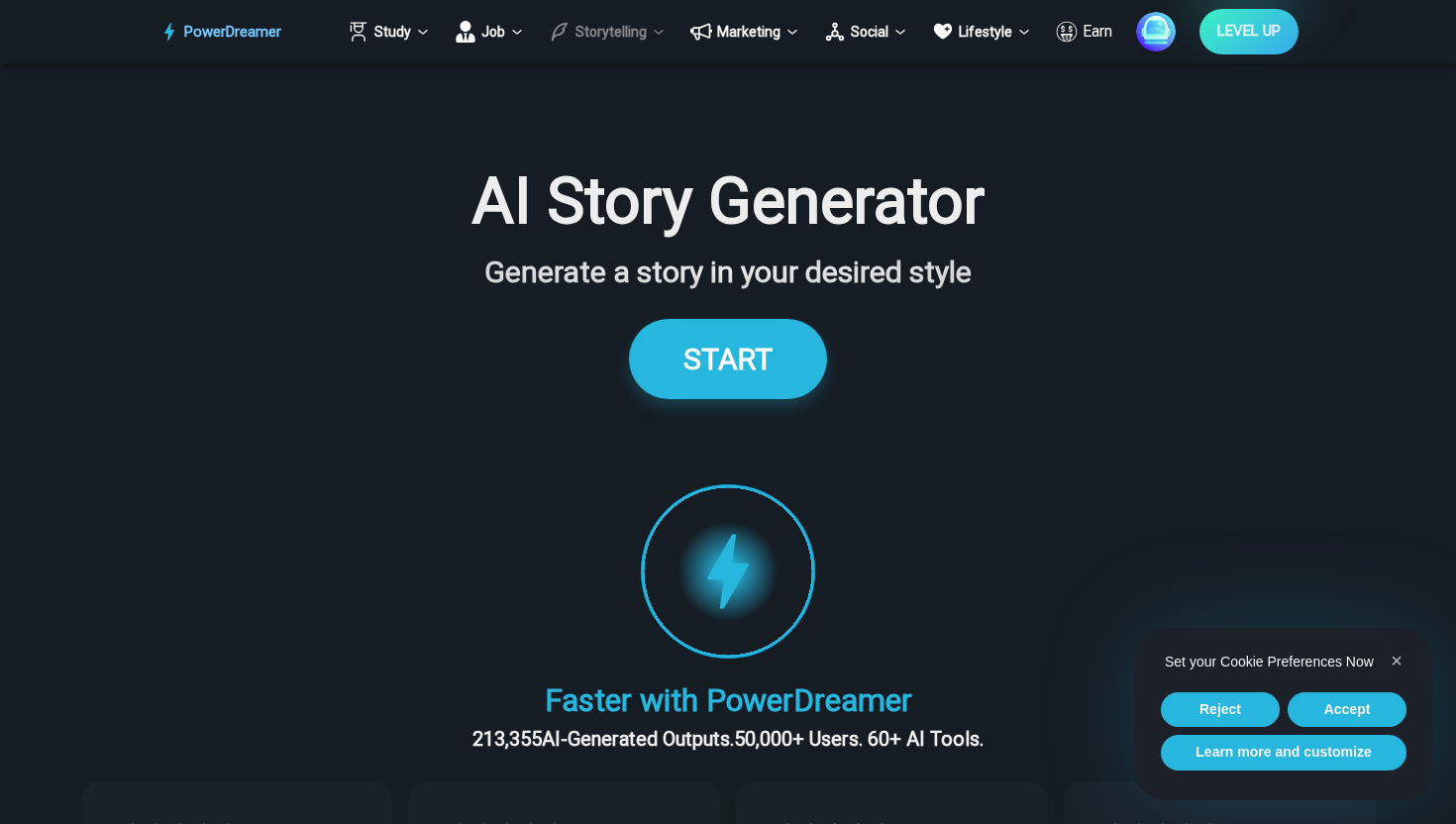 click on "Storytelling" at bounding box center (607, 32) 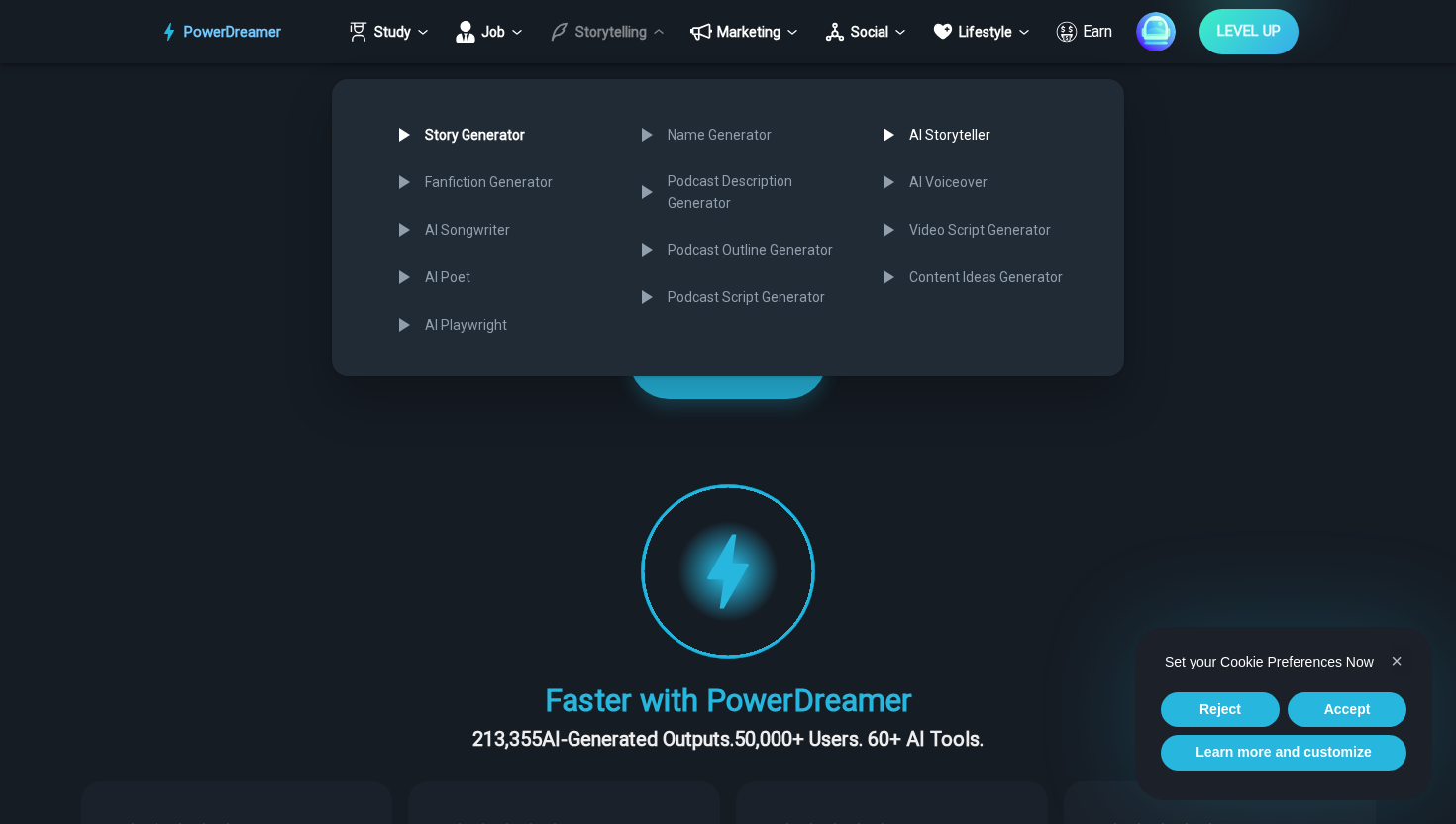 click on "AI Storyteller" at bounding box center (985, 135) 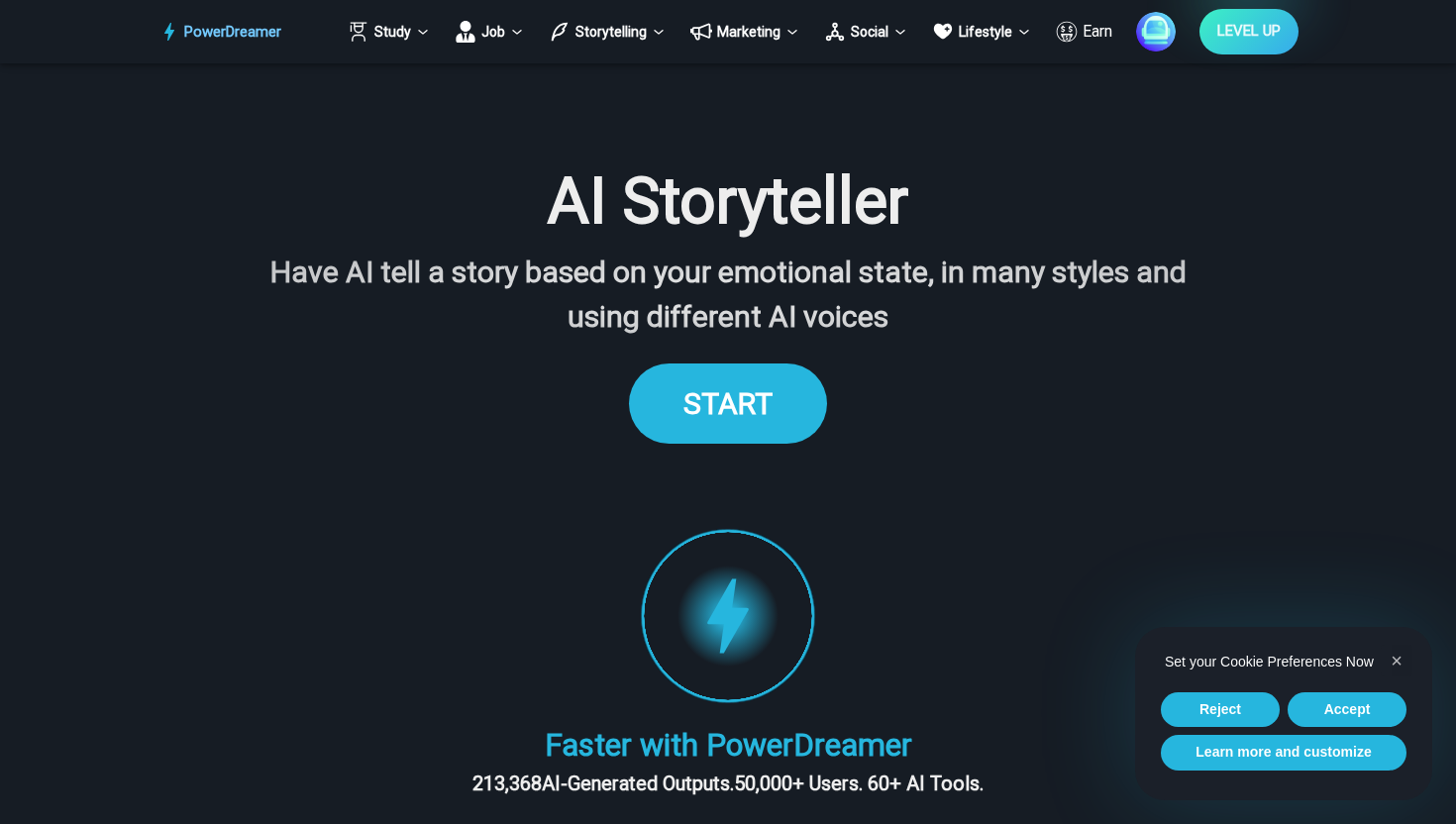 click on "START" at bounding box center (728, 403) 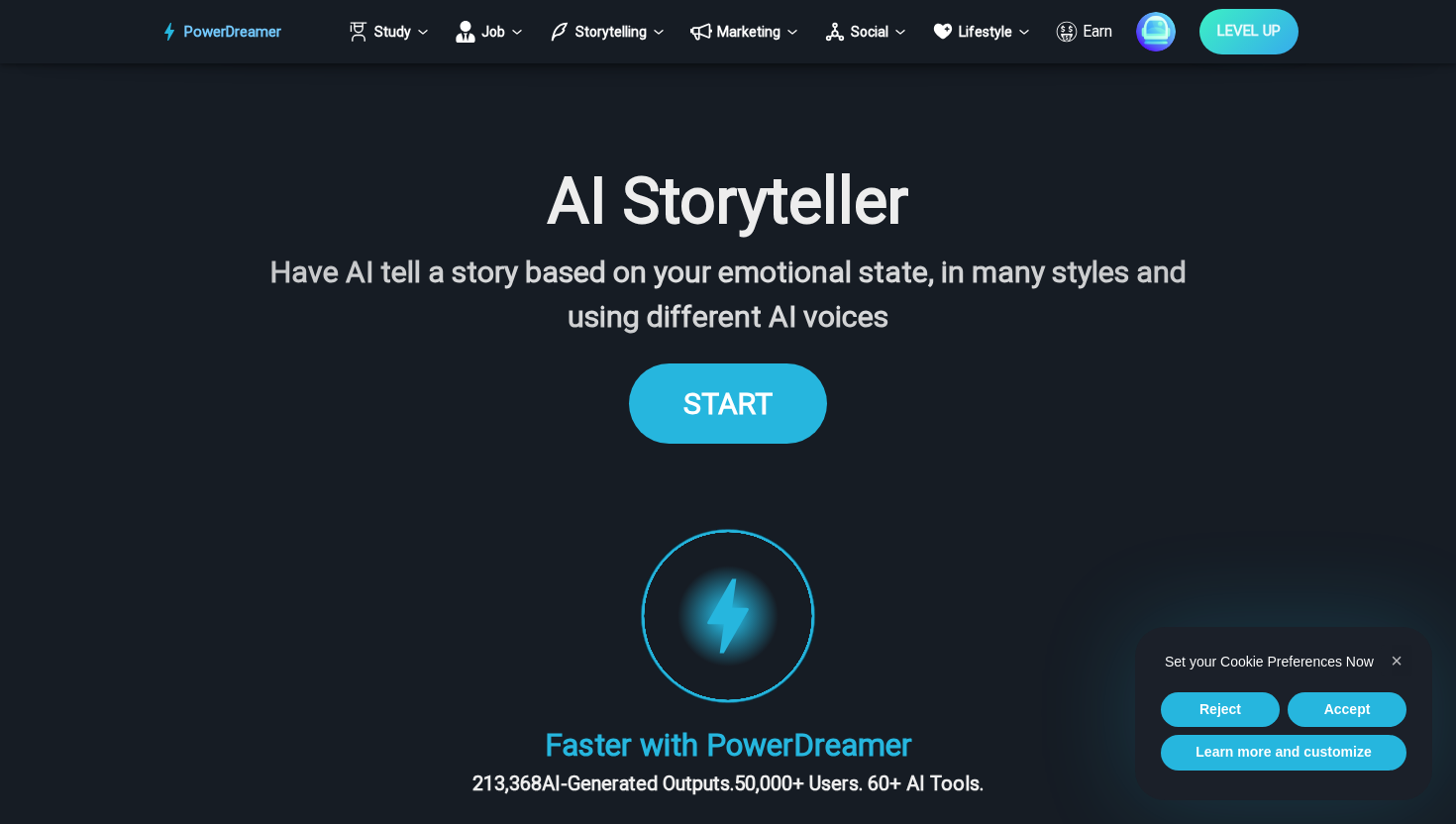 scroll, scrollTop: 1919, scrollLeft: 0, axis: vertical 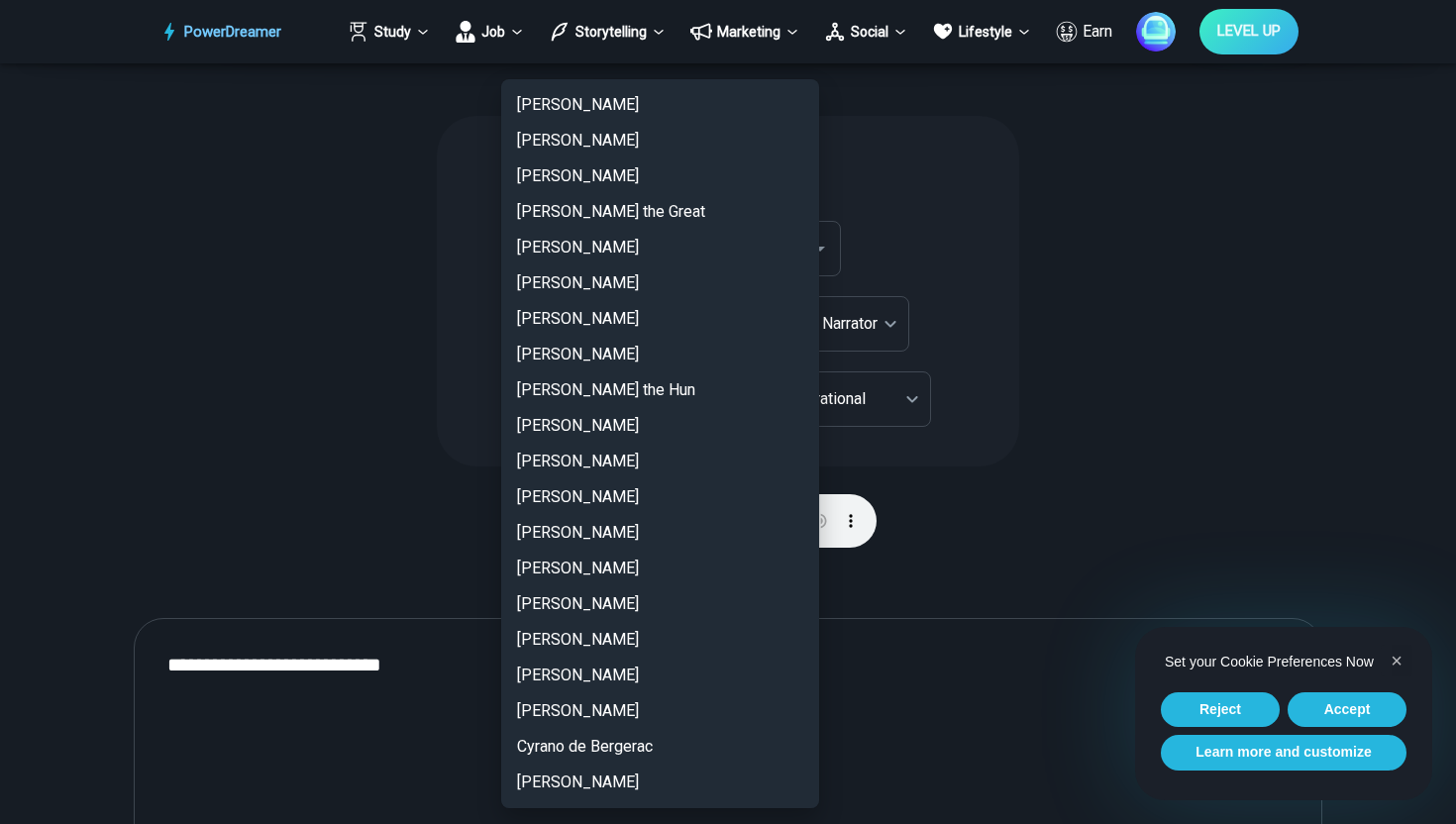 click on "PowerDreamer Study Job Storytelling Marketing Social Lifestyle Earn LEVEL UP AI Storyteller Have AI tell a story based on your emotional state, in many styles and using different AI voices START Faster with PowerDreamer 213,368  AI-Generated Outputs.  50,000+ Users. 60+ AI Tools. PowerDreamer saved me a ton of stress and even more time. Highly recommend. Bailey Vogt is a writer and producer with experience at Morning Rush, Arizona PBS, Metro Weekly and The Washington Times I received a job offer today that your awesome website helped me get. Thank you! I will be singing your praises. Matt S. signed up to PowerDreamer November 30th 2023 and received his job offer February 1st 2024 Absolutely love this program!! I'm usually hesitant to pay for anything without being able to try it for free first. However, I was desperate to get resume writing help and this program far exceeded my expectations! I have been telling anyone I know looking for a job to try it. Maura Duffy Tyler D., Product Manager in E-Commerce Age" at bounding box center [728, 664] 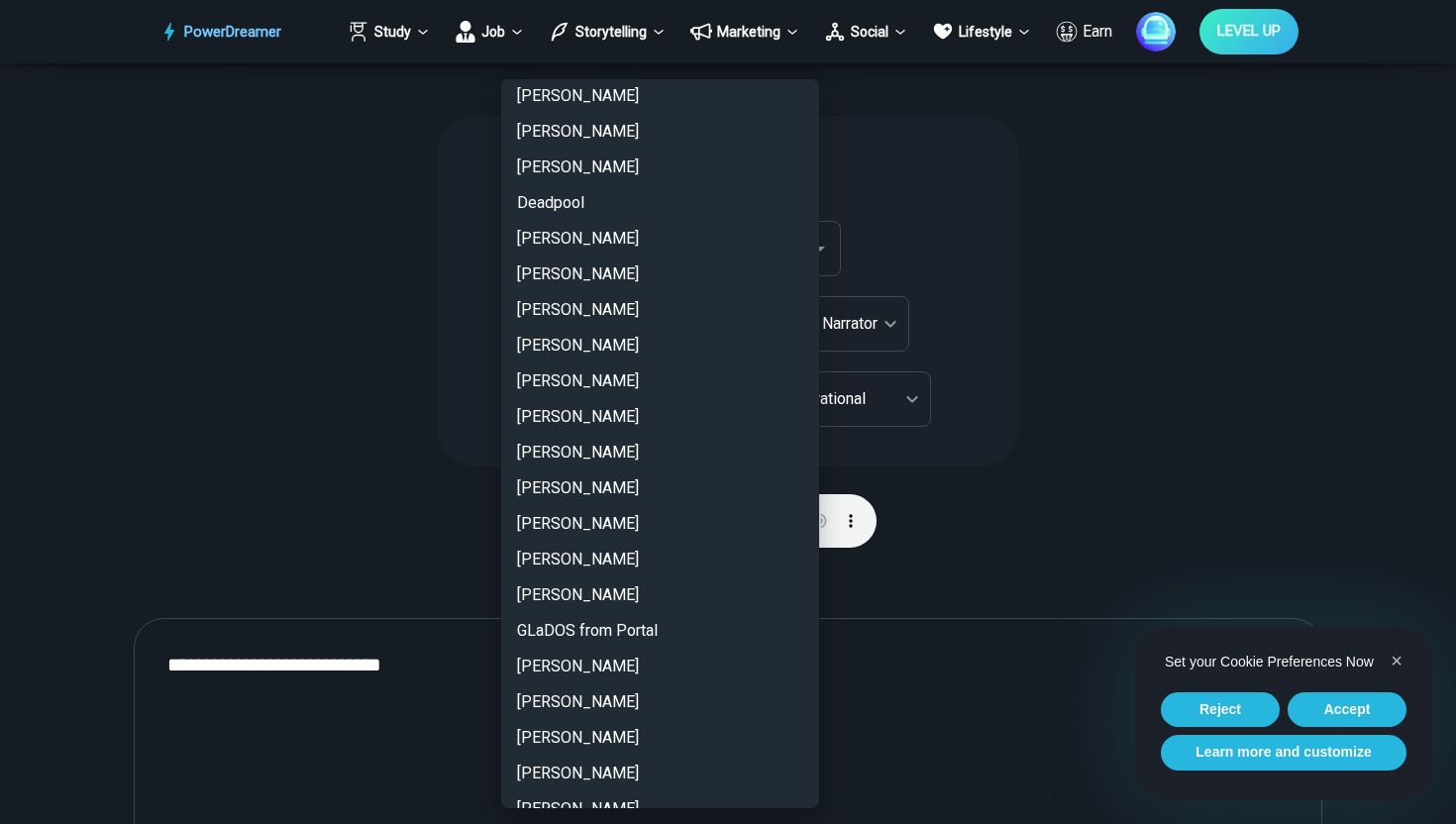 scroll, scrollTop: 0, scrollLeft: 0, axis: both 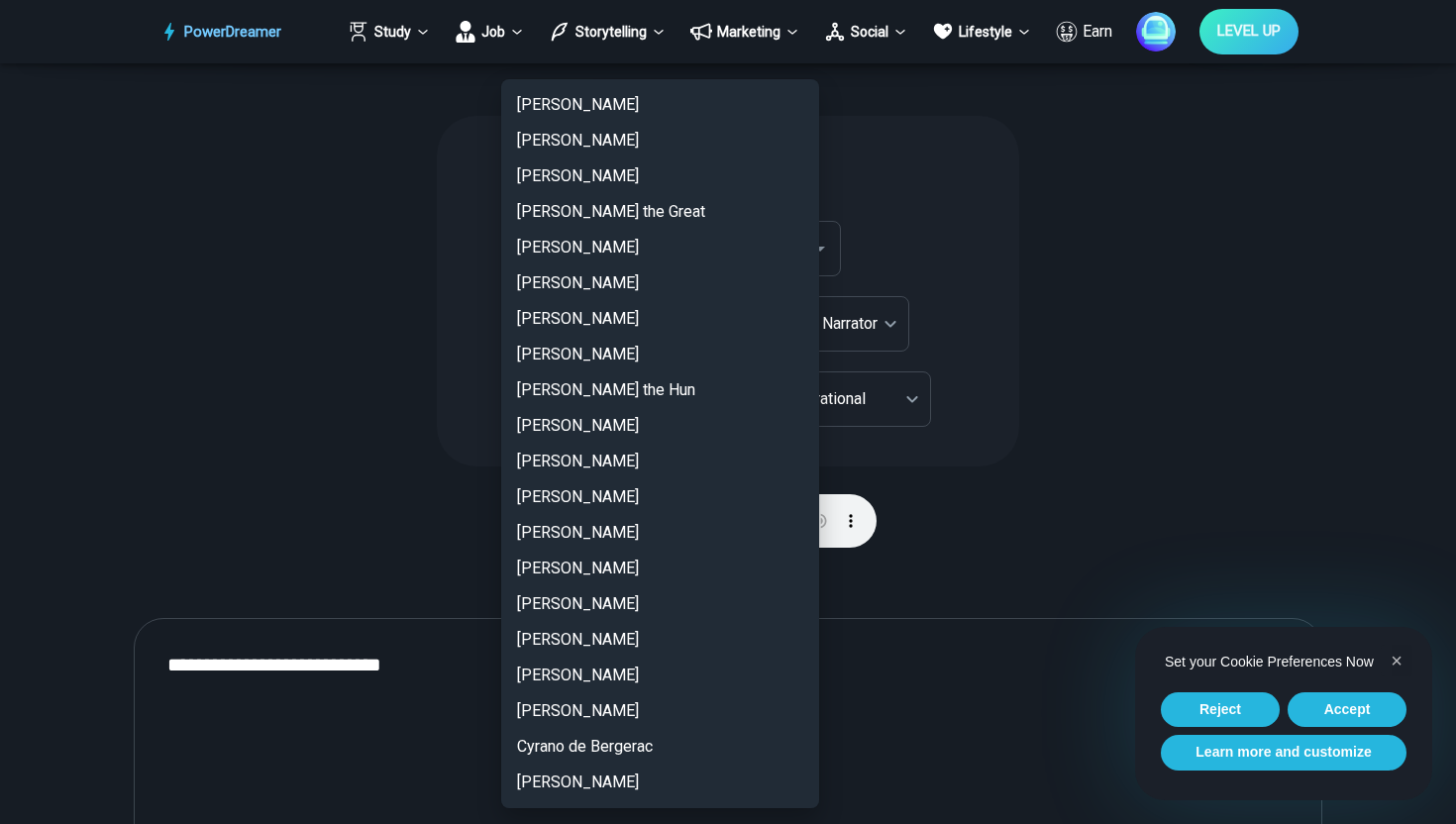 click at bounding box center (728, 412) 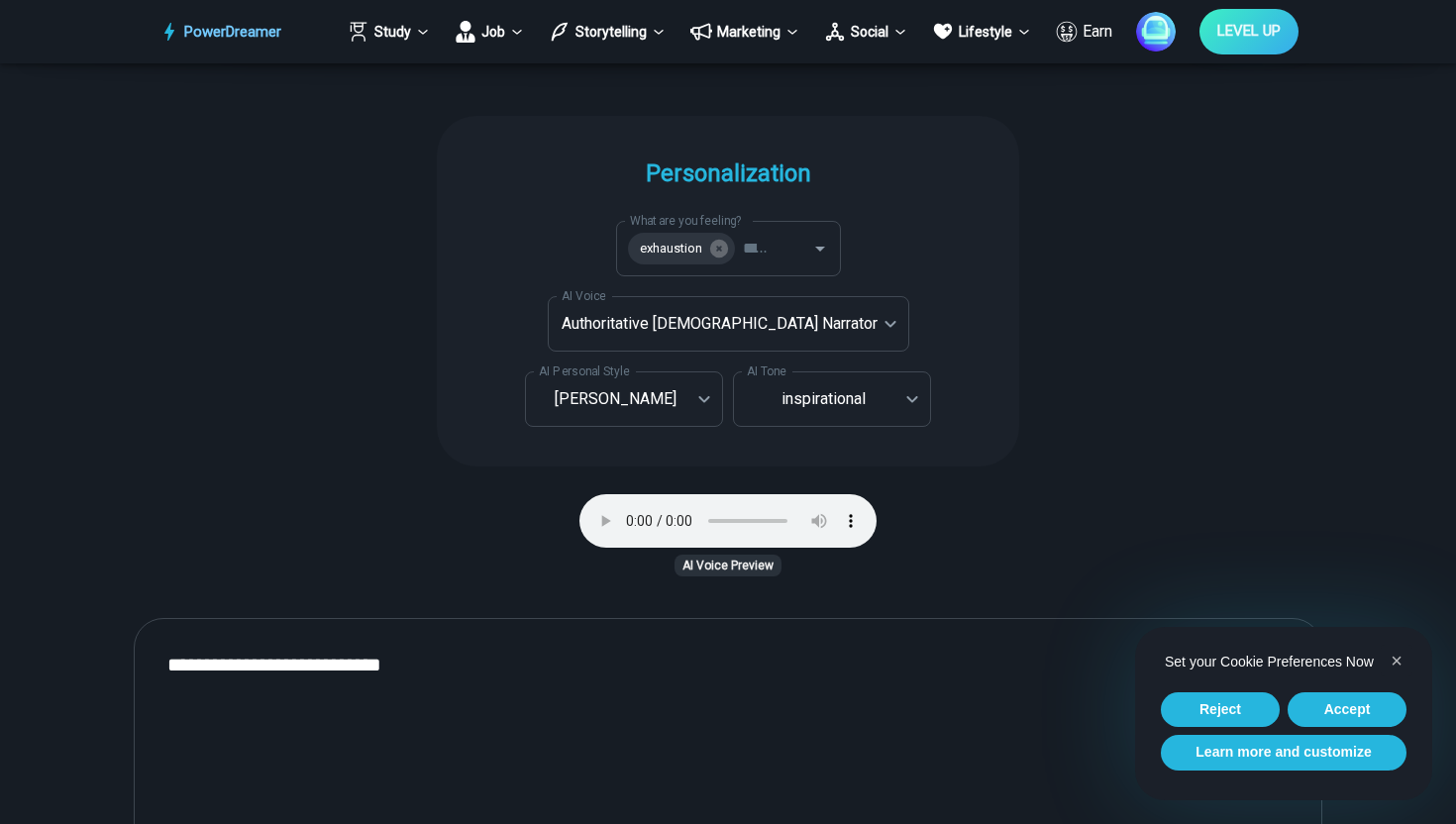 click on "Agatha Christie Al Pacino Albert Einstein Alexander the Great Alexandr Wang Anakin Skywalker Aristotle Arnold Schwarzenneger Attila the Hun Augustus Caesar Barack Obama Bill Clinton Bill Gates Brian Dean Chamath Palihapitiya Charlemagne Charles Dickens Clayton Christensen Cyrano de Bergerac Daniel Kahneman Darth Vader David Friedberg David Rubinstein David Sacks Deadpool Descartes Donald Trump Dostoyevsky Dr Seuss Dwayne Johnson Edgar Allan Poe Elon Musk Eminem Flaubert Forrest Gump Franz Kafka GLaDOS from Portal Gary Vaynerchuk Genghis Khan George Orwell George R. R. Martin George W. Bush Hannibal Harrison Ford Harry Potter Hemingway Henrique Dubugras Indiana Jones J.K. Rowling JRR Tolkien Jame Bond James Collins Jane Austen Jeff Bezos Jensen Huang Joe Biden Jules Verne Julius Caesar Kafka Kant Karl Marx Kendrick Lamar Laozi Larry Ellison Larry Page Lawyers Lex Fridman Link from The Legend of Zelda Machiavelli Marcus Aurelius Mario from Super Mario Bros. Mark Twain Mark Zuckerberg Martin Luther King Neutral" at bounding box center (728, 412) 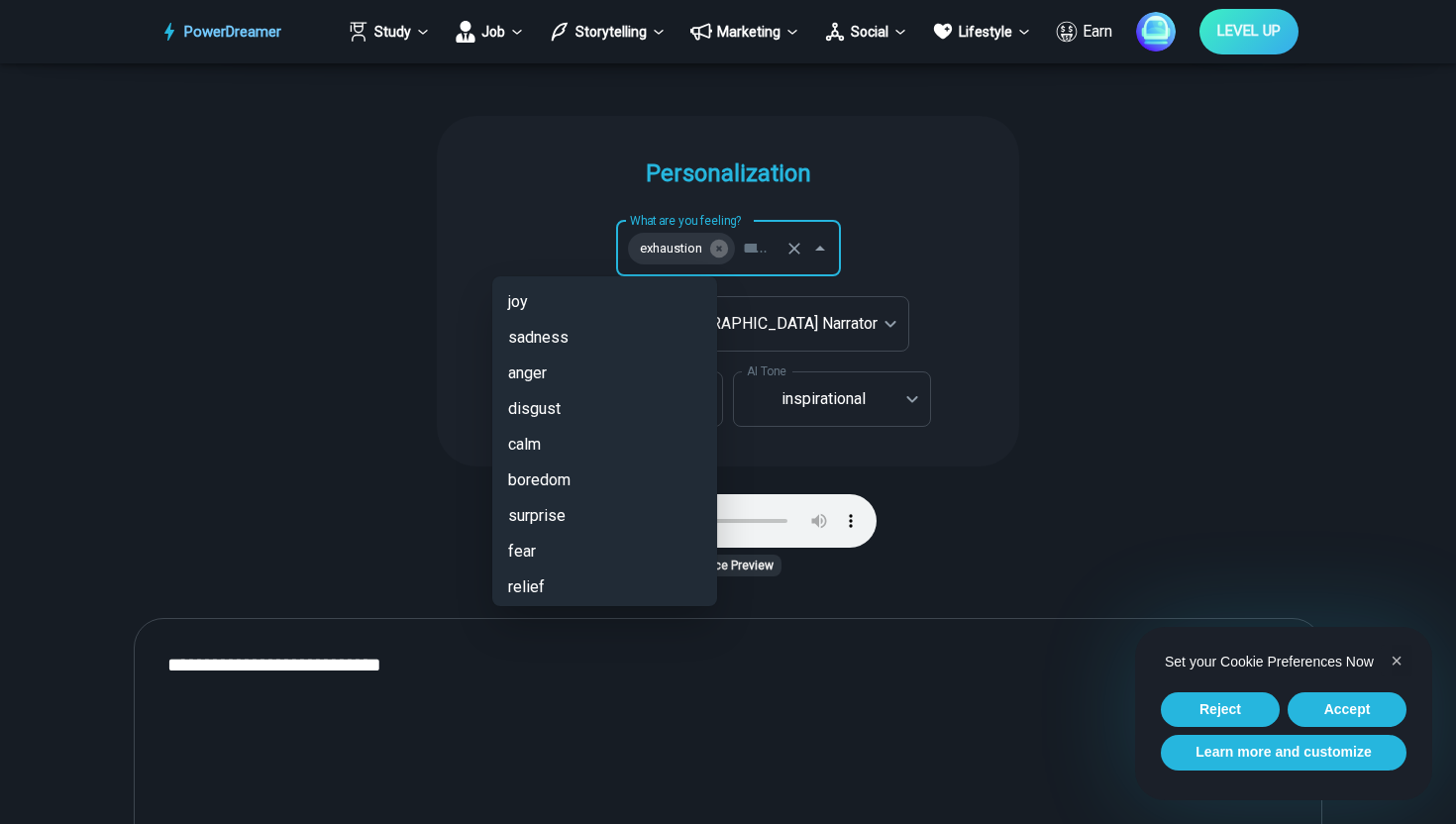 click on "What are you feeling?" at bounding box center [757, 249] 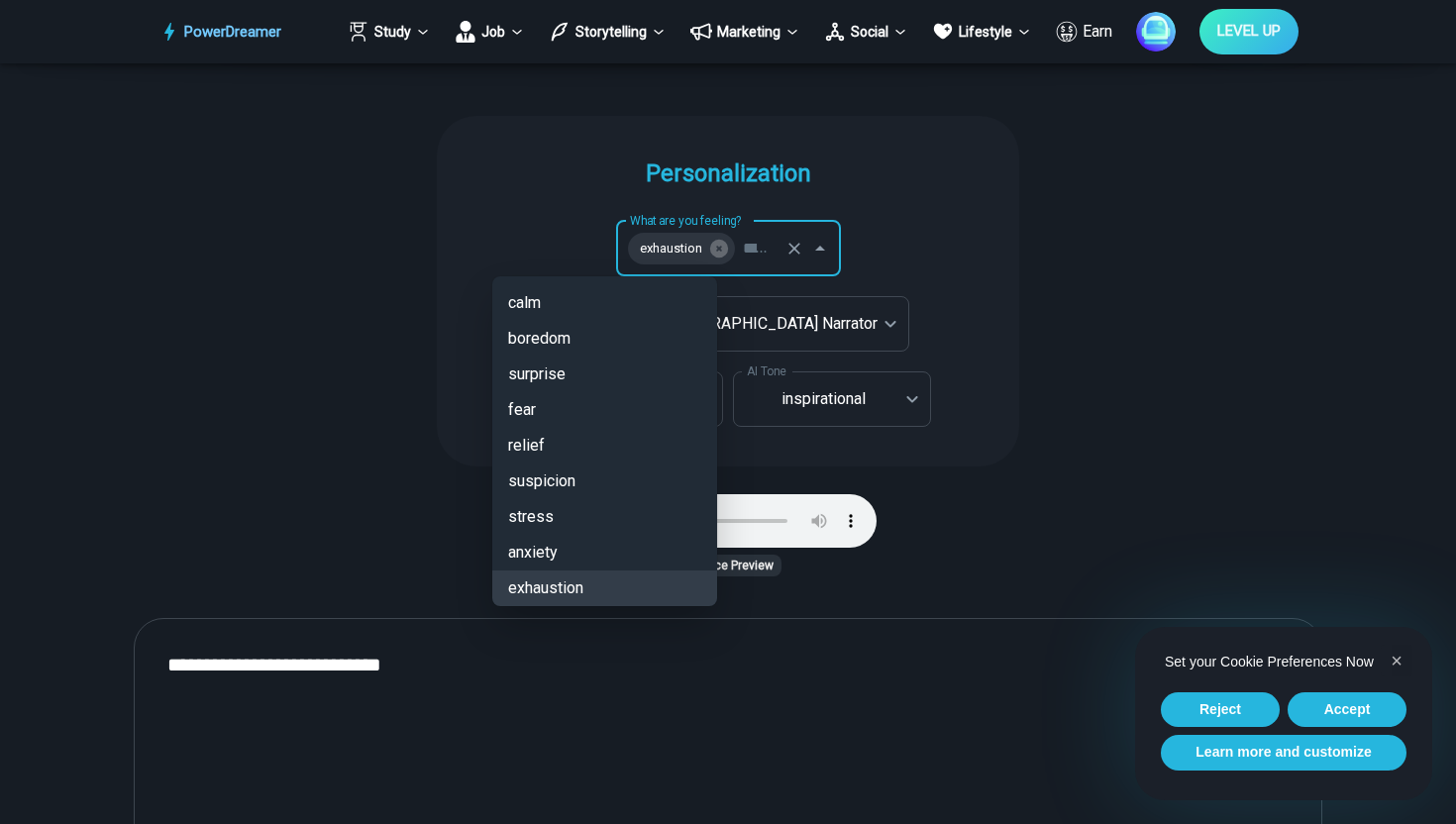 click on "exhaustion" at bounding box center (671, 248) 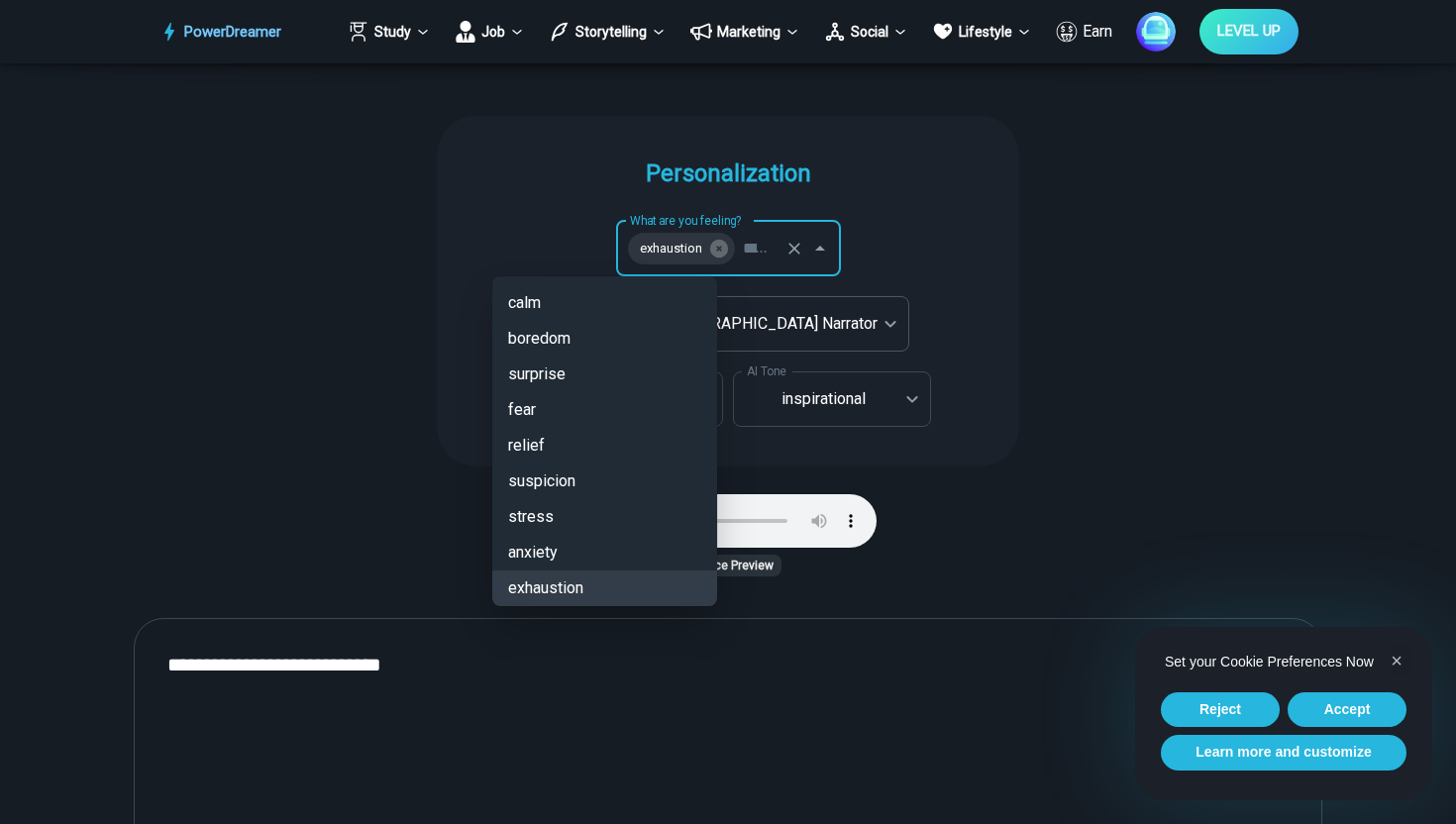 click on "PowerDreamer Study Job Storytelling Marketing Social Lifestyle Earn LEVEL UP AI Storyteller Have AI tell a story based on your emotional state, in many styles and using different AI voices START Faster with PowerDreamer 213,368  AI-Generated Outputs.  50,000+ Users. 60+ AI Tools. PowerDreamer saved me a ton of stress and even more time. Highly recommend. Bailey Vogt is a writer and producer with experience at Morning Rush, Arizona PBS, Metro Weekly and The Washington Times I received a job offer today that your awesome website helped me get. Thank you! I will be singing your praises. Matt S. signed up to PowerDreamer November 30th 2023 and received his job offer February 1st 2024 Absolutely love this program!! I'm usually hesitant to pay for anything without being able to try it for free first. However, I was desperate to get resume writing help and this program far exceeded my expectations! I have been telling anyone I know looking for a job to try it. Maura Duffy Tyler D., Product Manager in E-Commerce Age" at bounding box center [728, 664] 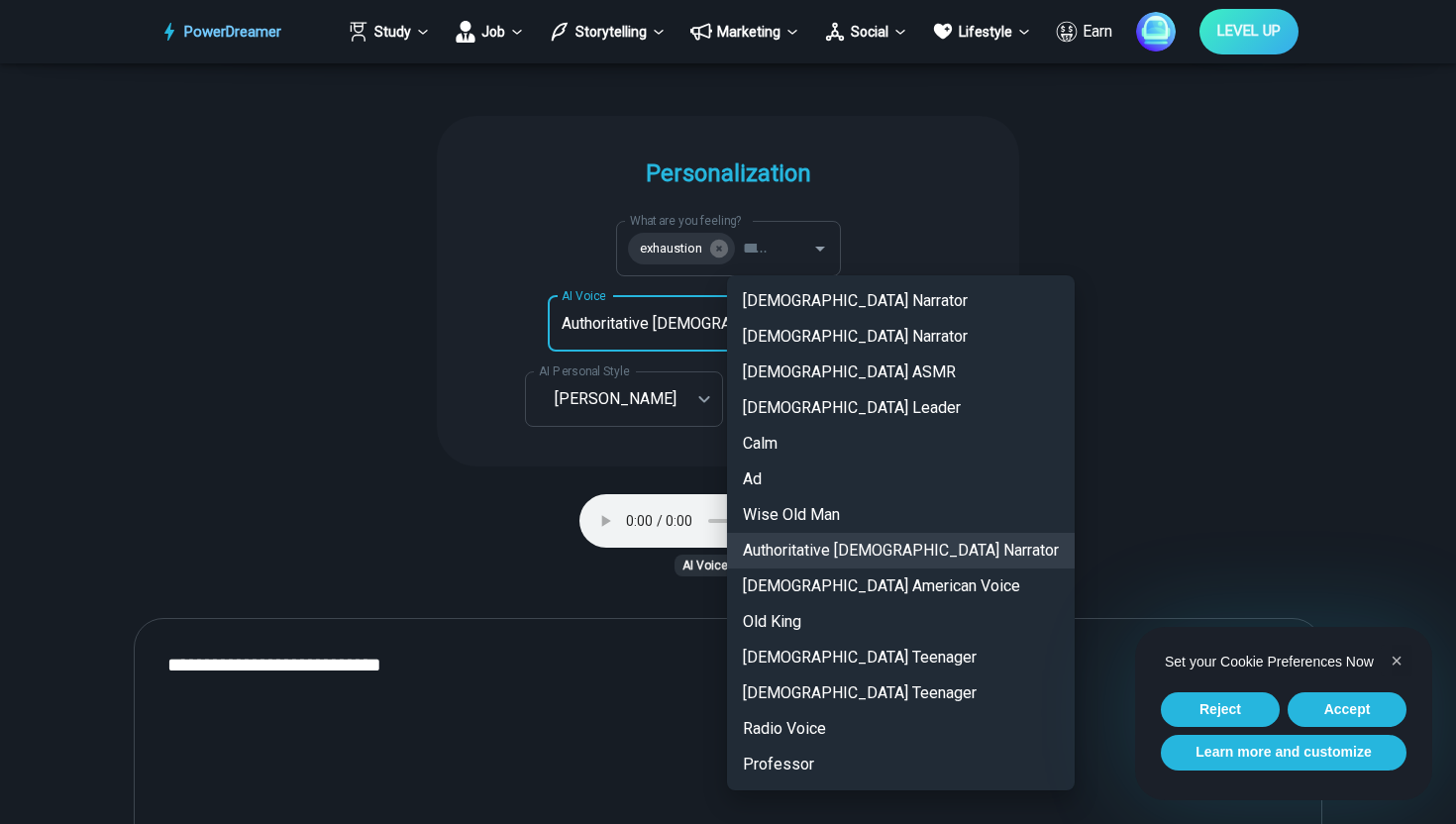 click at bounding box center [728, 412] 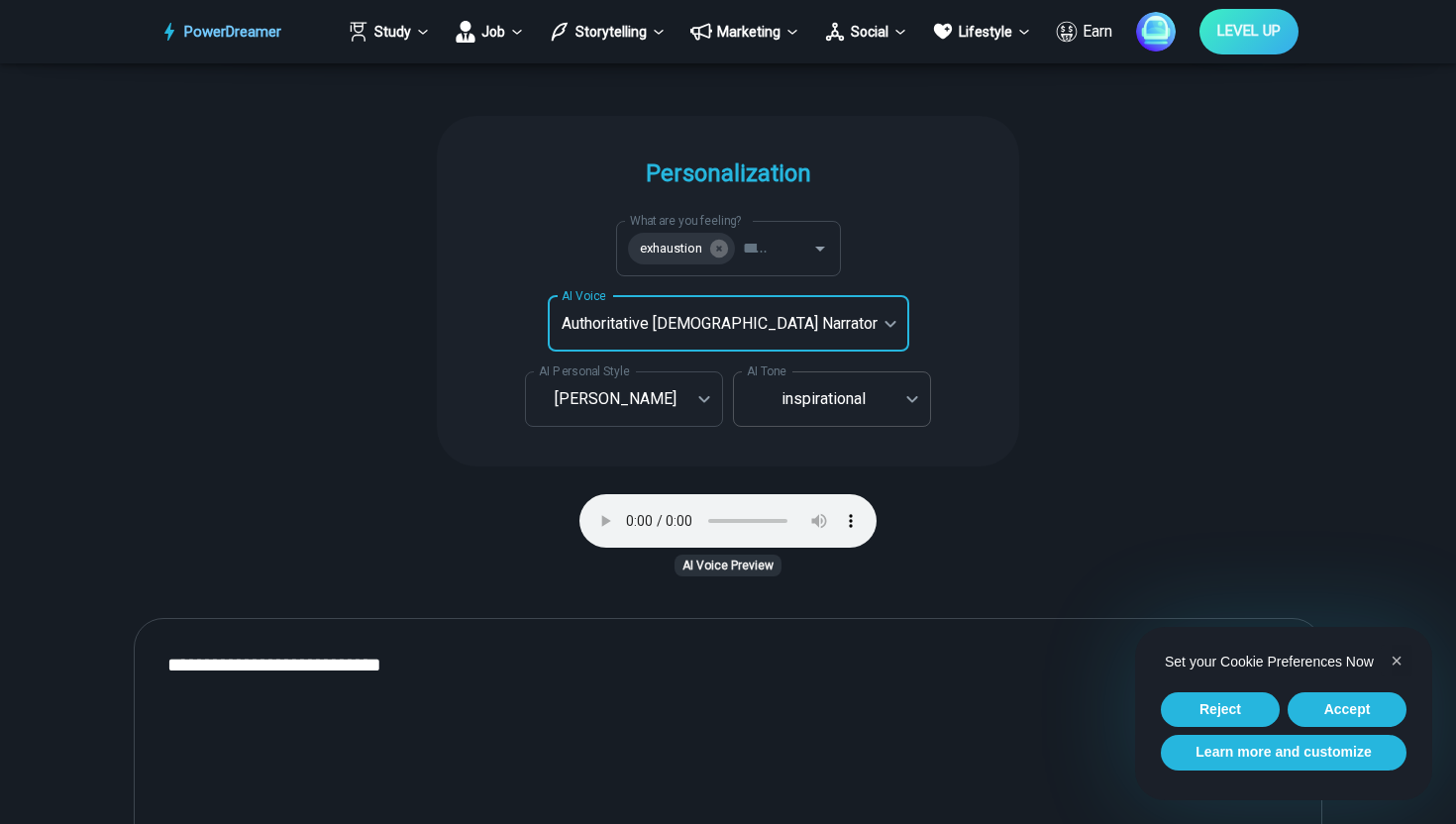 click on "PowerDreamer Study Job Storytelling Marketing Social Lifestyle Earn LEVEL UP AI Storyteller Have AI tell a story based on your emotional state, in many styles and using different AI voices START Faster with PowerDreamer 213,368  AI-Generated Outputs.  50,000+ Users. 60+ AI Tools. PowerDreamer saved me a ton of stress and even more time. Highly recommend. Bailey Vogt is a writer and producer with experience at Morning Rush, Arizona PBS, Metro Weekly and The Washington Times I received a job offer today that your awesome website helped me get. Thank you! I will be singing your praises. Matt S. signed up to PowerDreamer November 30th 2023 and received his job offer February 1st 2024 Absolutely love this program!! I'm usually hesitant to pay for anything without being able to try it for free first. However, I was desperate to get resume writing help and this program far exceeded my expectations! I have been telling anyone I know looking for a job to try it. Maura Duffy Tyler D., Product Manager in E-Commerce Age" at bounding box center [728, 664] 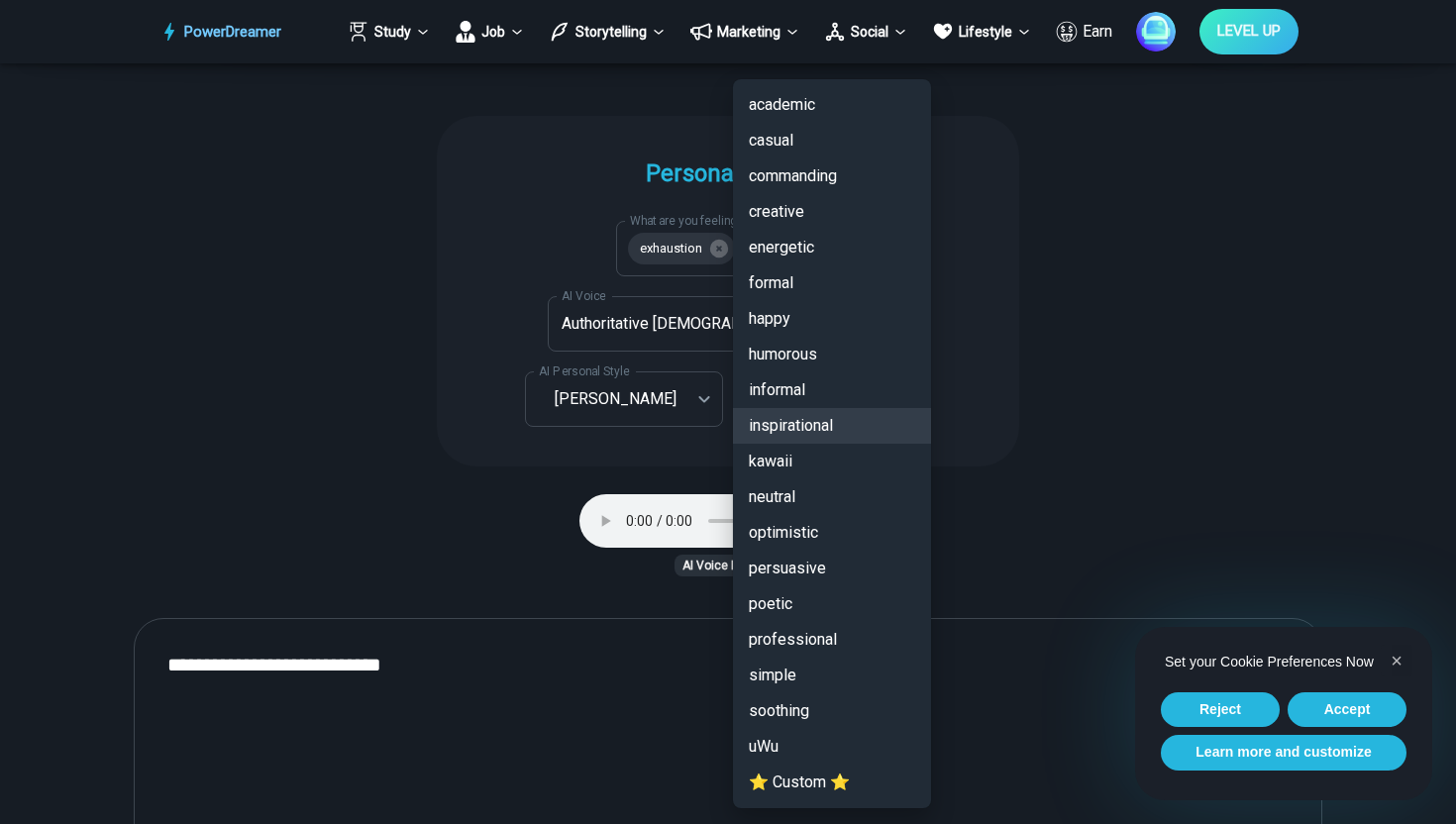 click at bounding box center (728, 412) 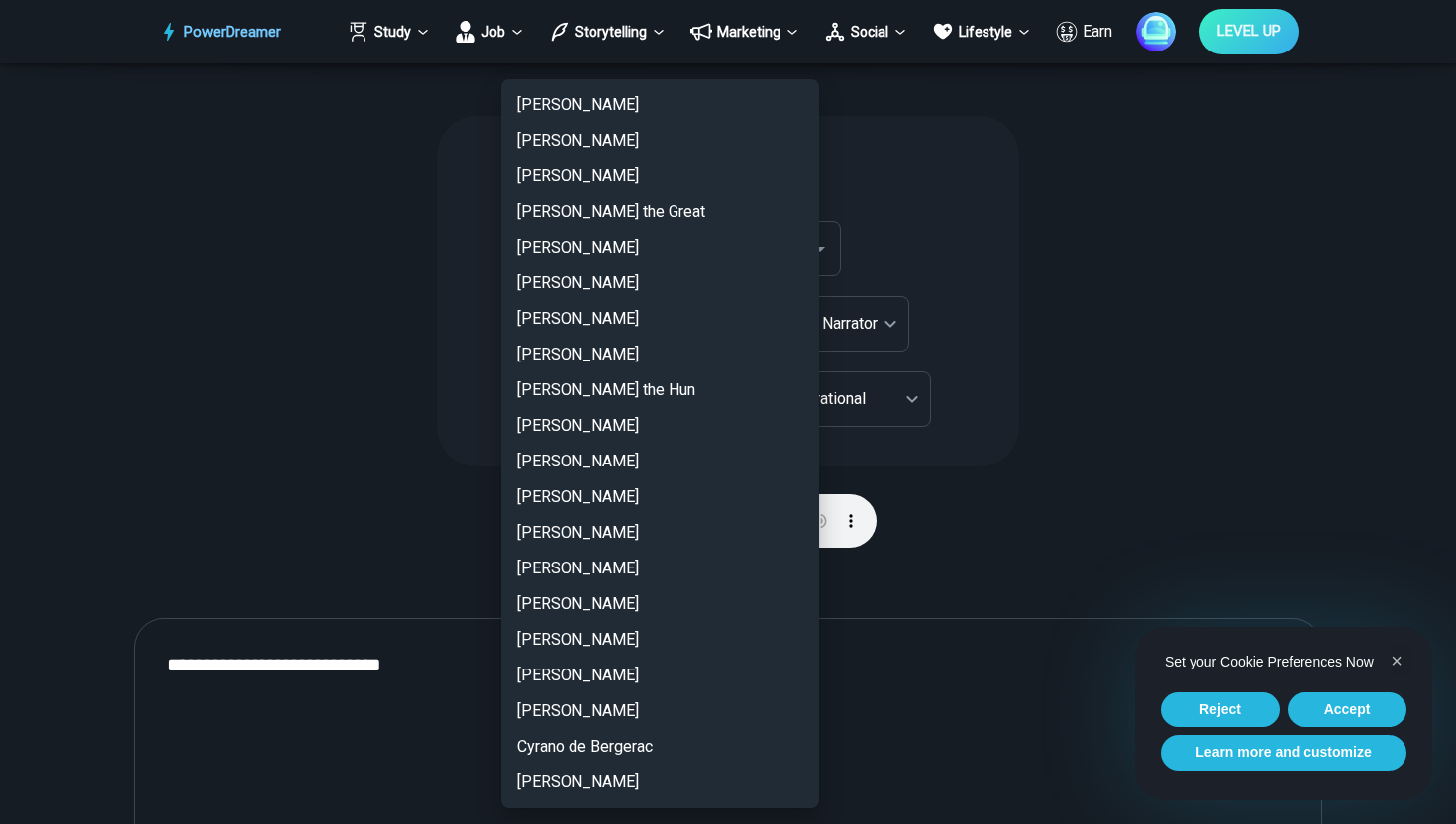 click on "PowerDreamer Study Job Storytelling Marketing Social Lifestyle Earn LEVEL UP AI Storyteller Have AI tell a story based on your emotional state, in many styles and using different AI voices START Faster with PowerDreamer 213,368  AI-Generated Outputs.  50,000+ Users. 60+ AI Tools. PowerDreamer saved me a ton of stress and even more time. Highly recommend. Bailey Vogt is a writer and producer with experience at Morning Rush, Arizona PBS, Metro Weekly and The Washington Times I received a job offer today that your awesome website helped me get. Thank you! I will be singing your praises. Matt S. signed up to PowerDreamer November 30th 2023 and received his job offer February 1st 2024 Absolutely love this program!! I'm usually hesitant to pay for anything without being able to try it for free first. However, I was desperate to get resume writing help and this program far exceeded my expectations! I have been telling anyone I know looking for a job to try it. Maura Duffy Tyler D., Product Manager in E-Commerce Age" at bounding box center (728, 664) 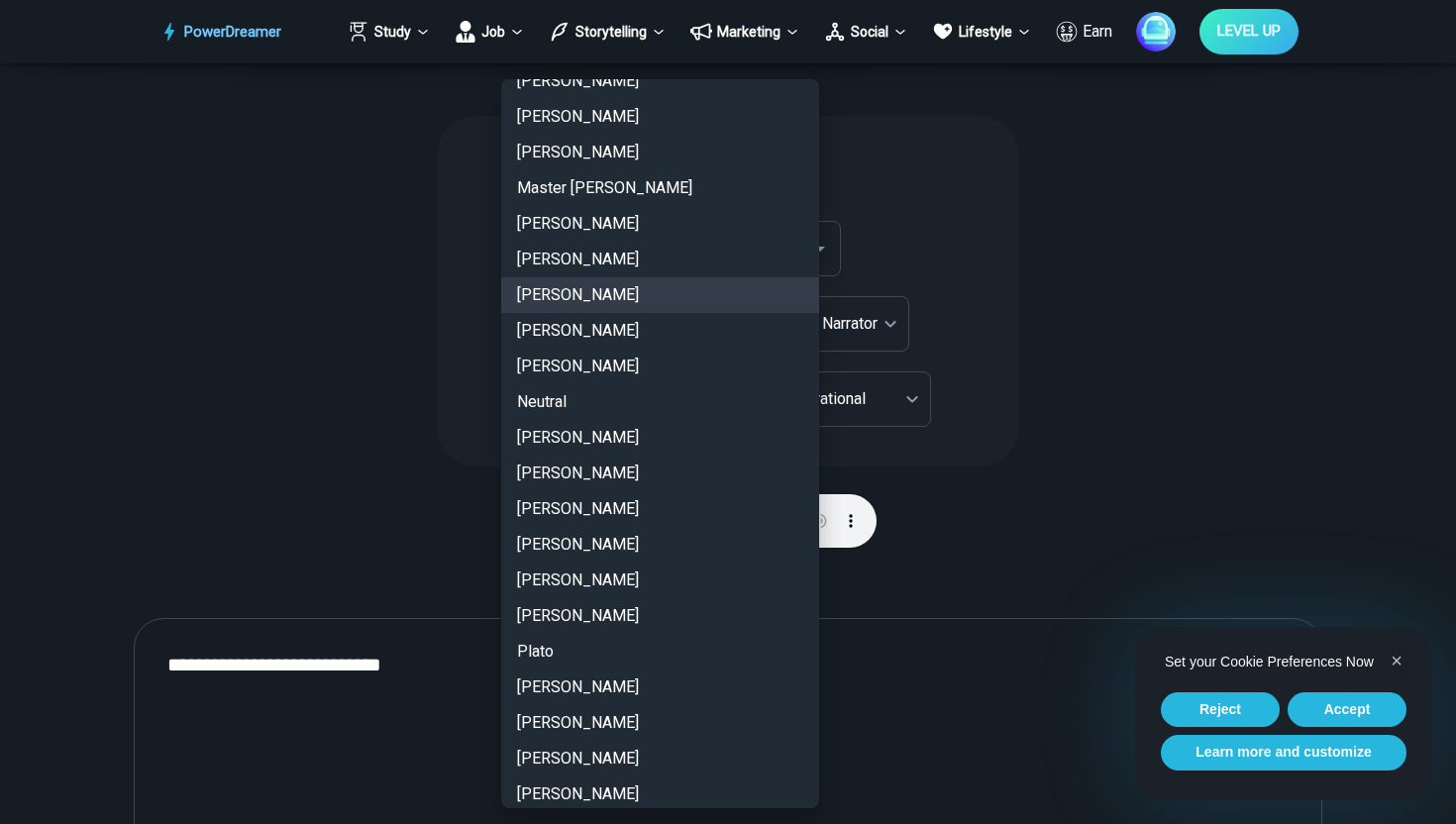 scroll, scrollTop: 2557, scrollLeft: 0, axis: vertical 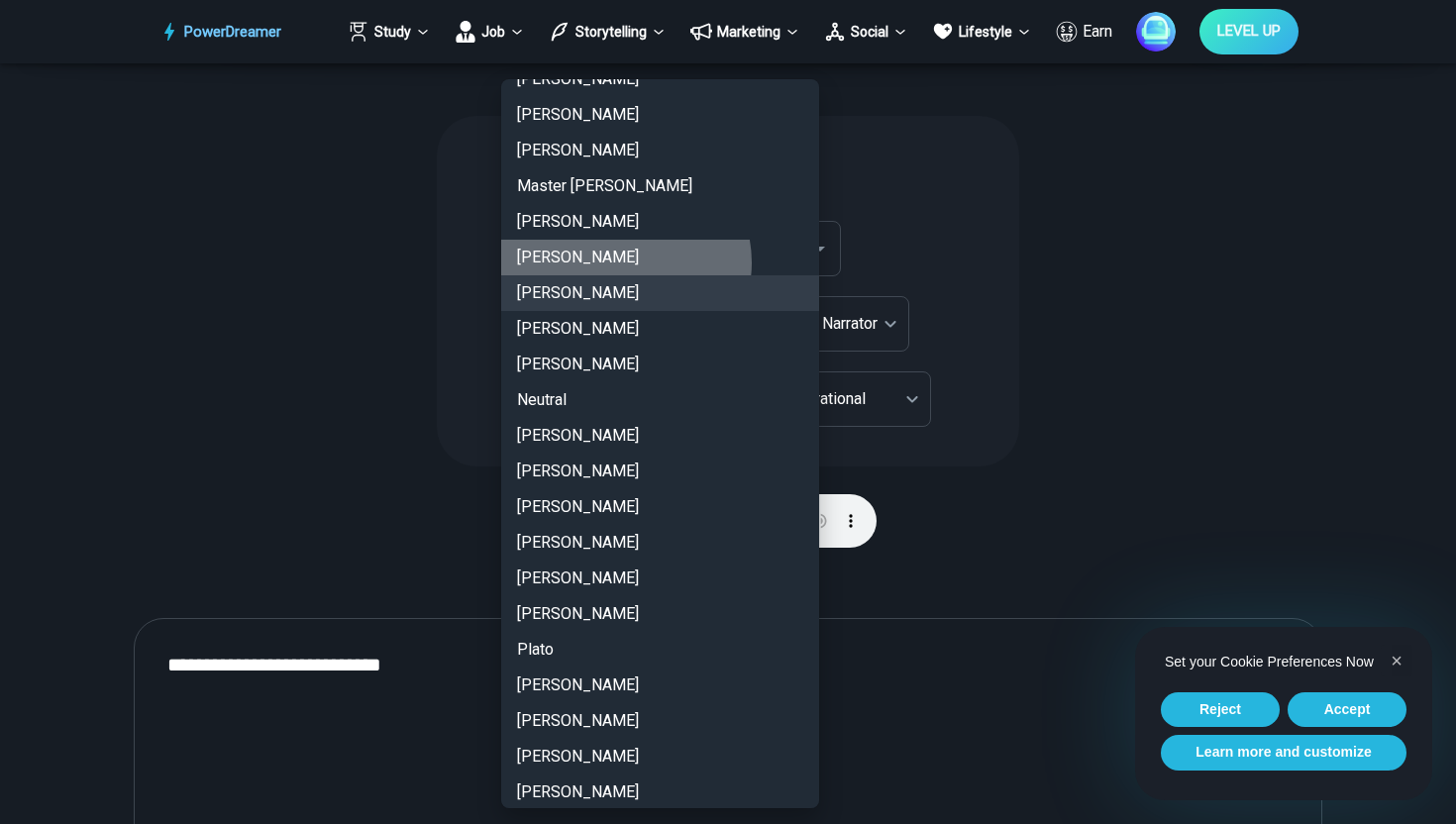 click on "[PERSON_NAME]" at bounding box center [660, 258] 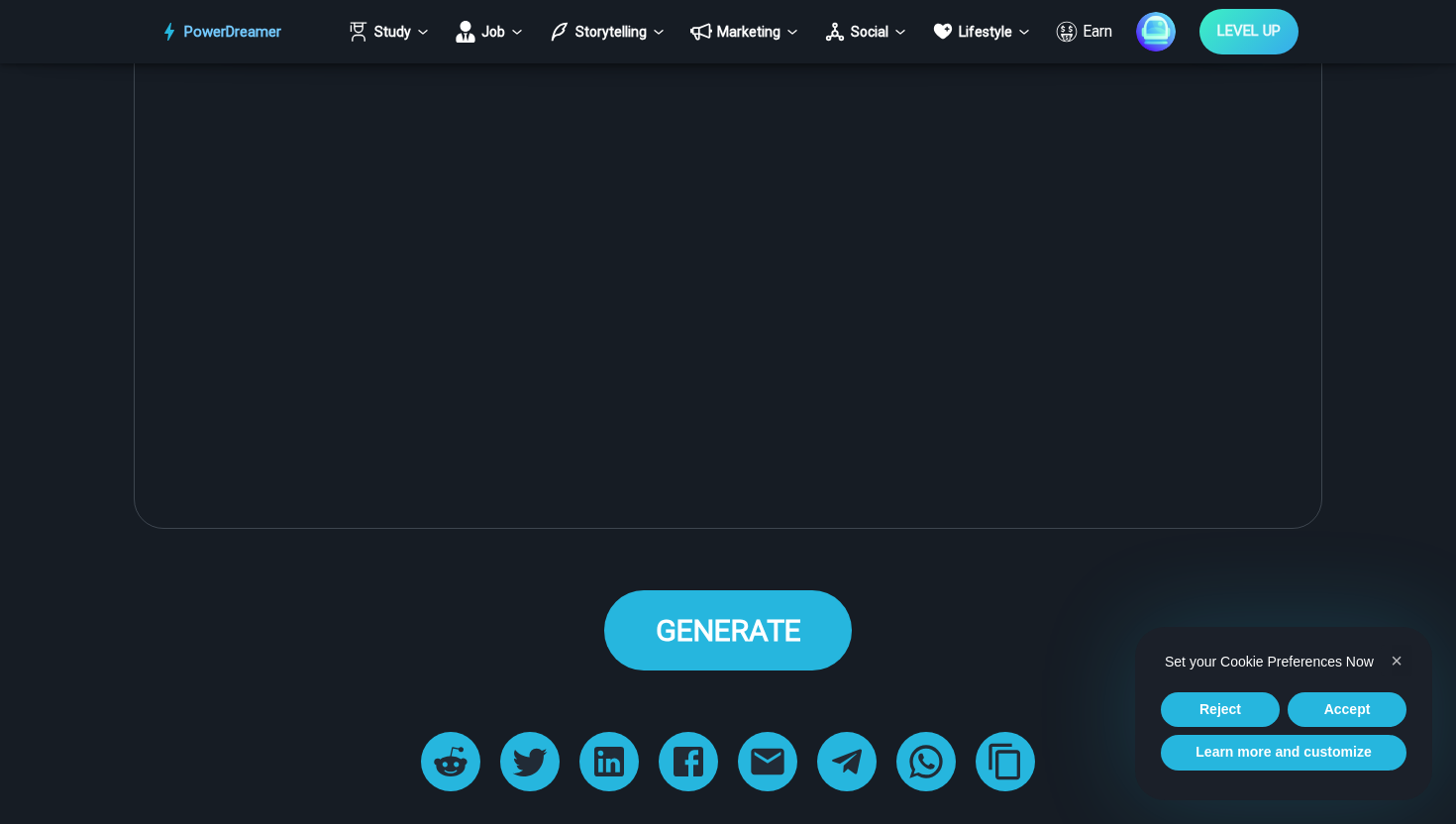 scroll, scrollTop: 2531, scrollLeft: 0, axis: vertical 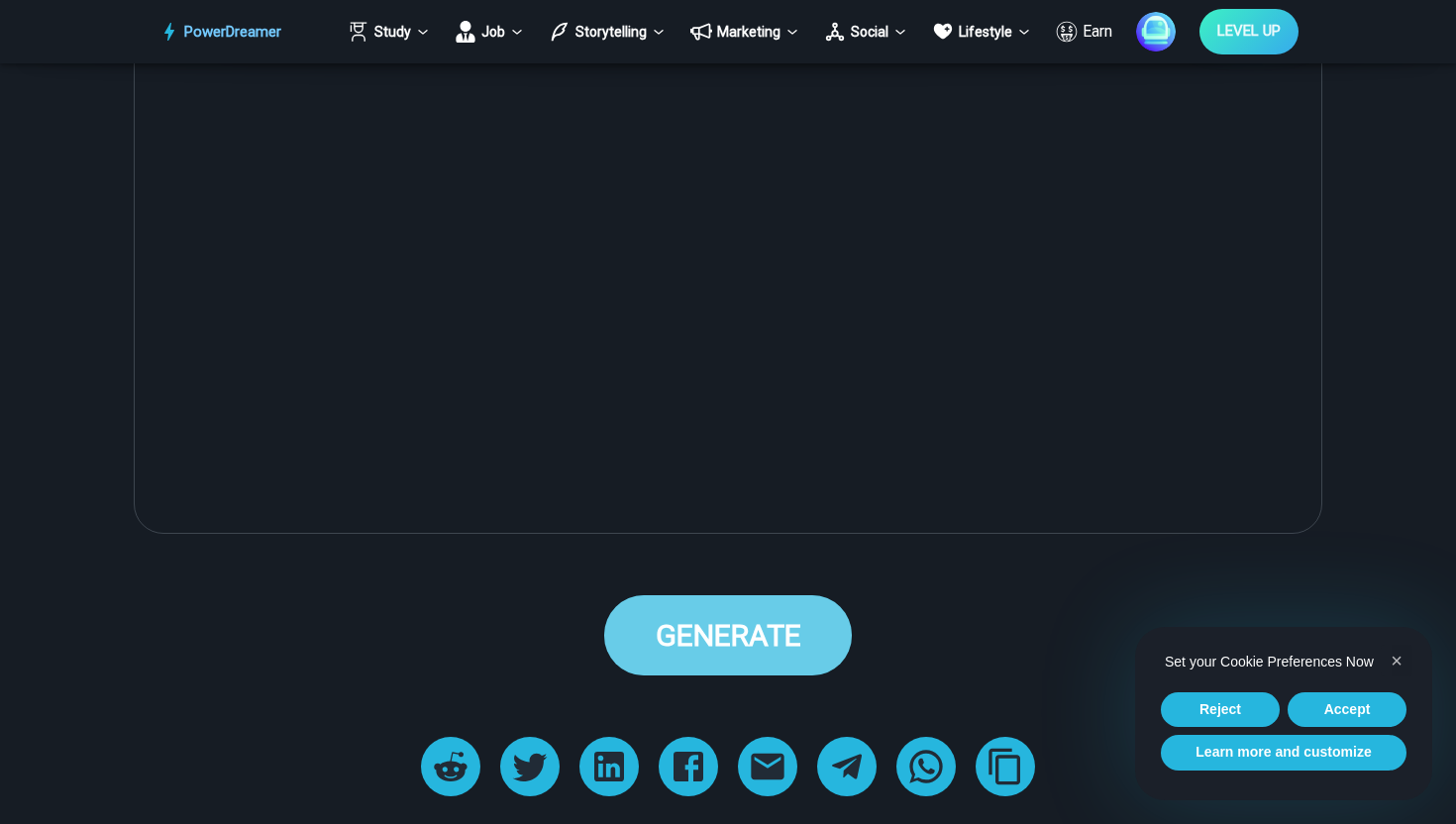 click on "GENERATE" at bounding box center (728, 635) 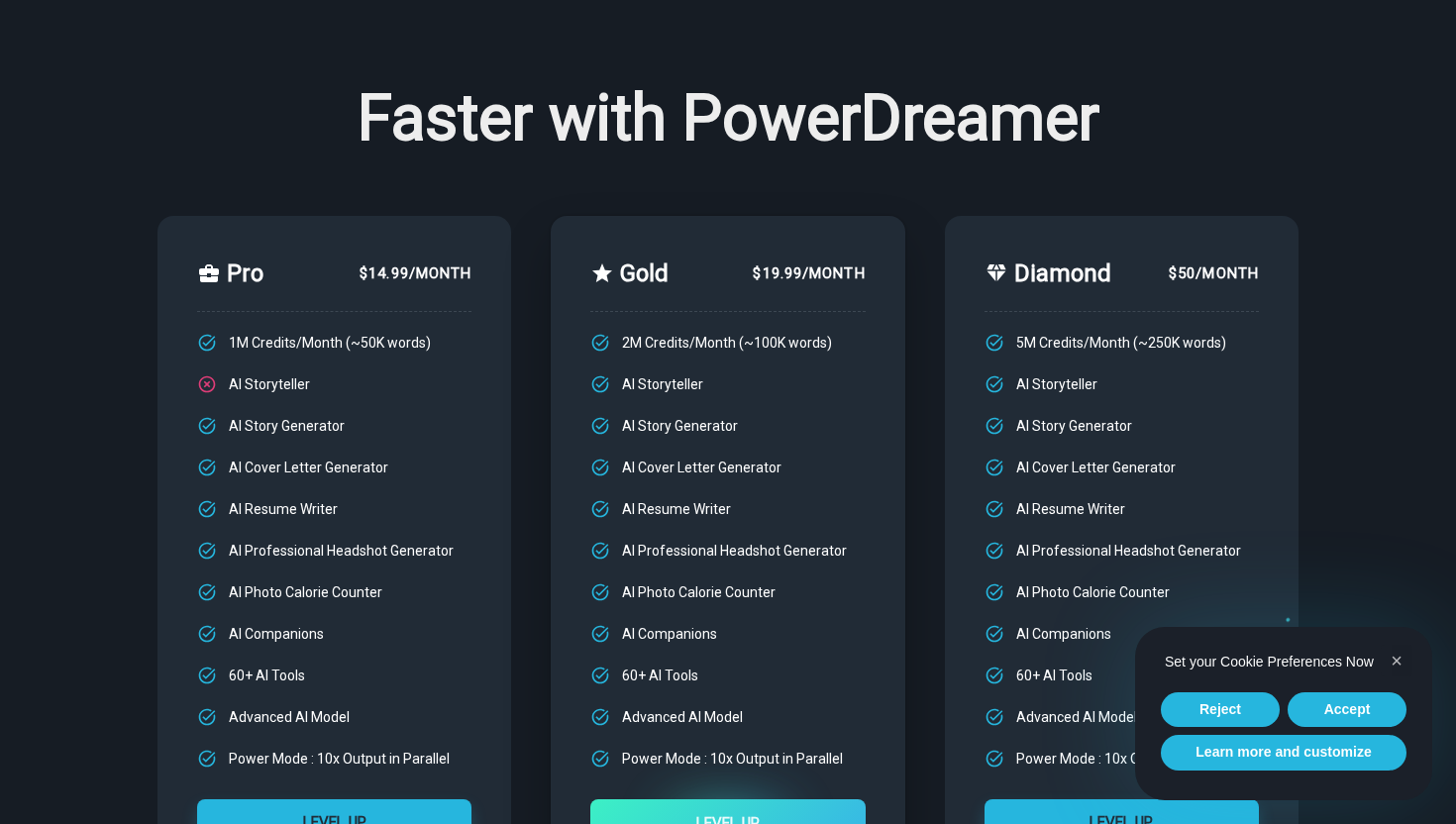 scroll, scrollTop: 81, scrollLeft: 0, axis: vertical 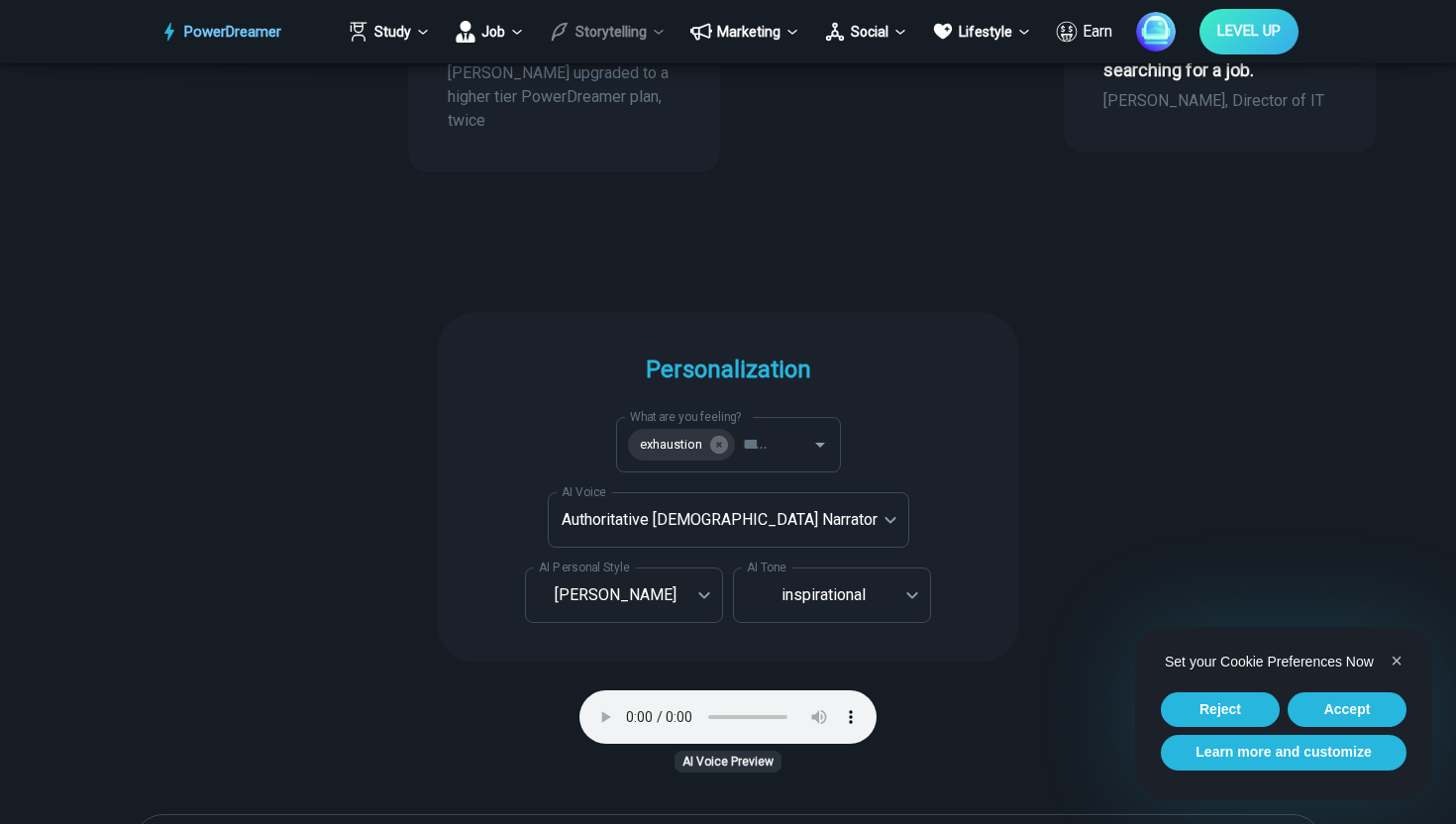 click on "Storytelling" at bounding box center (607, 32) 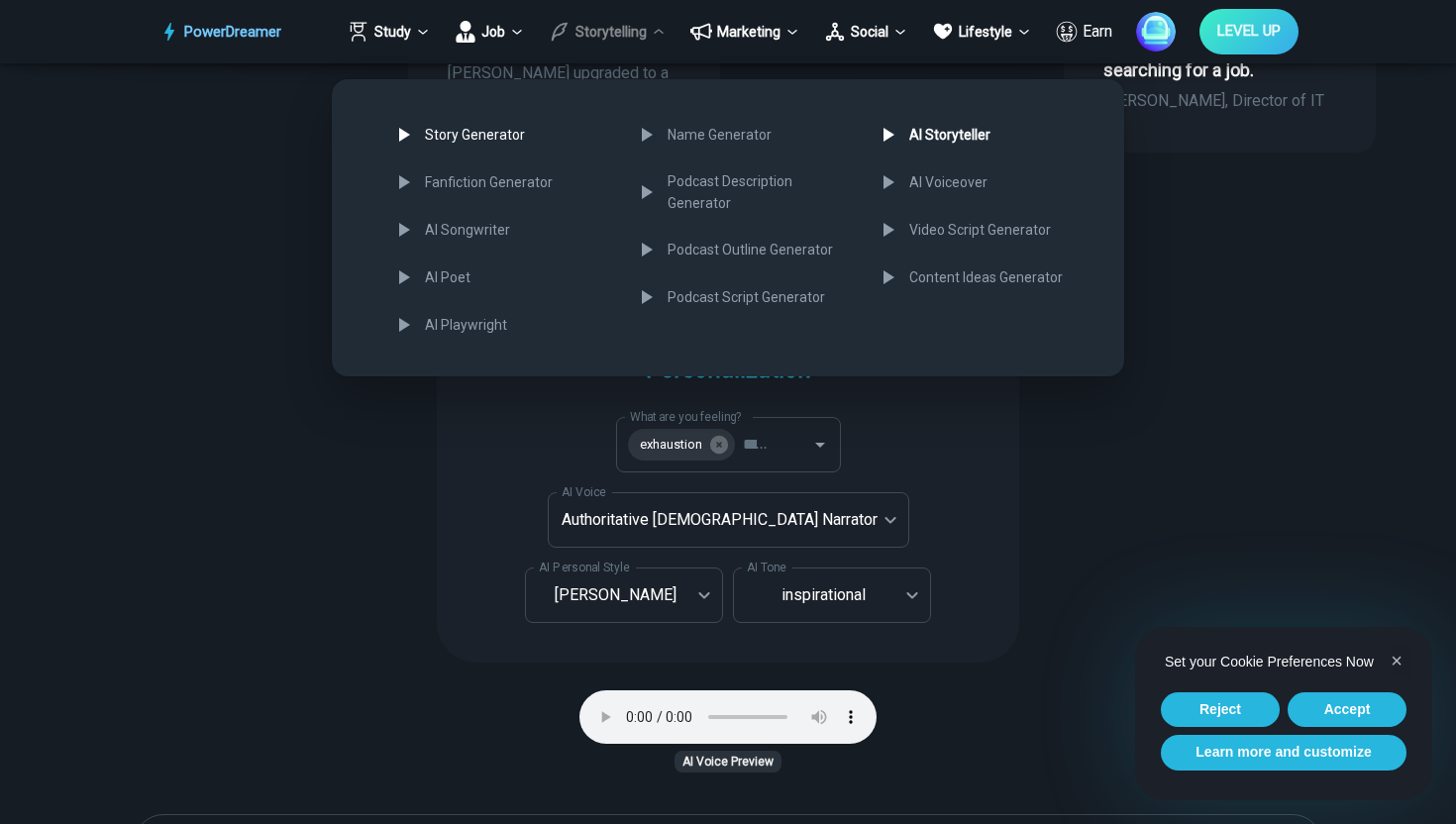 click on "Story Generator" at bounding box center [500, 135] 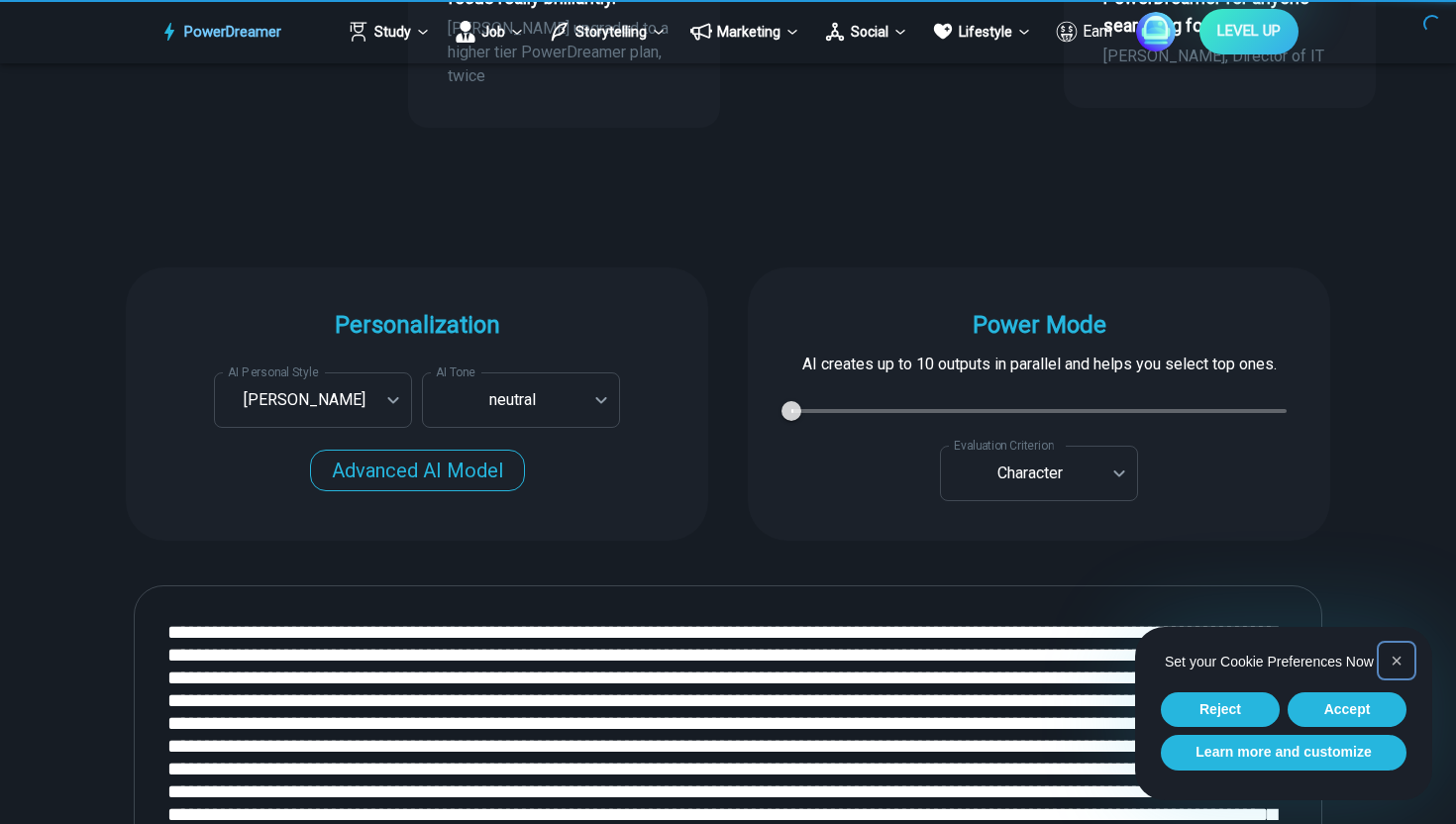 scroll, scrollTop: 0, scrollLeft: 0, axis: both 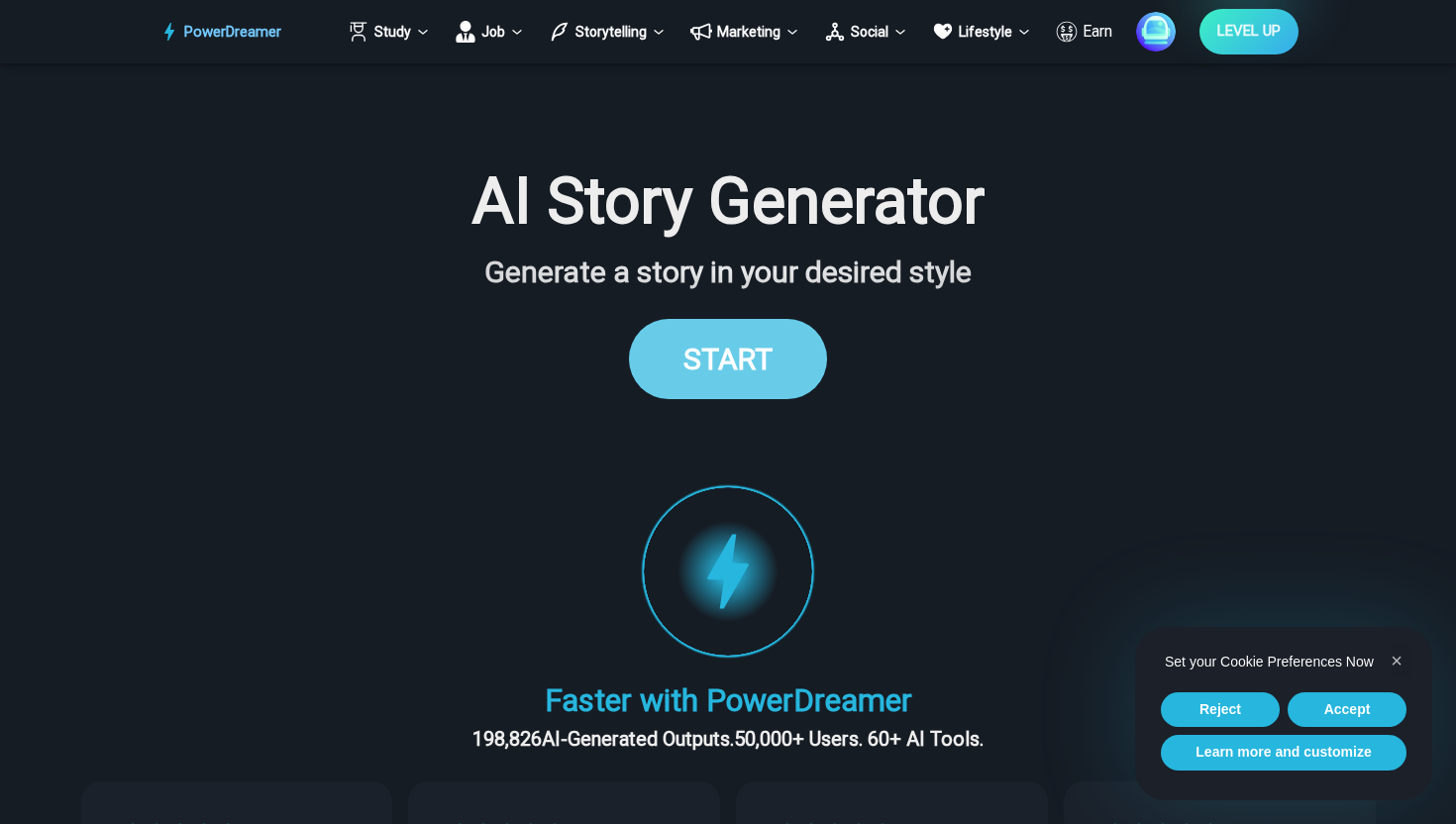 click on "START" at bounding box center [728, 359] 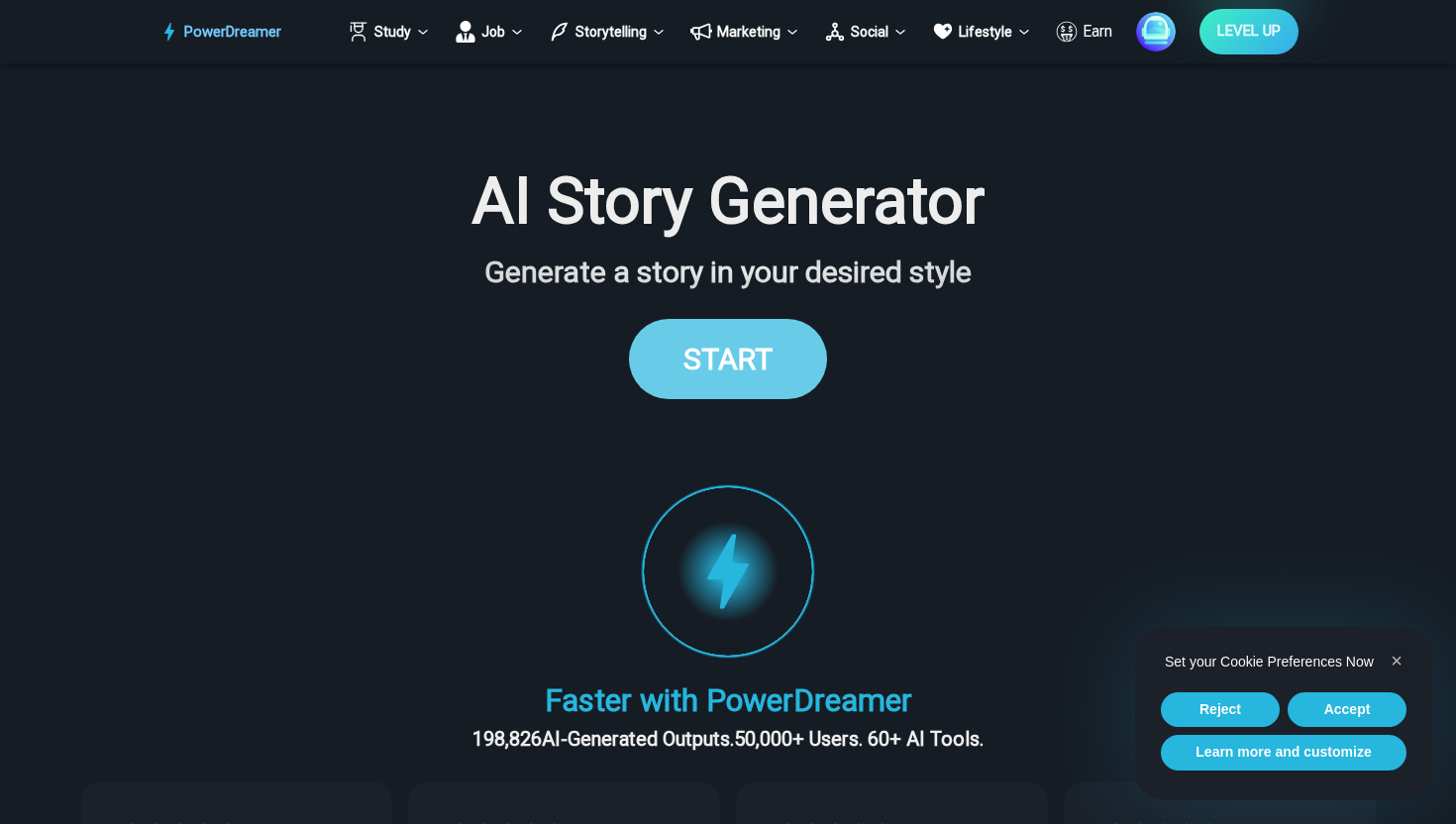 scroll, scrollTop: 1875, scrollLeft: 0, axis: vertical 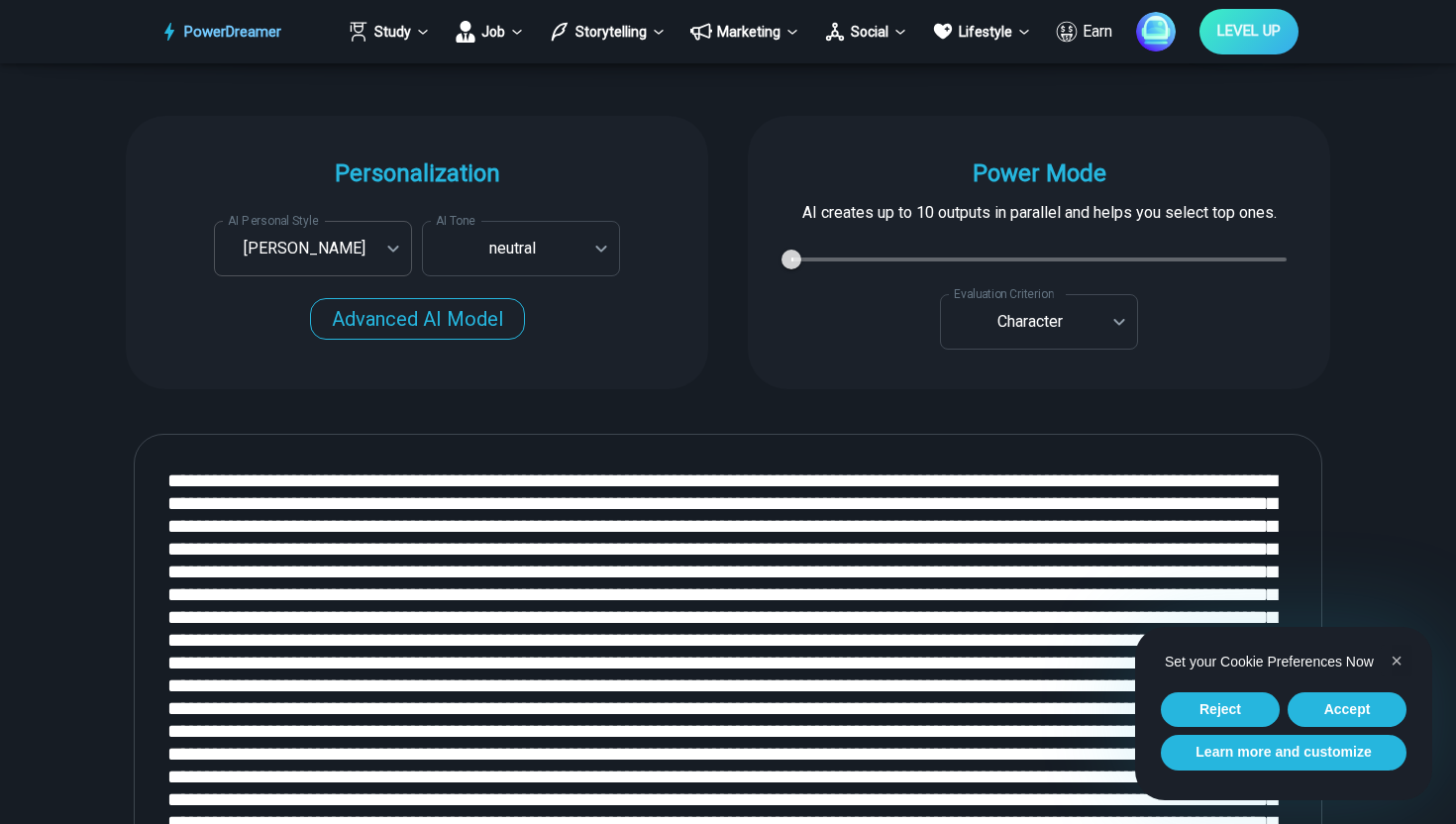 click on "PowerDreamer Study Job Storytelling Marketing Social Lifestyle Earn LEVEL UP AI Story Generator Generate a story in your desired style START Faster with PowerDreamer 213,368  AI-Generated Outputs.  50,000+ Users. 60+ AI Tools. PowerDreamer saved me a ton of stress and even more time. Highly recommend. Bailey Vogt is a writer and producer with experience at Morning Rush, Arizona PBS, Metro Weekly and The Washington Times I received a job offer today that your awesome website helped me get. Thank you! I will be singing your praises. Matt S. signed up to PowerDreamer November 30th 2023 and received his job offer February 1st 2024 Absolutely love this program!! I'm usually hesitant to pay for anything without being able to try it for free first. However, I was desperate to get resume writing help and this program far exceeded my expectations! I have been telling anyone I know looking for a job to try it. Maura Duffy Tyler D., Product Manager in E-Commerce Kyle Kimball Alix Harvey Jess B. Personalization AI Voice" at bounding box center [728, 593] 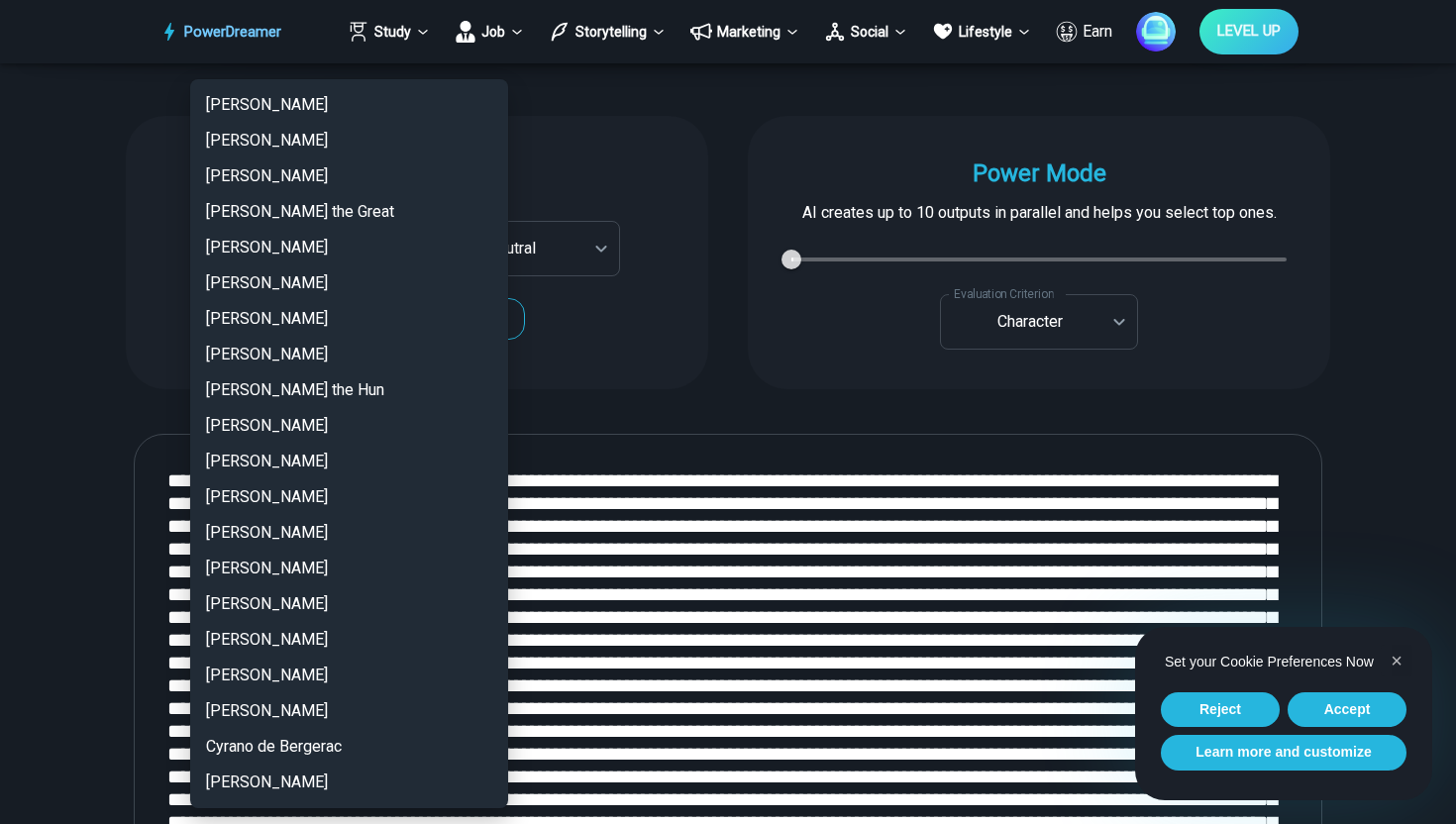 scroll, scrollTop: 1373, scrollLeft: 0, axis: vertical 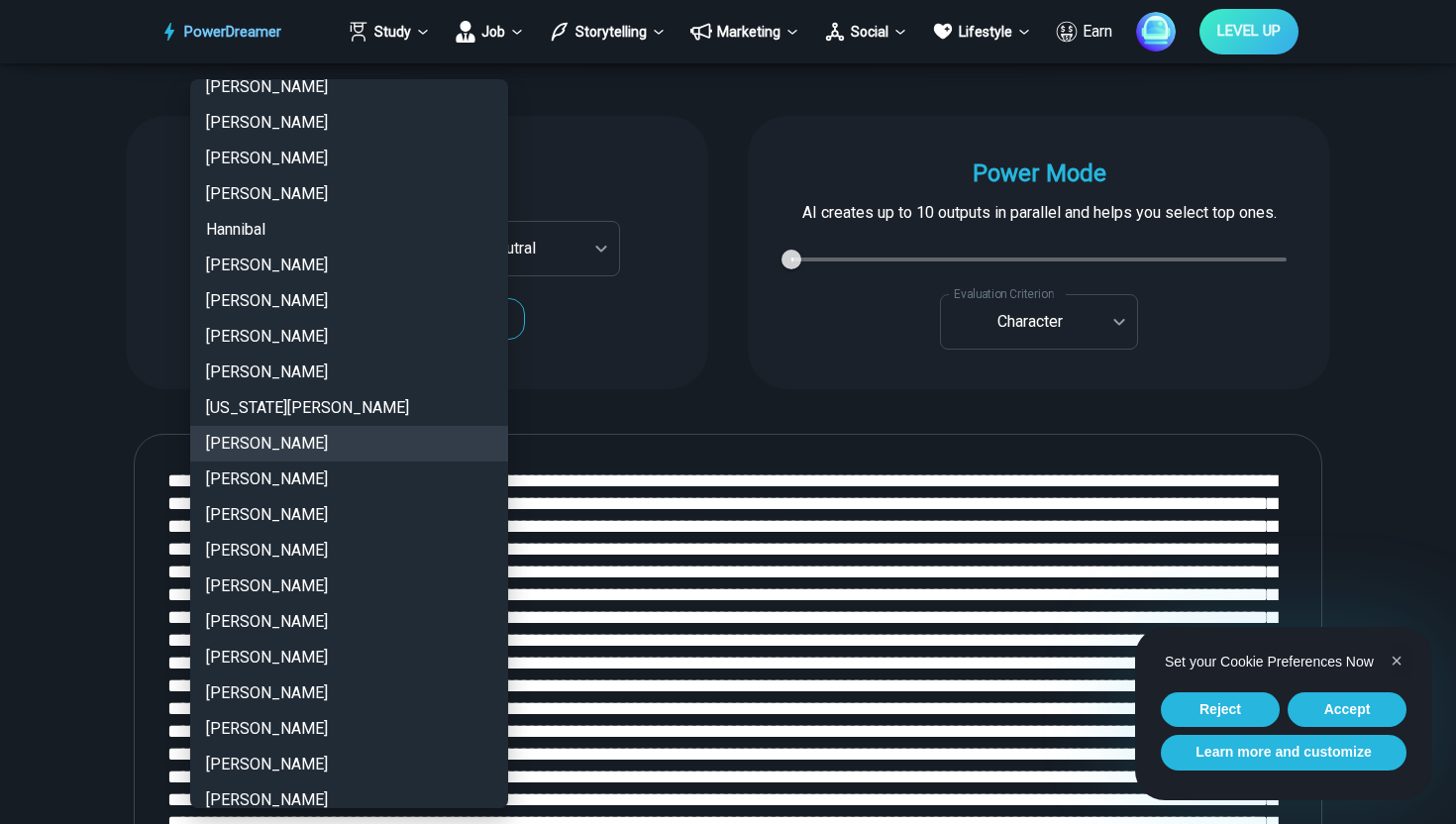 click on "[PERSON_NAME]" at bounding box center [349, 158] 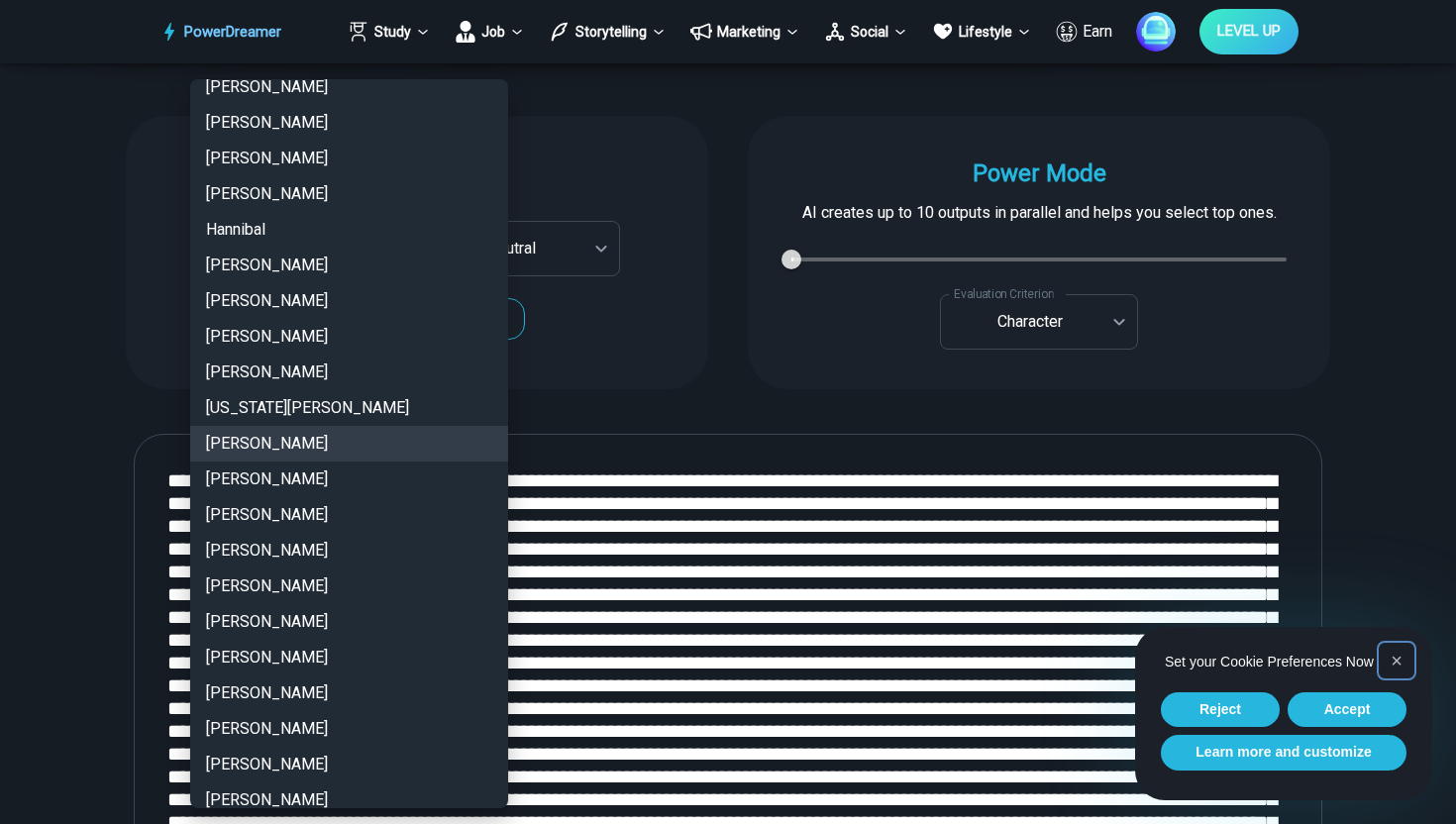 type on "**********" 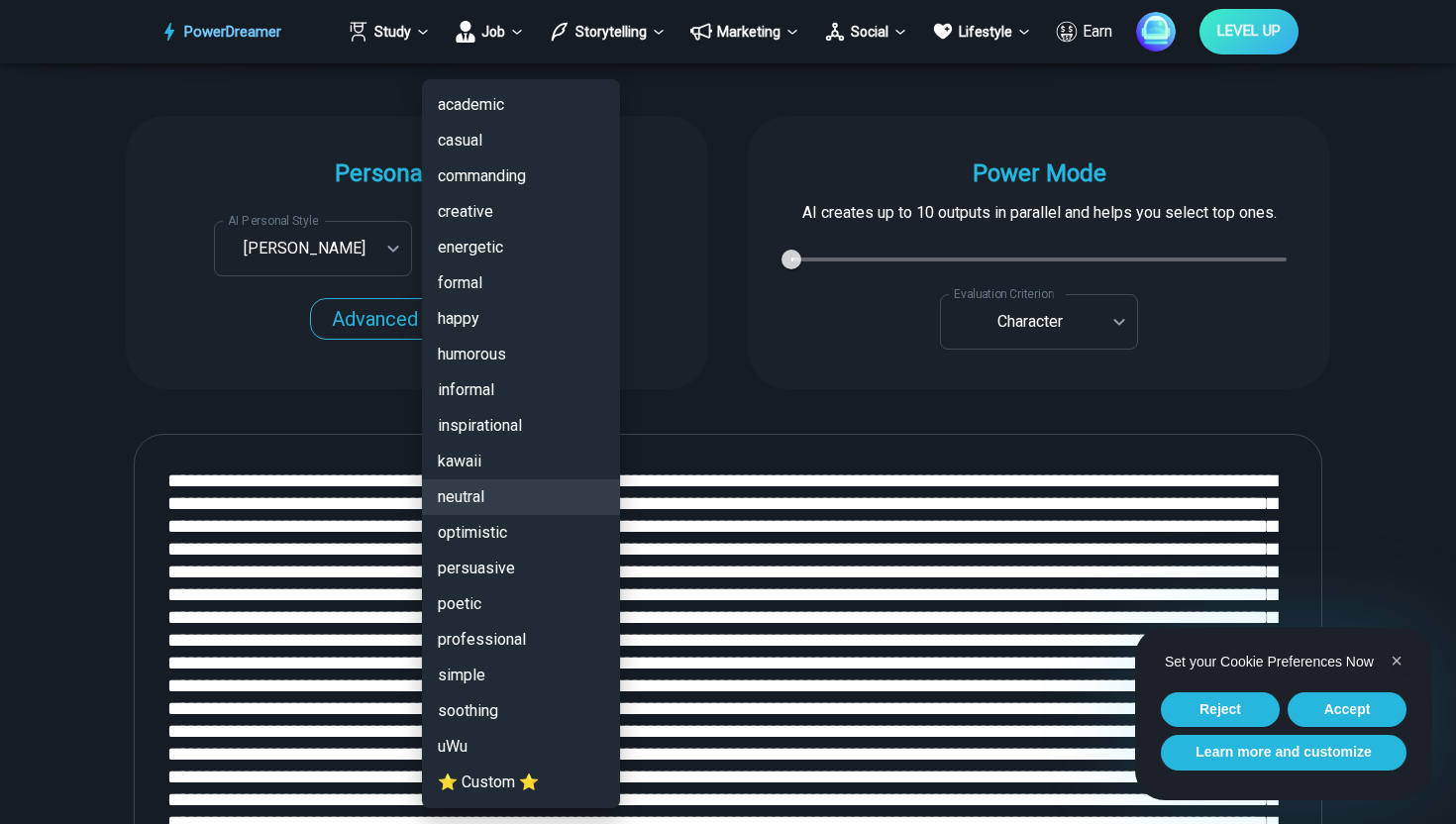 click on "PowerDreamer Study Job Storytelling Marketing Social Lifestyle Earn LEVEL UP AI Story Generator Generate a story in your desired style START Faster with PowerDreamer 213,368  AI-Generated Outputs.  50,000+ Users. 60+ AI Tools. PowerDreamer saved me a ton of stress and even more time. Highly recommend. Bailey Vogt is a writer and producer with experience at Morning Rush, Arizona PBS, Metro Weekly and The Washington Times I received a job offer today that your awesome website helped me get. Thank you! I will be singing your praises. Matt S. signed up to PowerDreamer November 30th 2023 and received his job offer February 1st 2024 Absolutely love this program!! I'm usually hesitant to pay for anything without being able to try it for free first. However, I was desperate to get resume writing help and this program far exceeded my expectations! I have been telling anyone I know looking for a job to try it. Maura Duffy Tyler D., Product Manager in E-Commerce Kyle Kimball Alix Harvey Jess B. Personalization AI Voice" at bounding box center [728, 593] 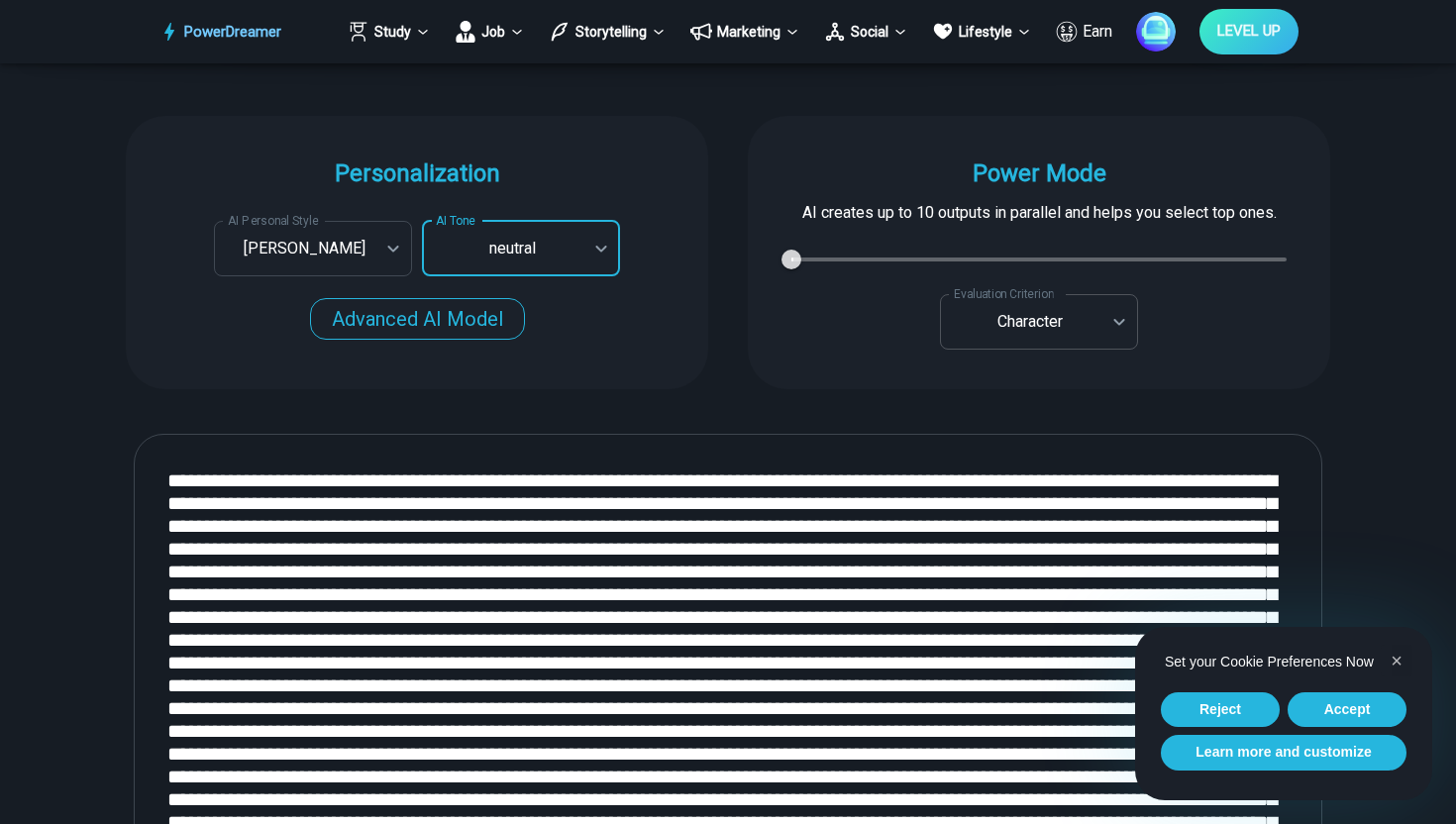 click on "PowerDreamer Study Job Storytelling Marketing Social Lifestyle Earn LEVEL UP AI Story Generator Generate a story in your desired style START Faster with PowerDreamer 213,368  AI-Generated Outputs.  50,000+ Users. 60+ AI Tools. PowerDreamer saved me a ton of stress and even more time. Highly recommend. Bailey Vogt is a writer and producer with experience at Morning Rush, Arizona PBS, Metro Weekly and The Washington Times I received a job offer today that your awesome website helped me get. Thank you! I will be singing your praises. Matt S. signed up to PowerDreamer November 30th 2023 and received his job offer February 1st 2024 Absolutely love this program!! I'm usually hesitant to pay for anything without being able to try it for free first. However, I was desperate to get resume writing help and this program far exceeded my expectations! I have been telling anyone I know looking for a job to try it. Maura Duffy Tyler D., Product Manager in E-Commerce Kyle Kimball Alix Harvey Jess B. Personalization AI Voice" at bounding box center [728, 593] 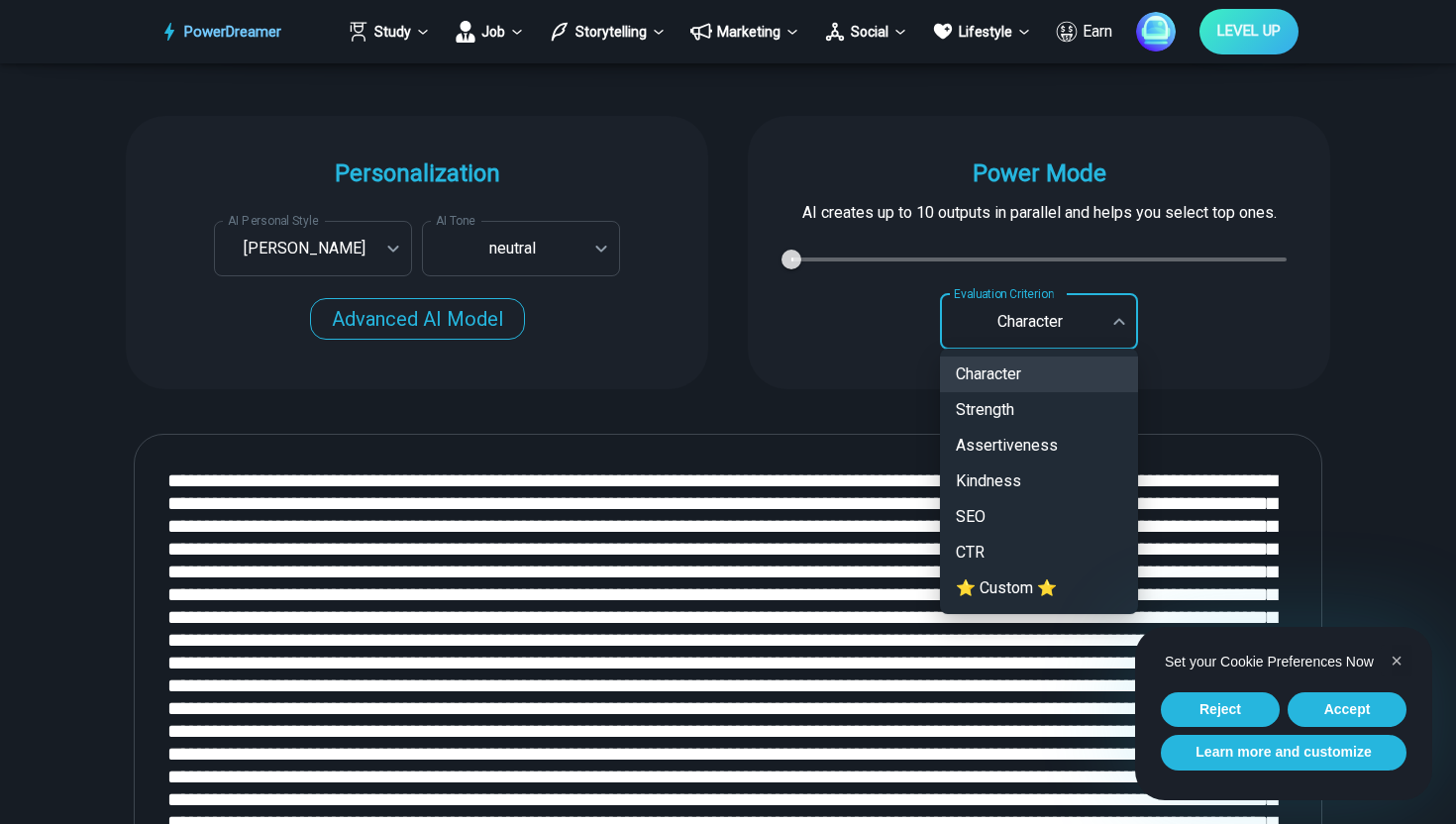 click at bounding box center [728, 412] 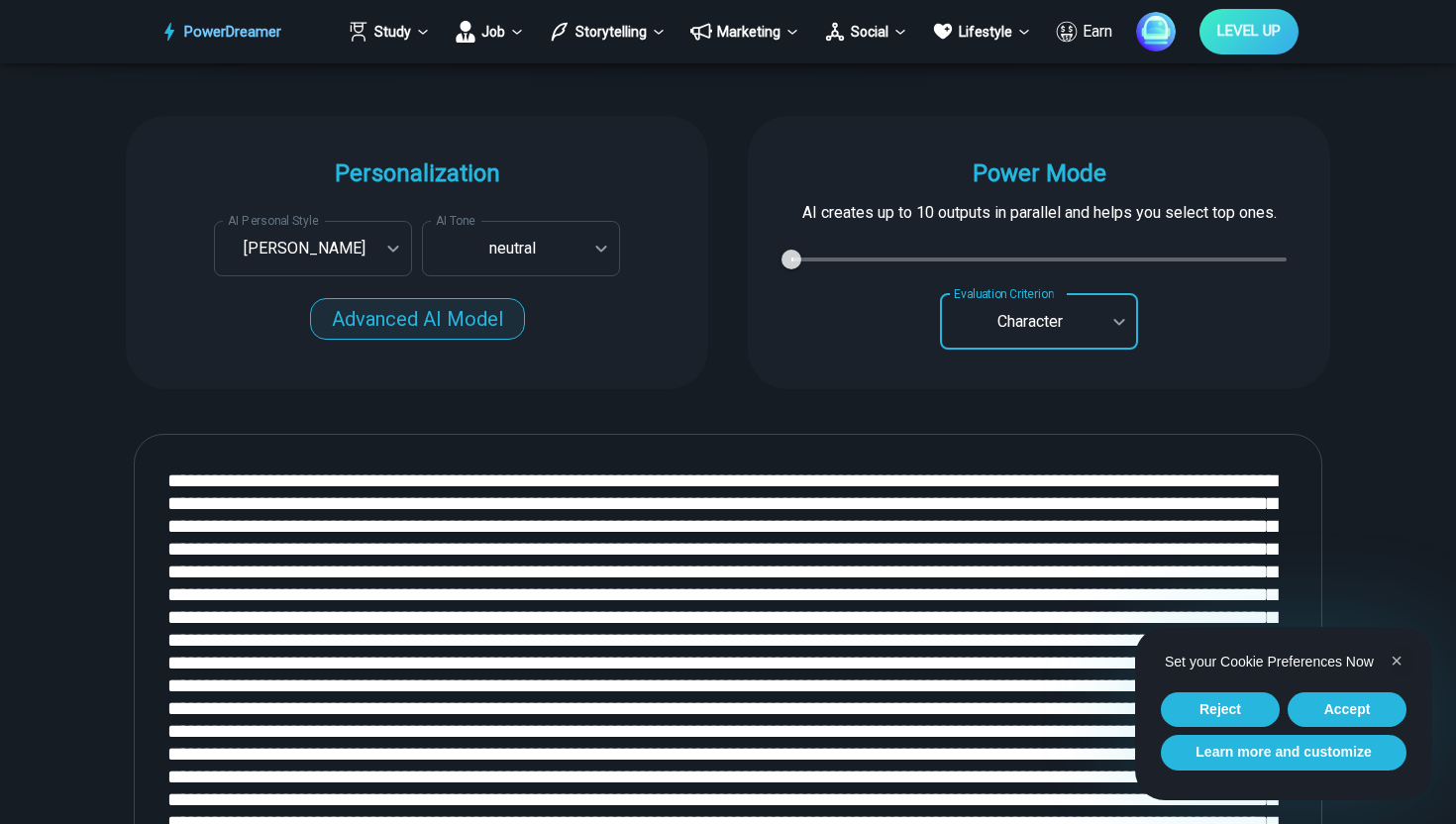 click on "Advanced AI Model" at bounding box center (417, 319) 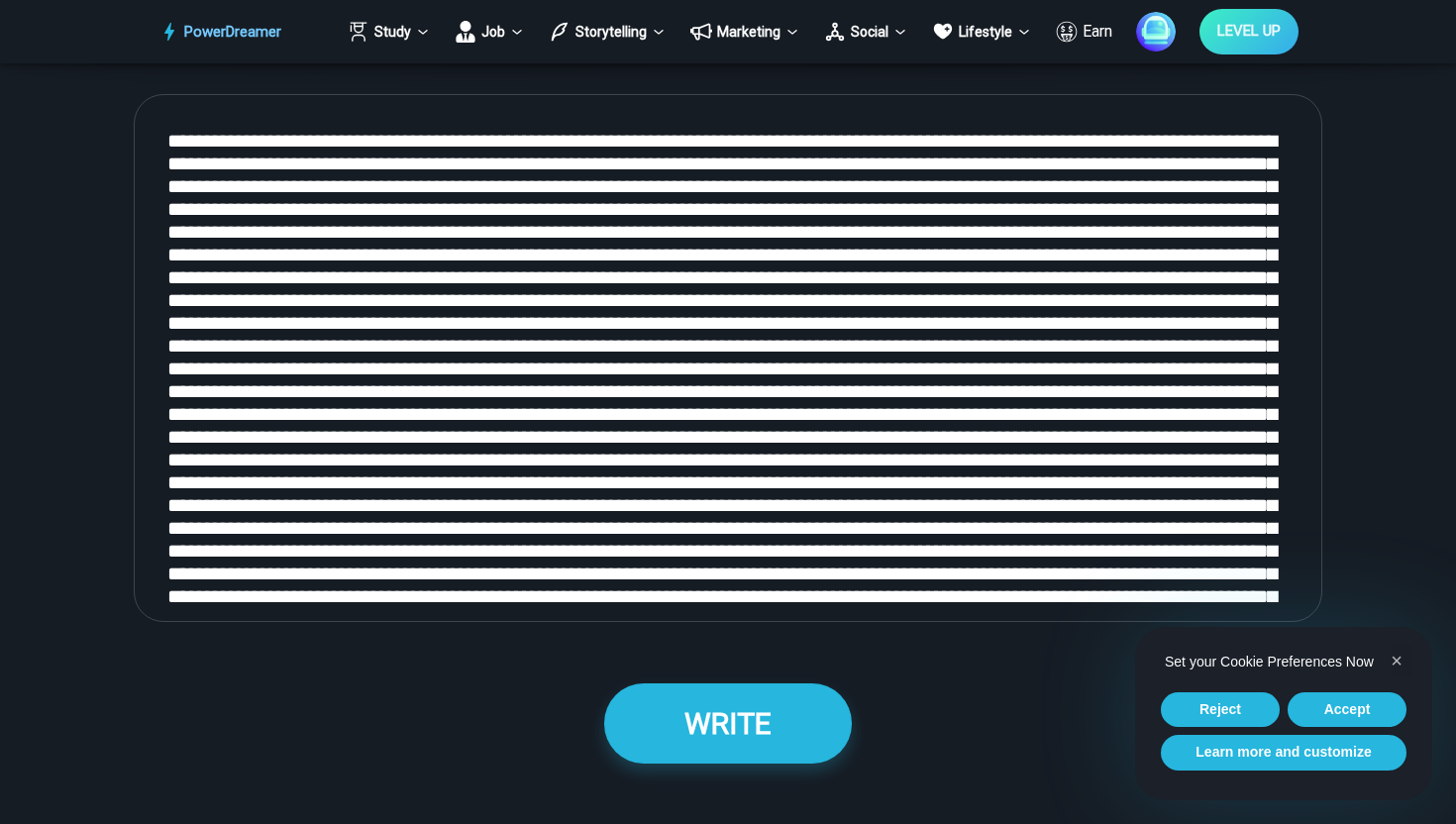 scroll, scrollTop: 2392, scrollLeft: 0, axis: vertical 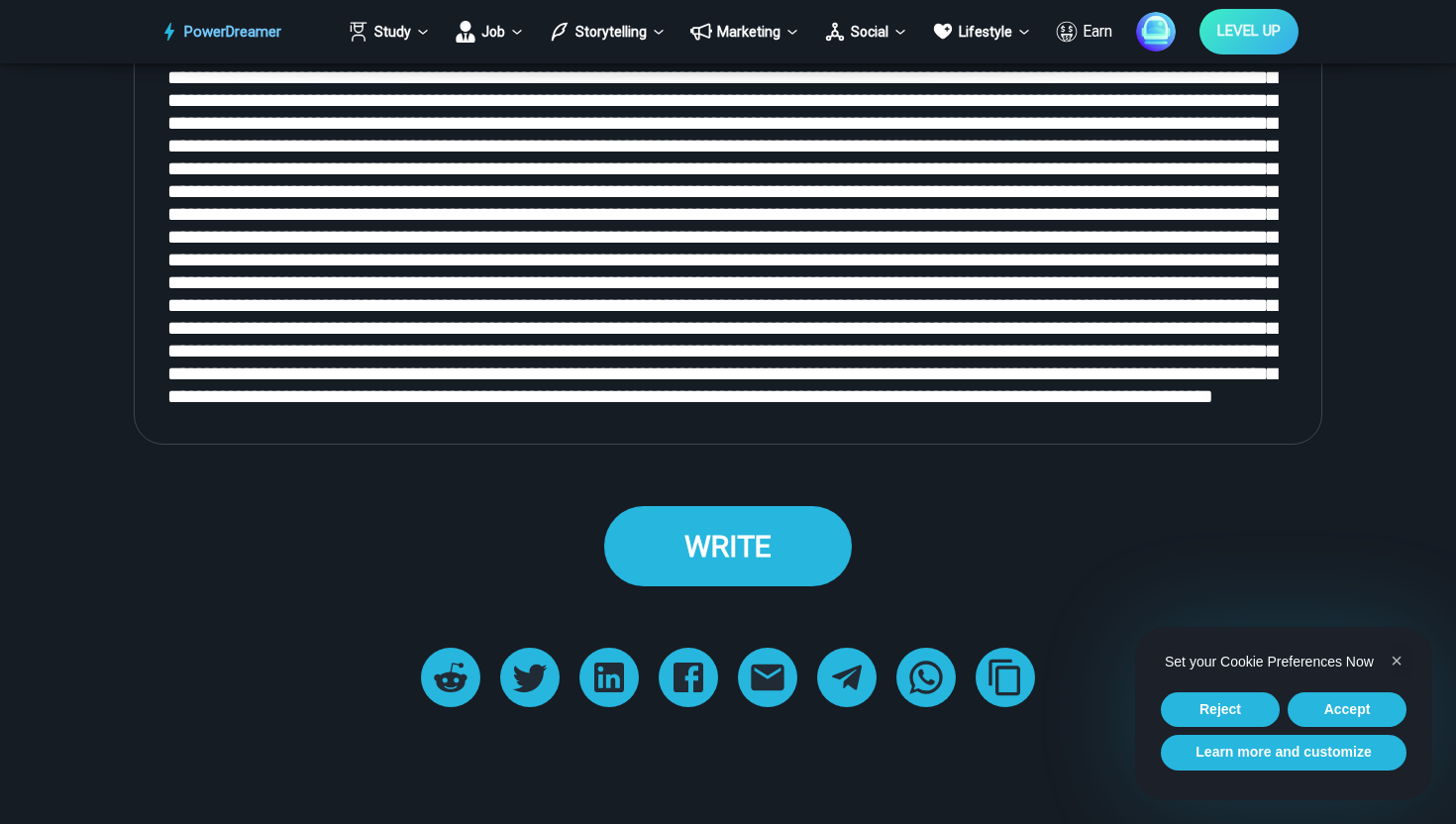 click on "WRITE" at bounding box center [728, 546] 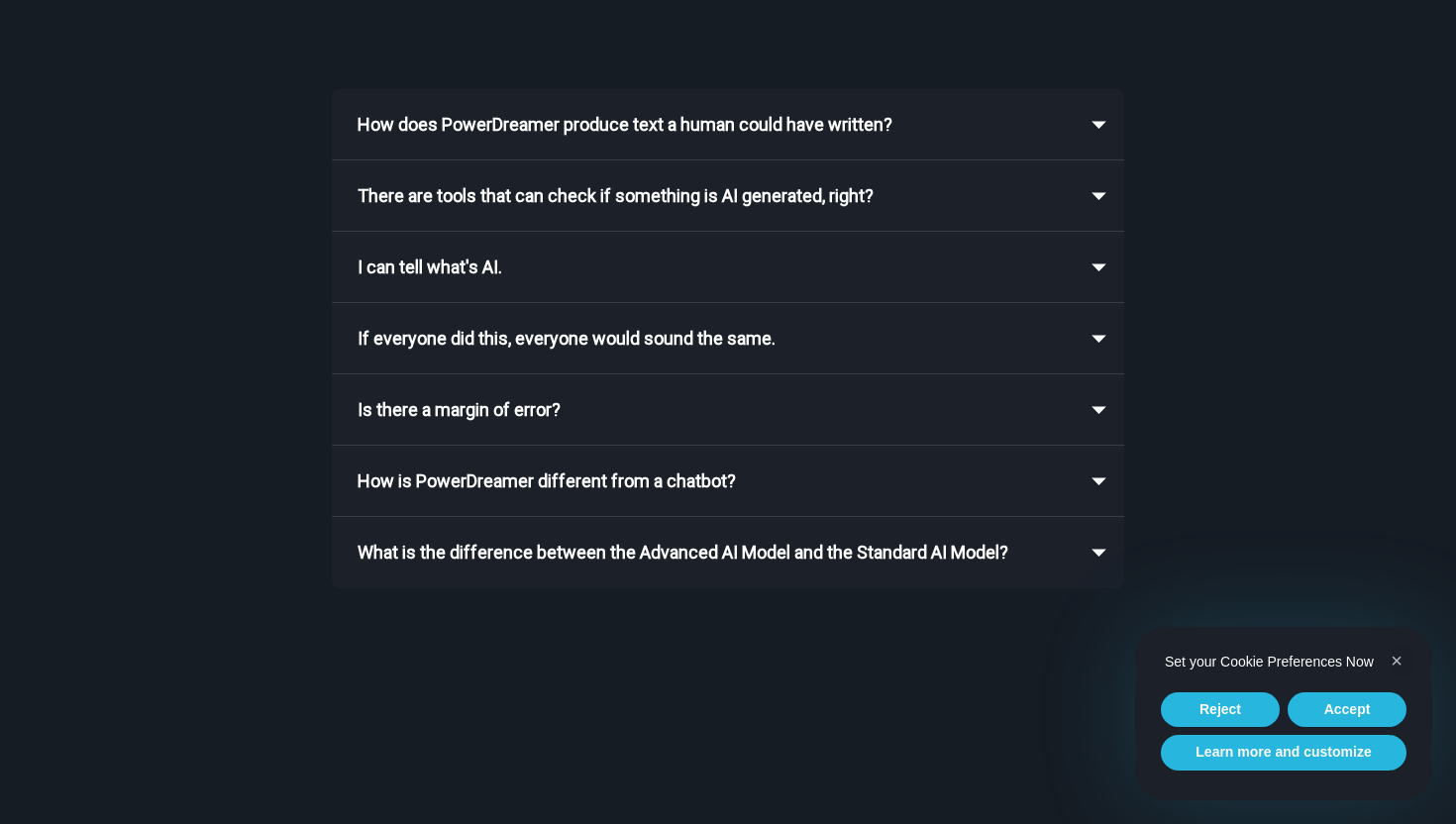 scroll, scrollTop: 3387, scrollLeft: 0, axis: vertical 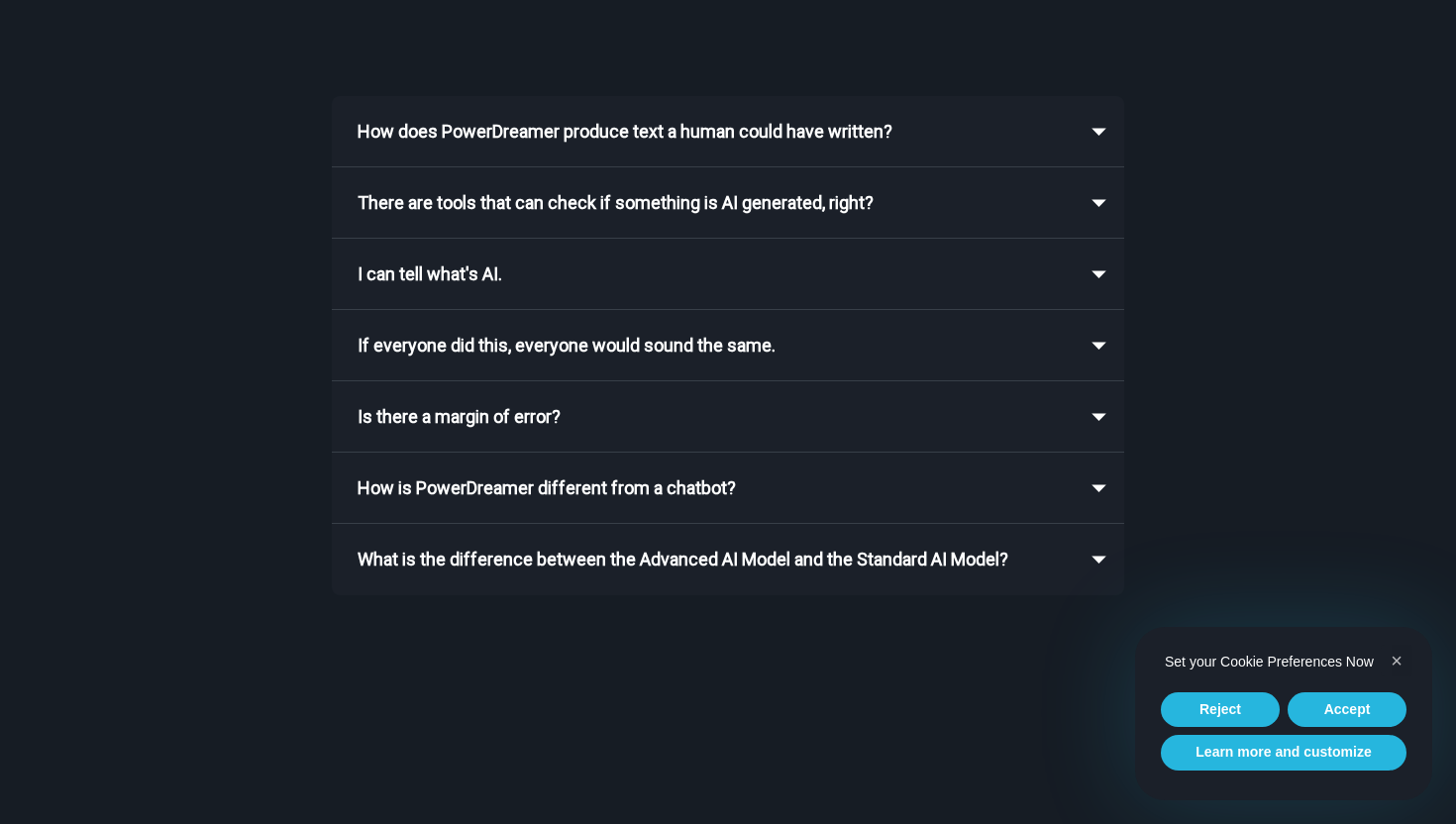 click on "How is PowerDreamer different from a chatbot?" at bounding box center (547, 488) 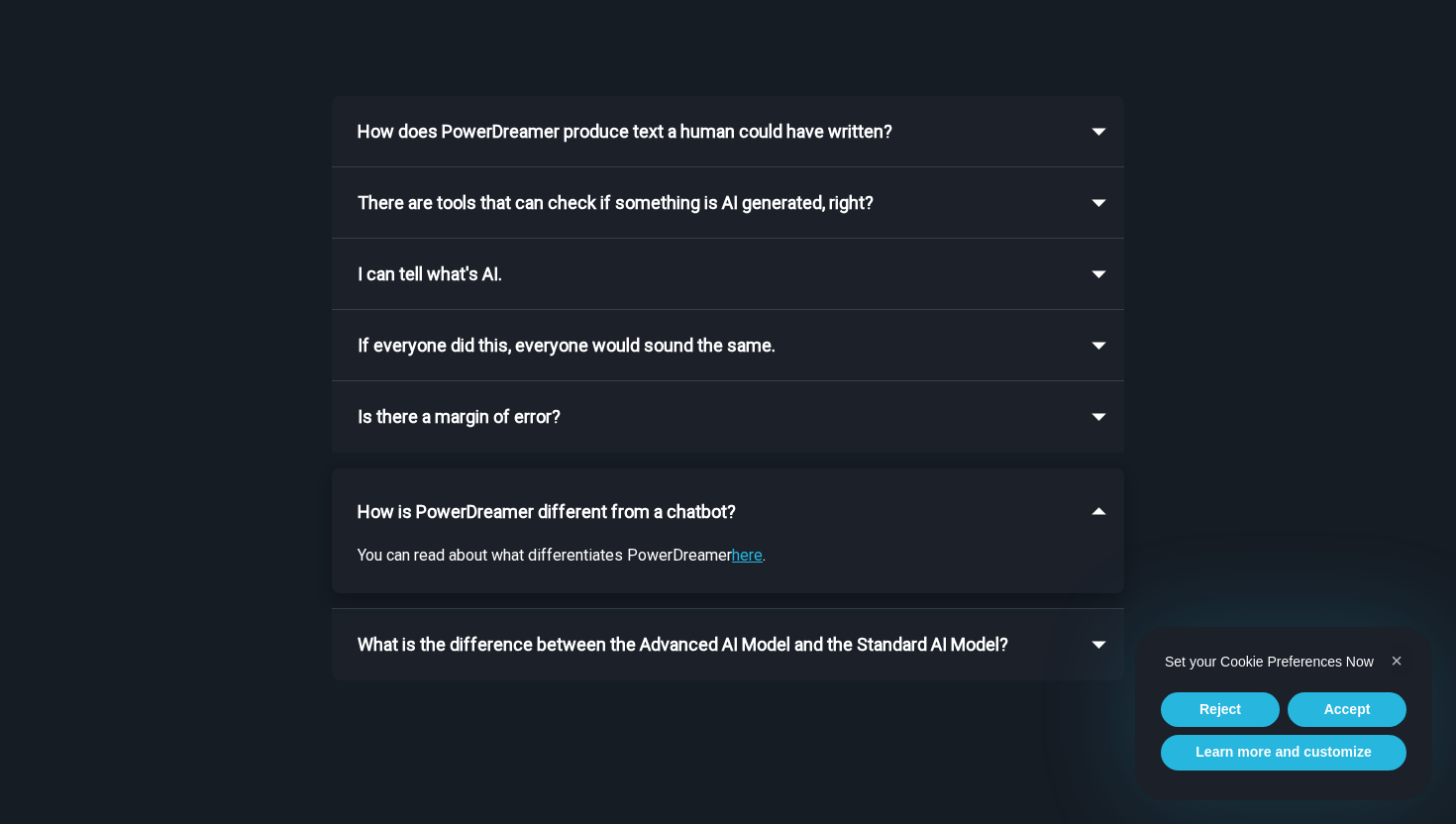 click on "How is PowerDreamer different from a chatbot?" at bounding box center (728, 512) 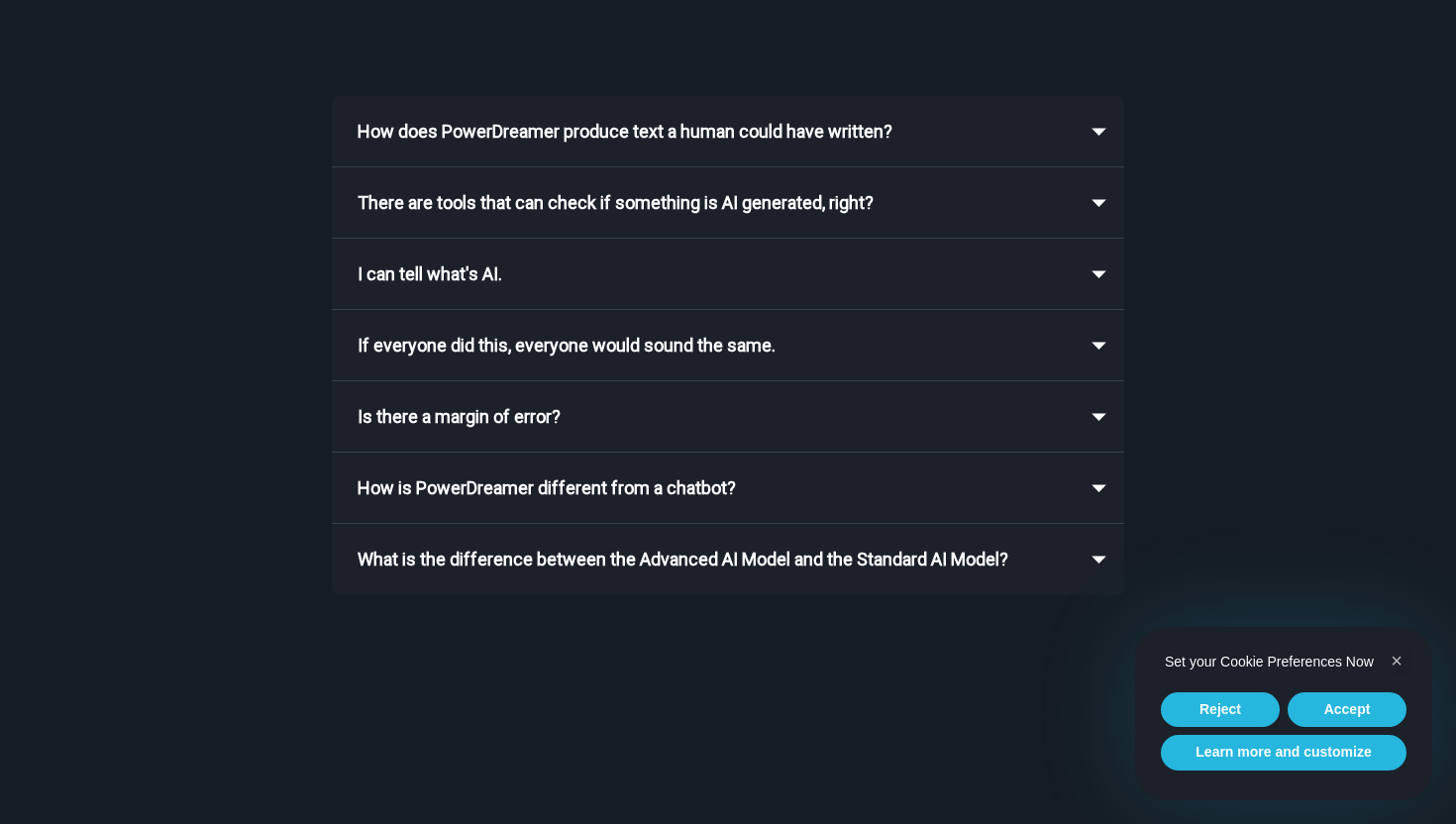click on "How is PowerDreamer different from a chatbot?" at bounding box center [547, 488] 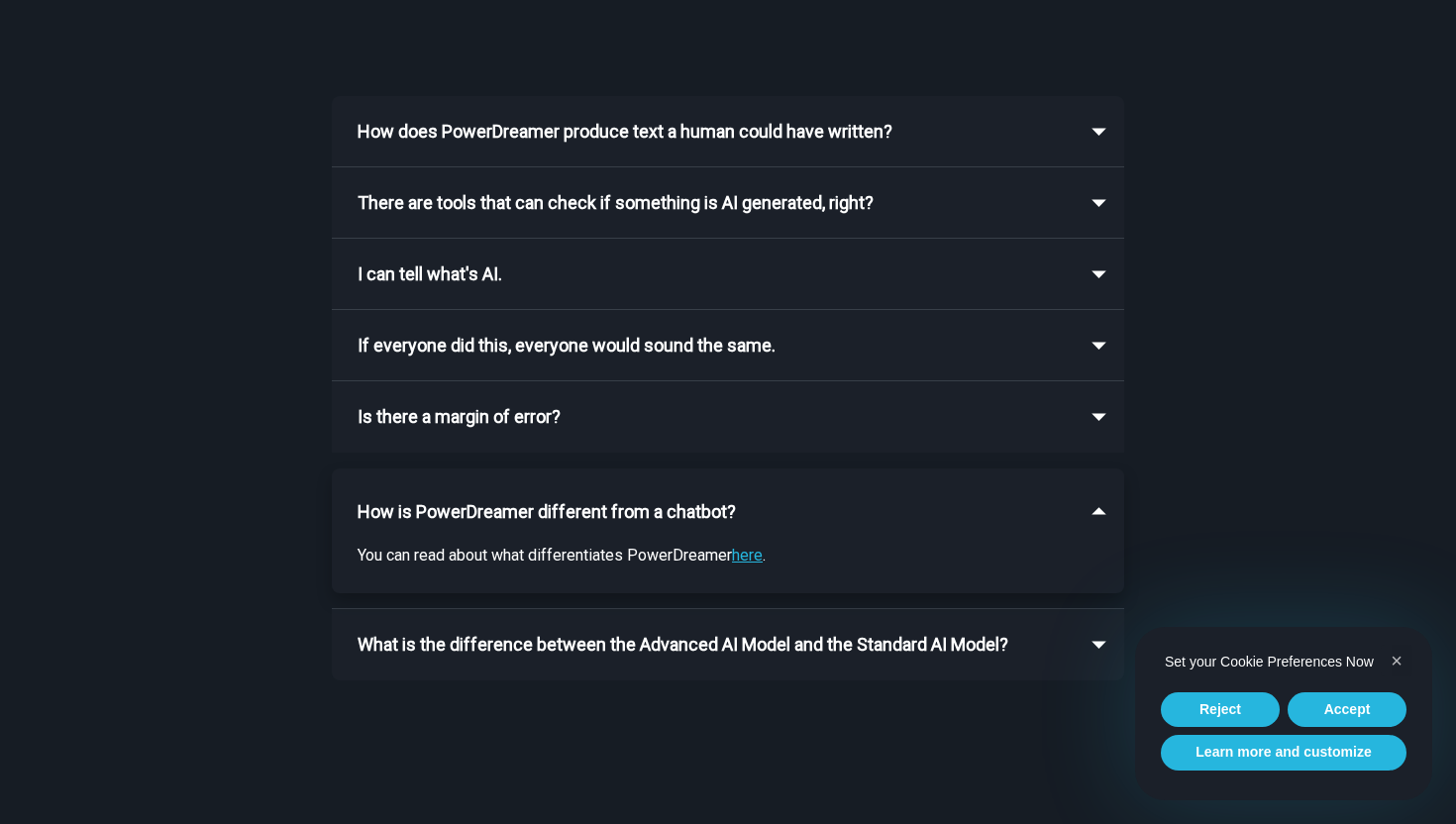 click on "here" at bounding box center [747, 555] 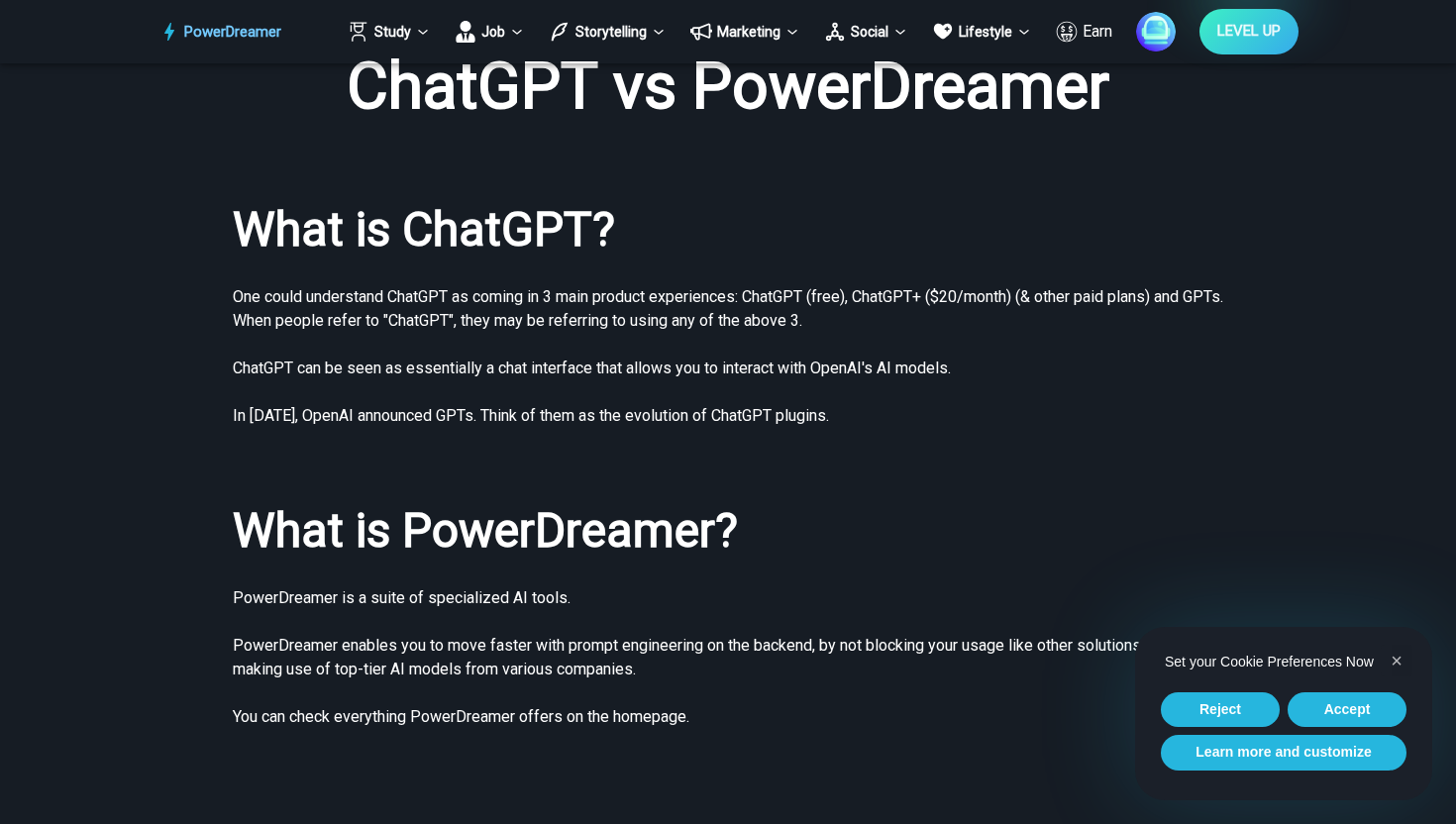 scroll, scrollTop: 0, scrollLeft: 0, axis: both 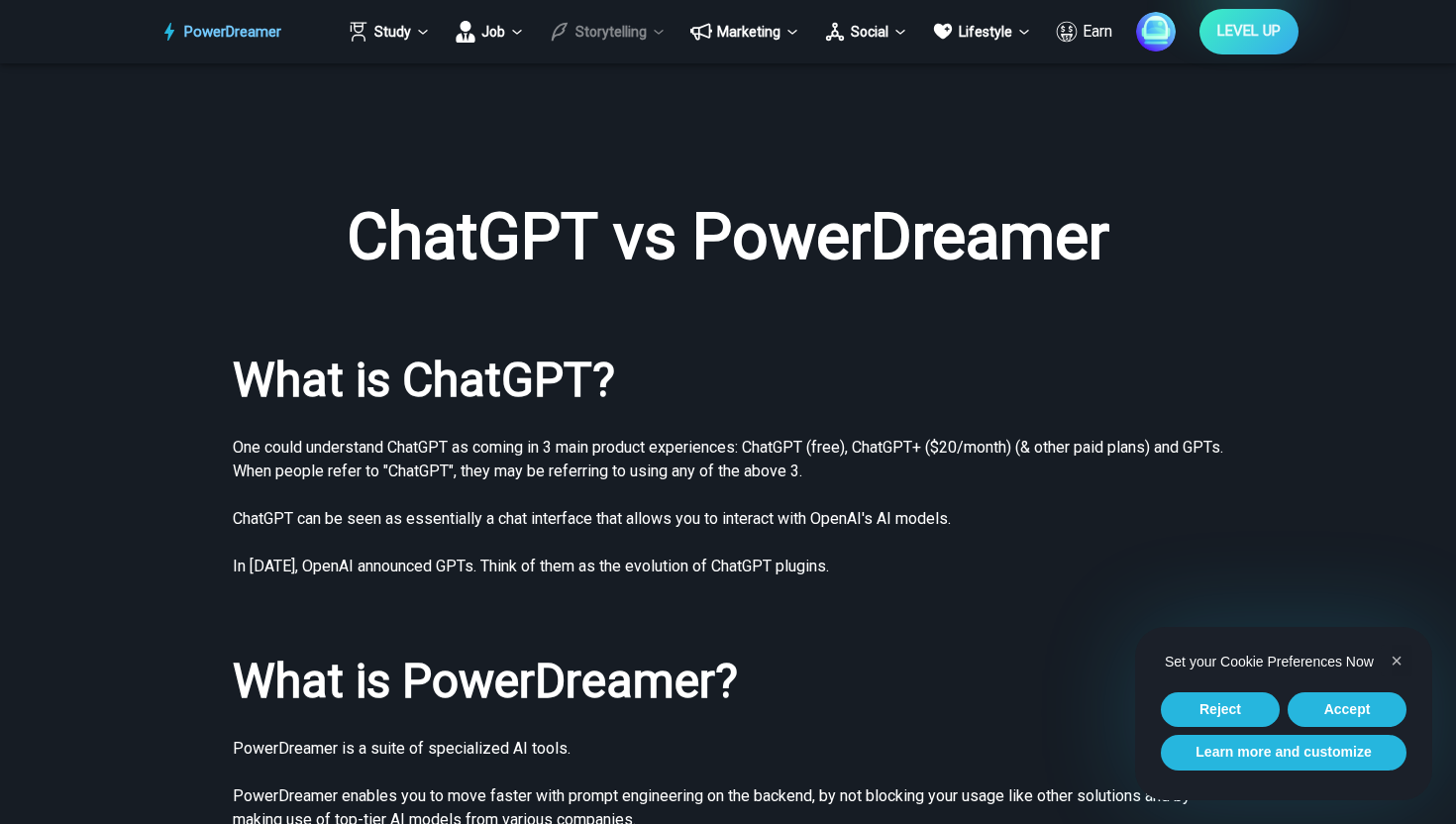 click on "Storytelling" at bounding box center [607, 32] 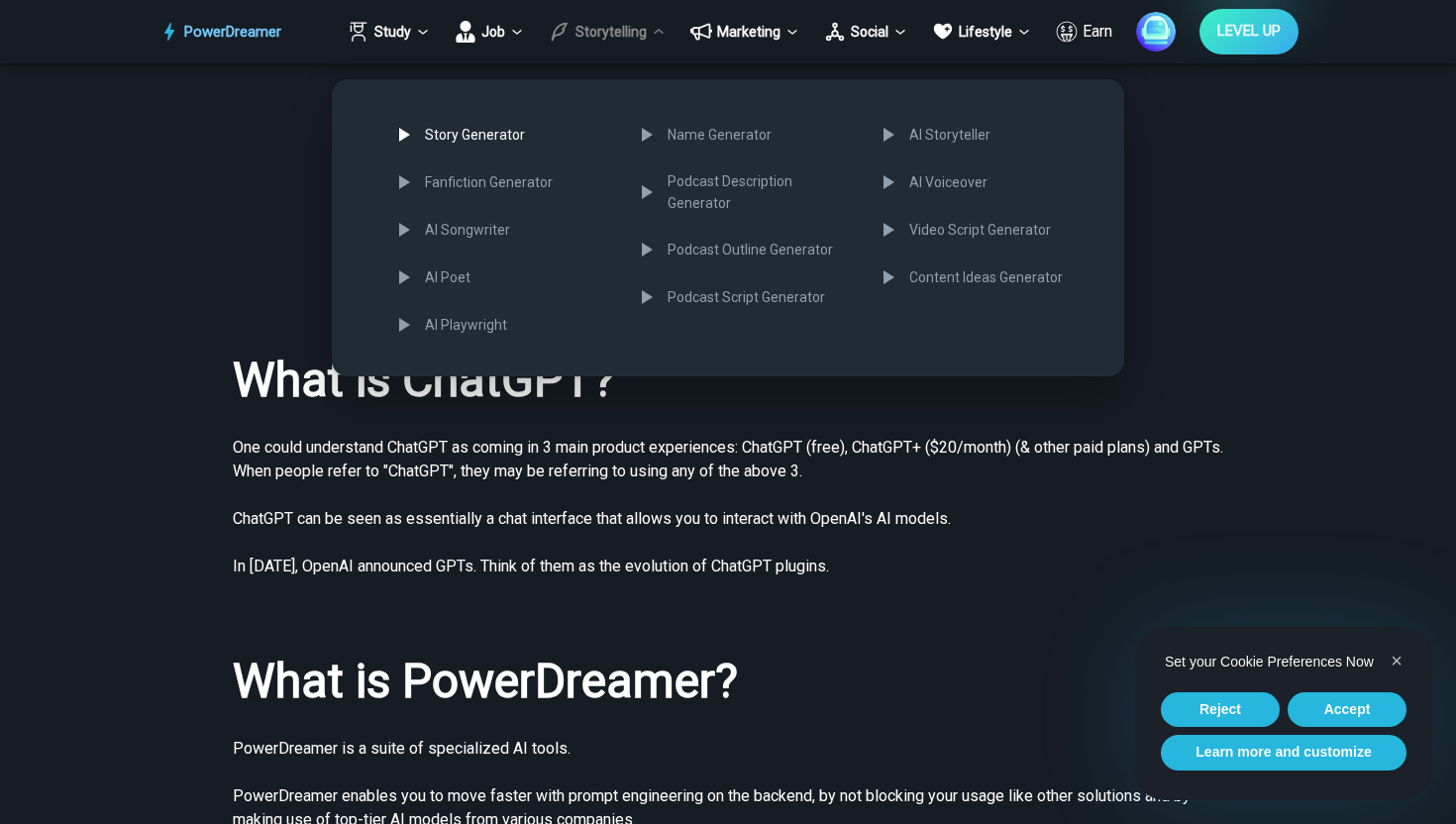 click on "Story Generator" at bounding box center [500, 135] 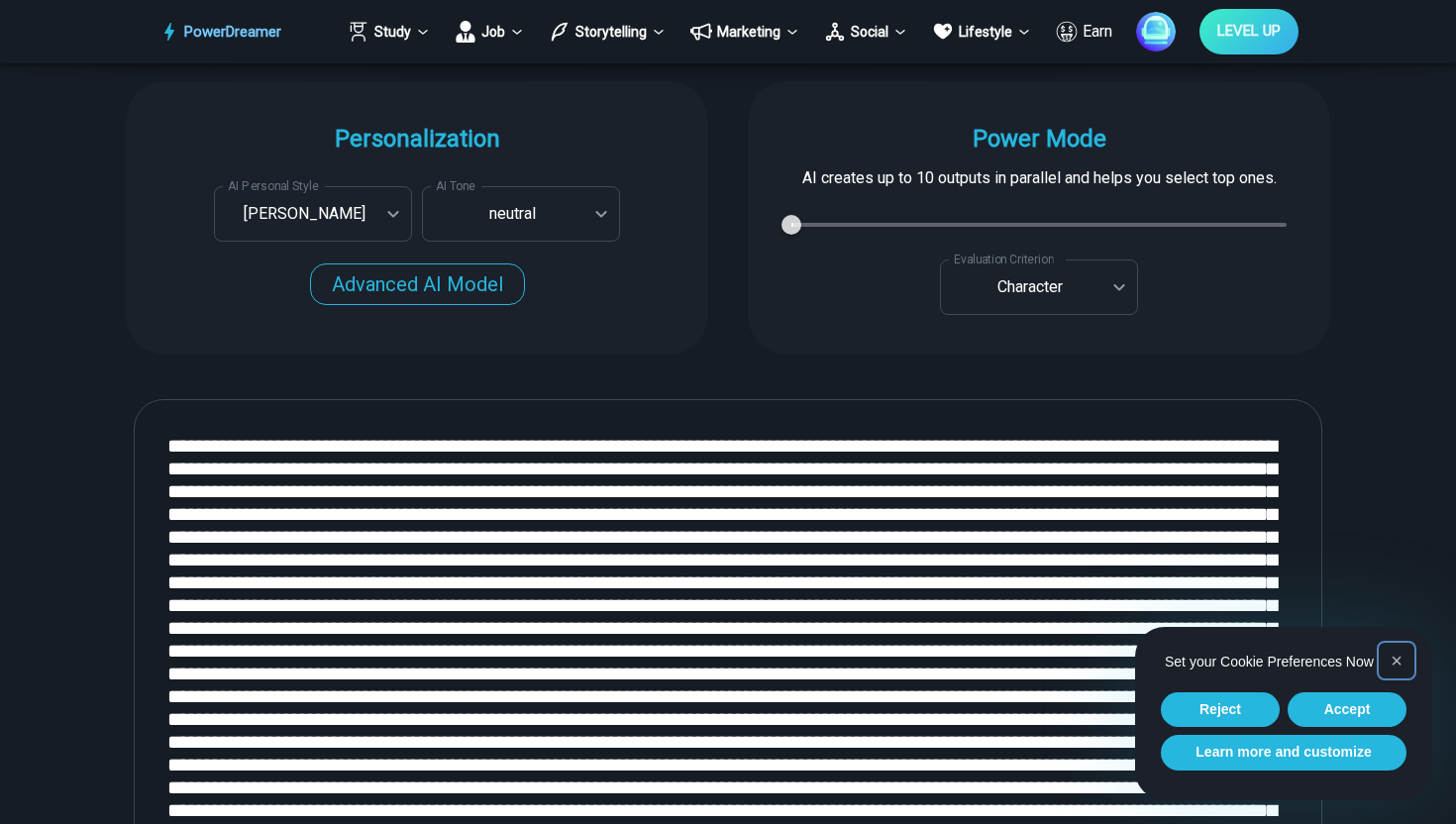 scroll, scrollTop: 2104, scrollLeft: 0, axis: vertical 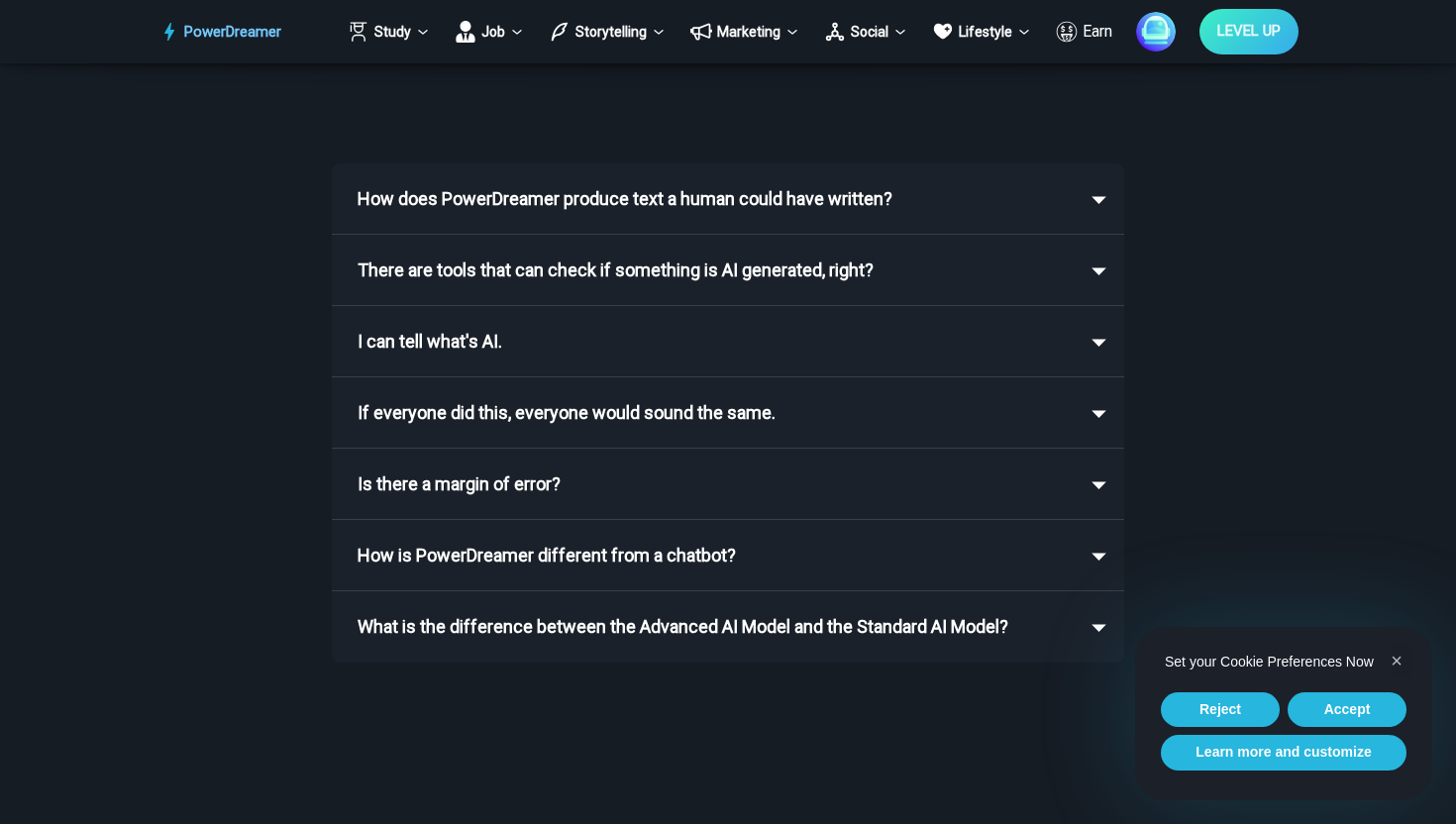 click on "If everyone did this, everyone would sound the same." at bounding box center (567, 413) 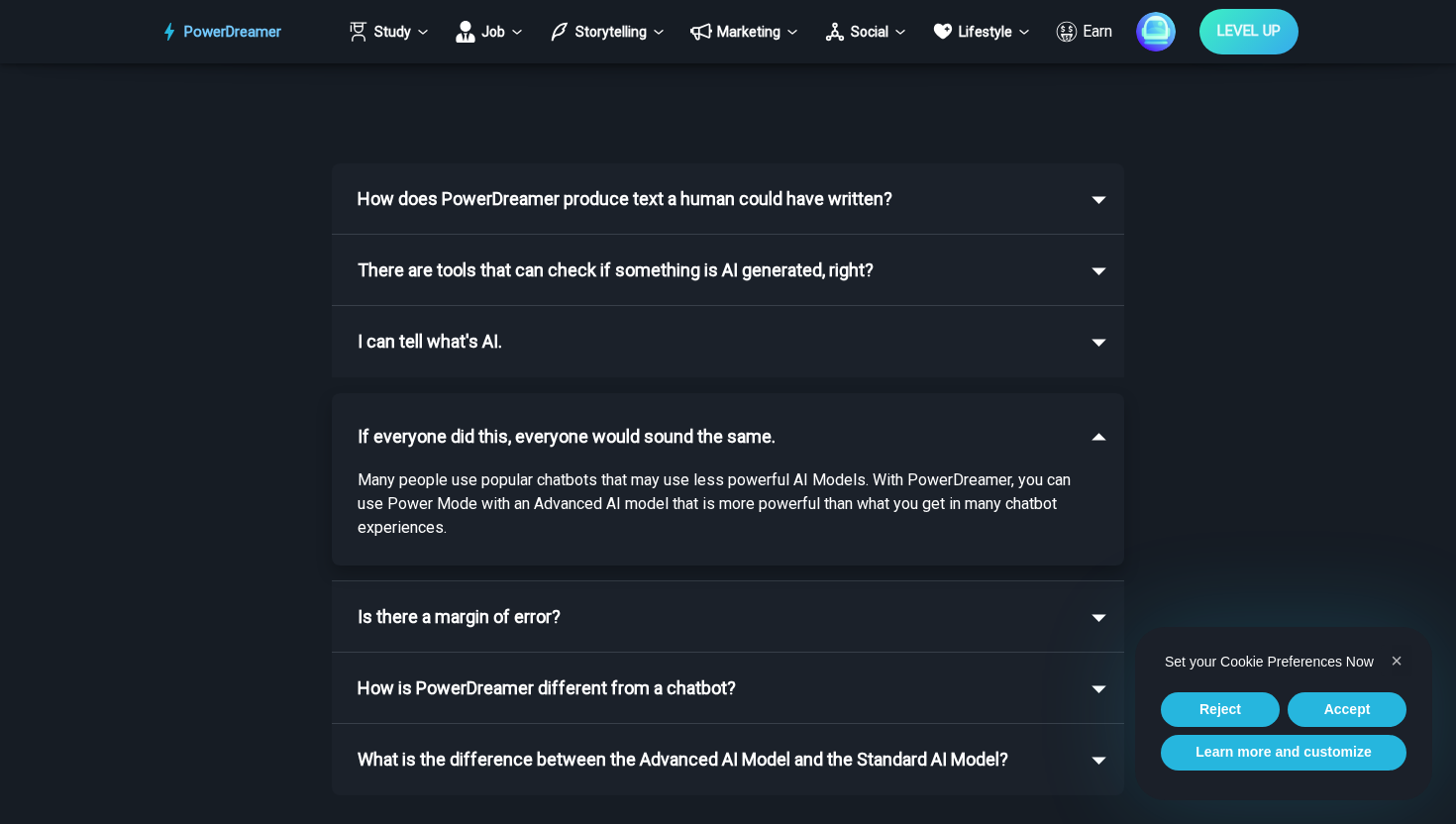 click on "How does PowerDreamer produce text a human could have written?" at bounding box center (625, 199) 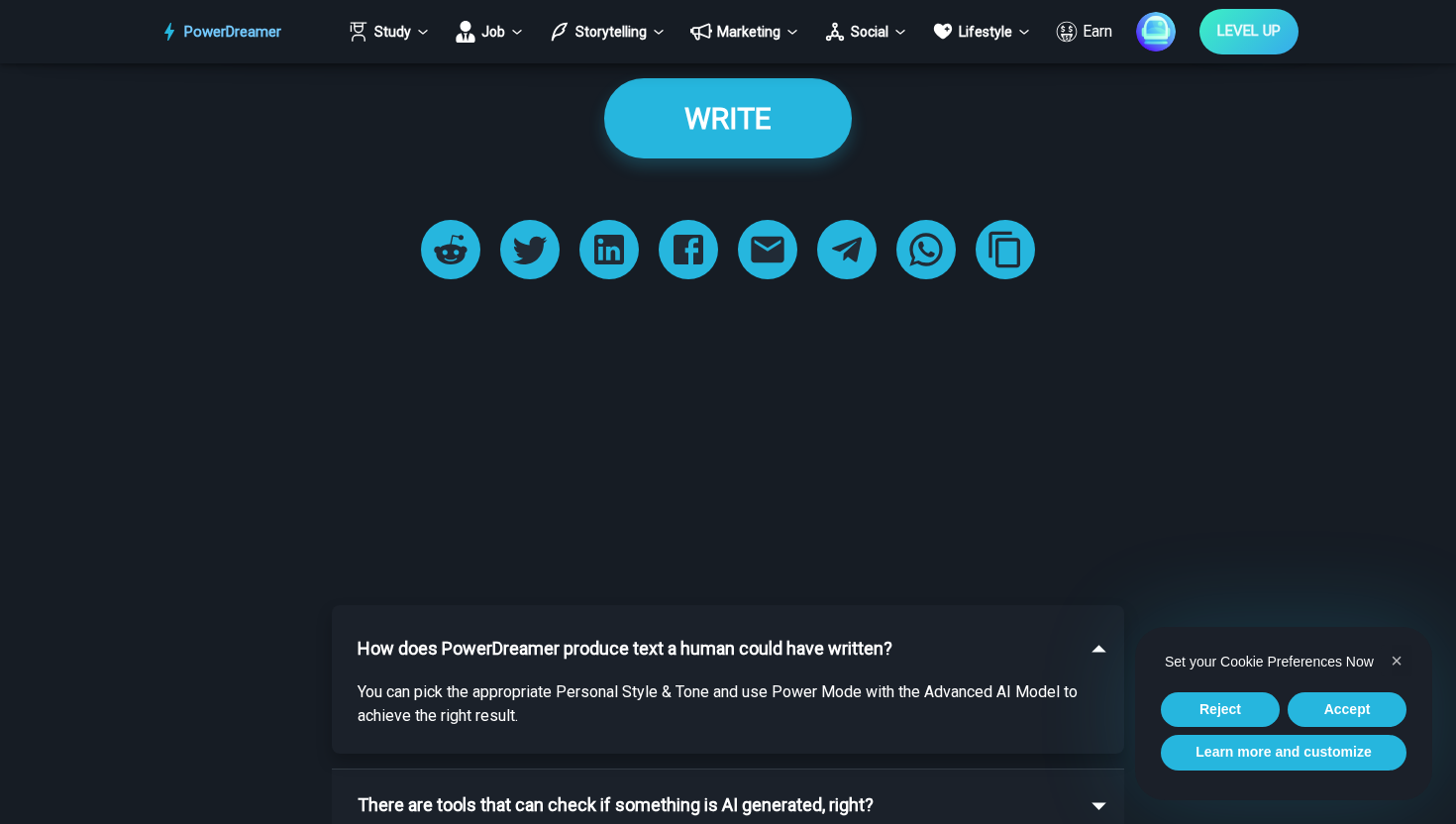 scroll, scrollTop: 2812, scrollLeft: 0, axis: vertical 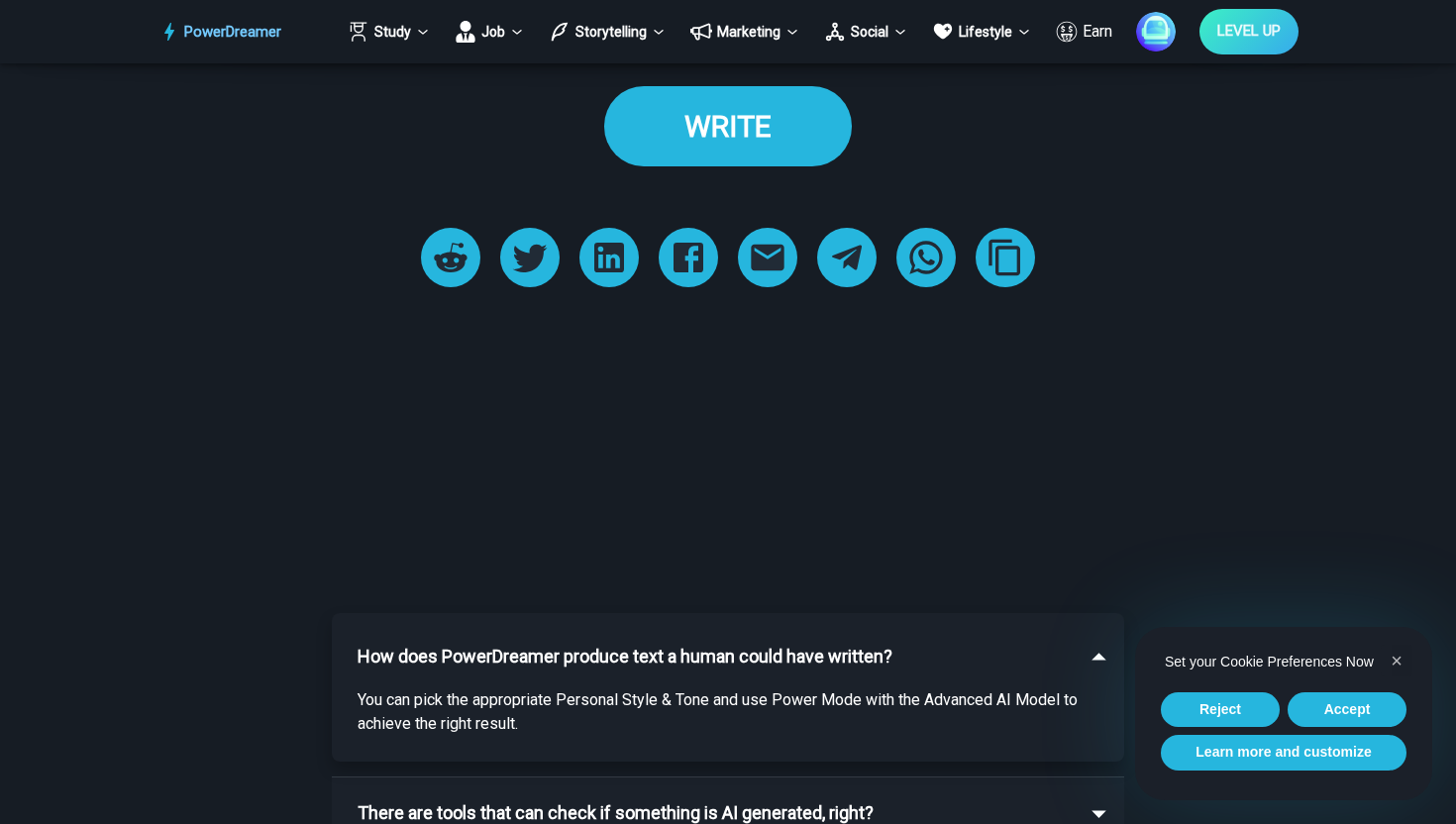 click on "WRITE" at bounding box center (728, 126) 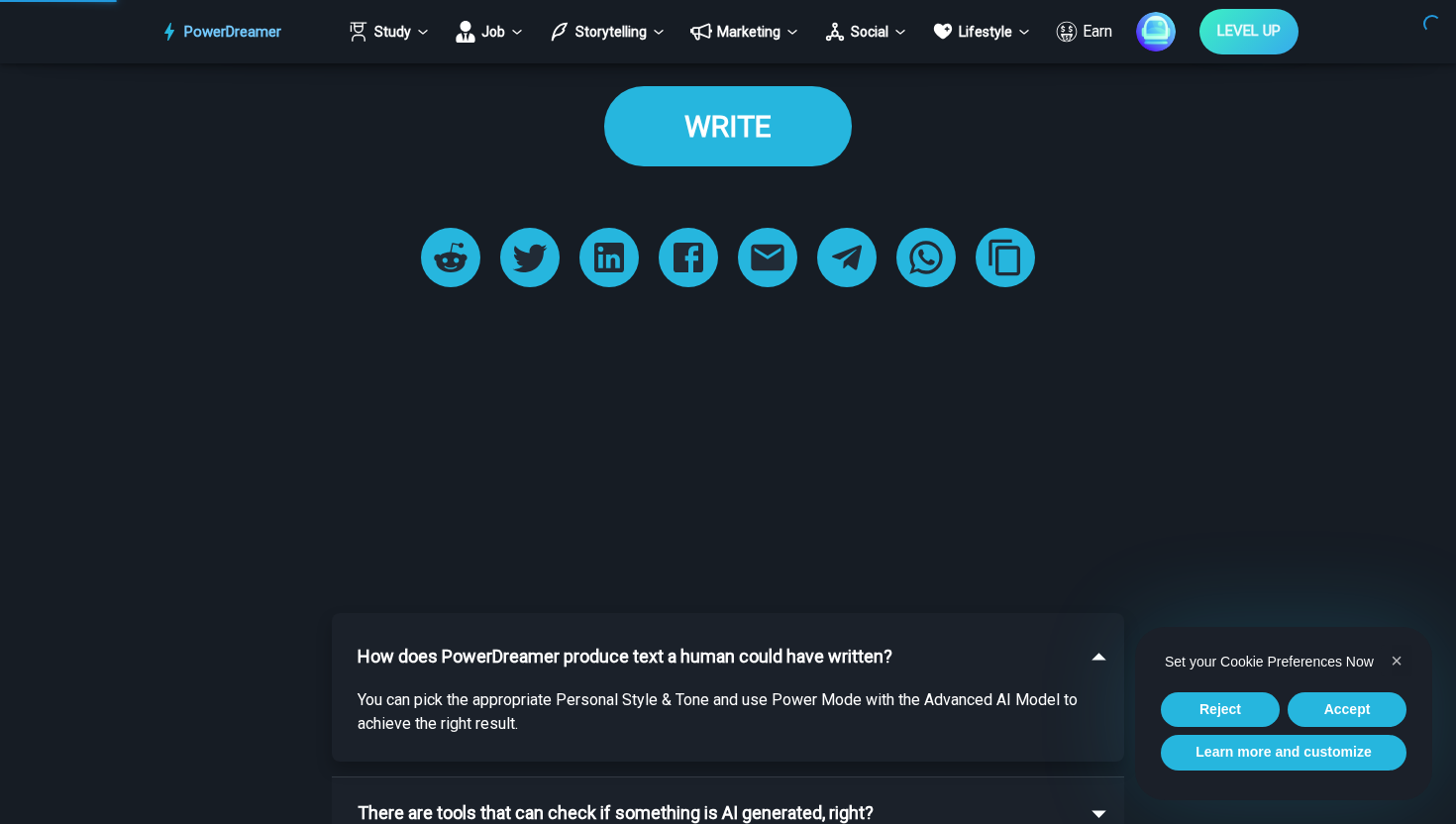 scroll, scrollTop: 0, scrollLeft: 0, axis: both 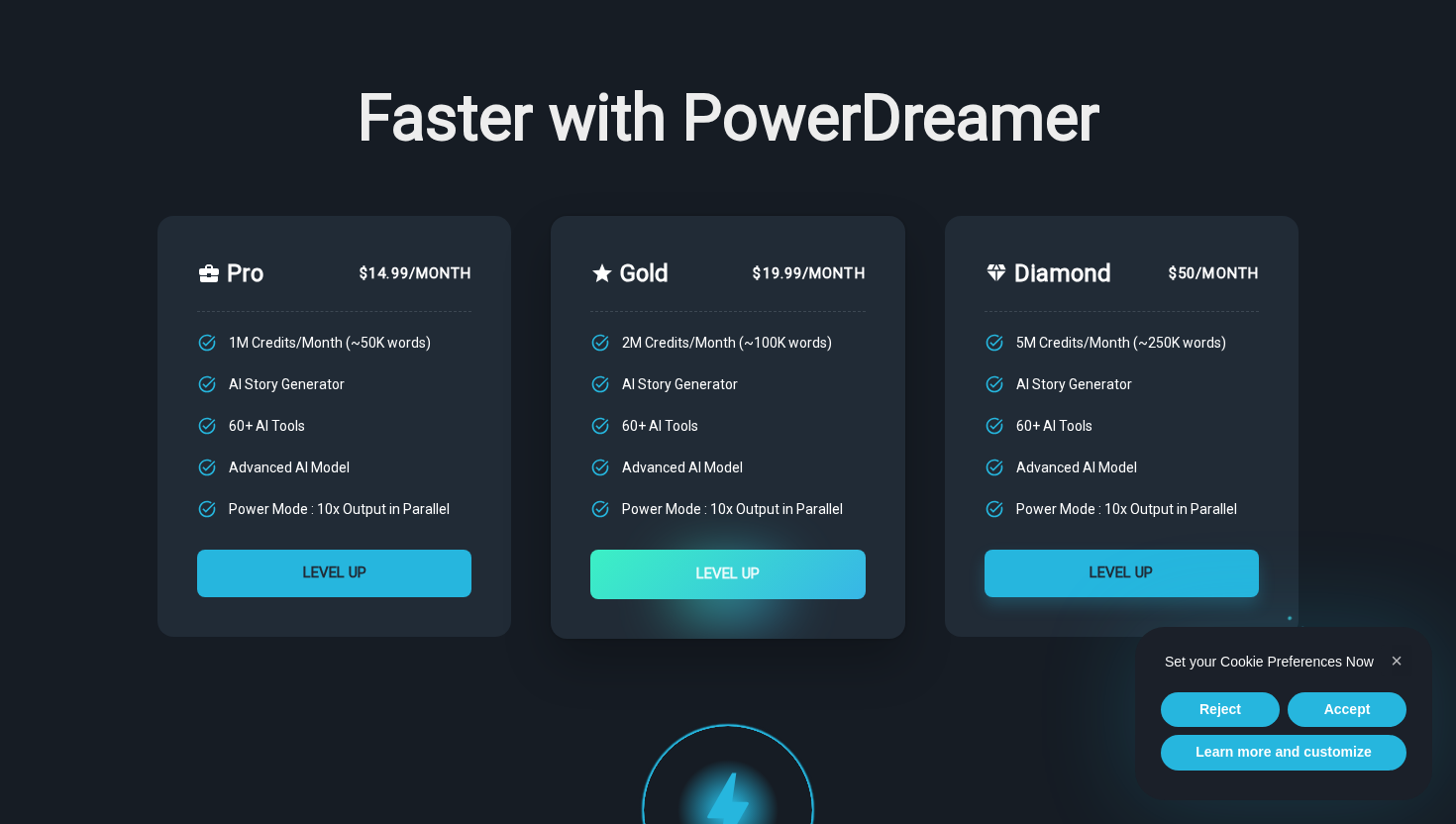 click on "LEVEL UP" at bounding box center (334, 573) 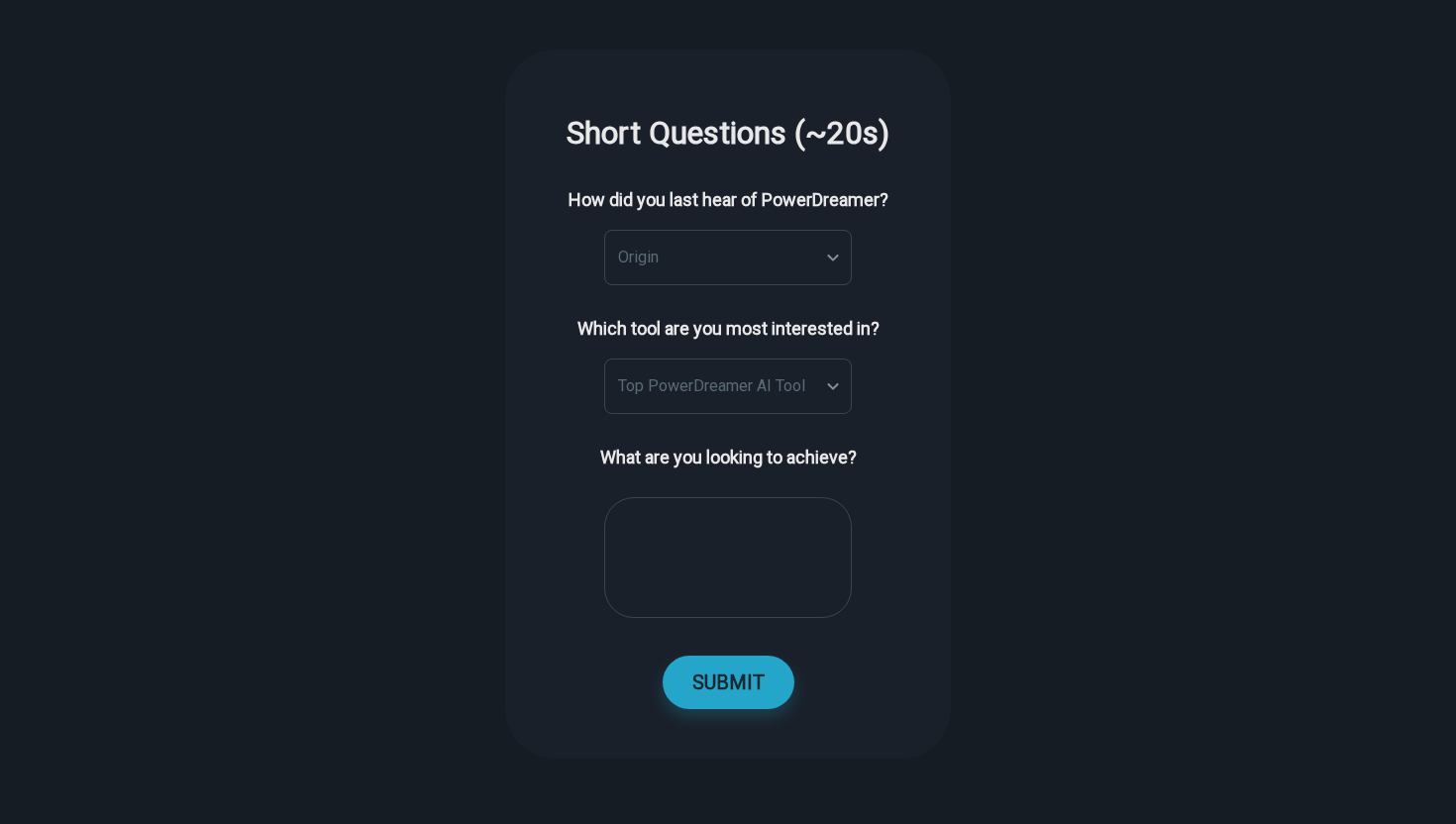 scroll, scrollTop: 0, scrollLeft: 0, axis: both 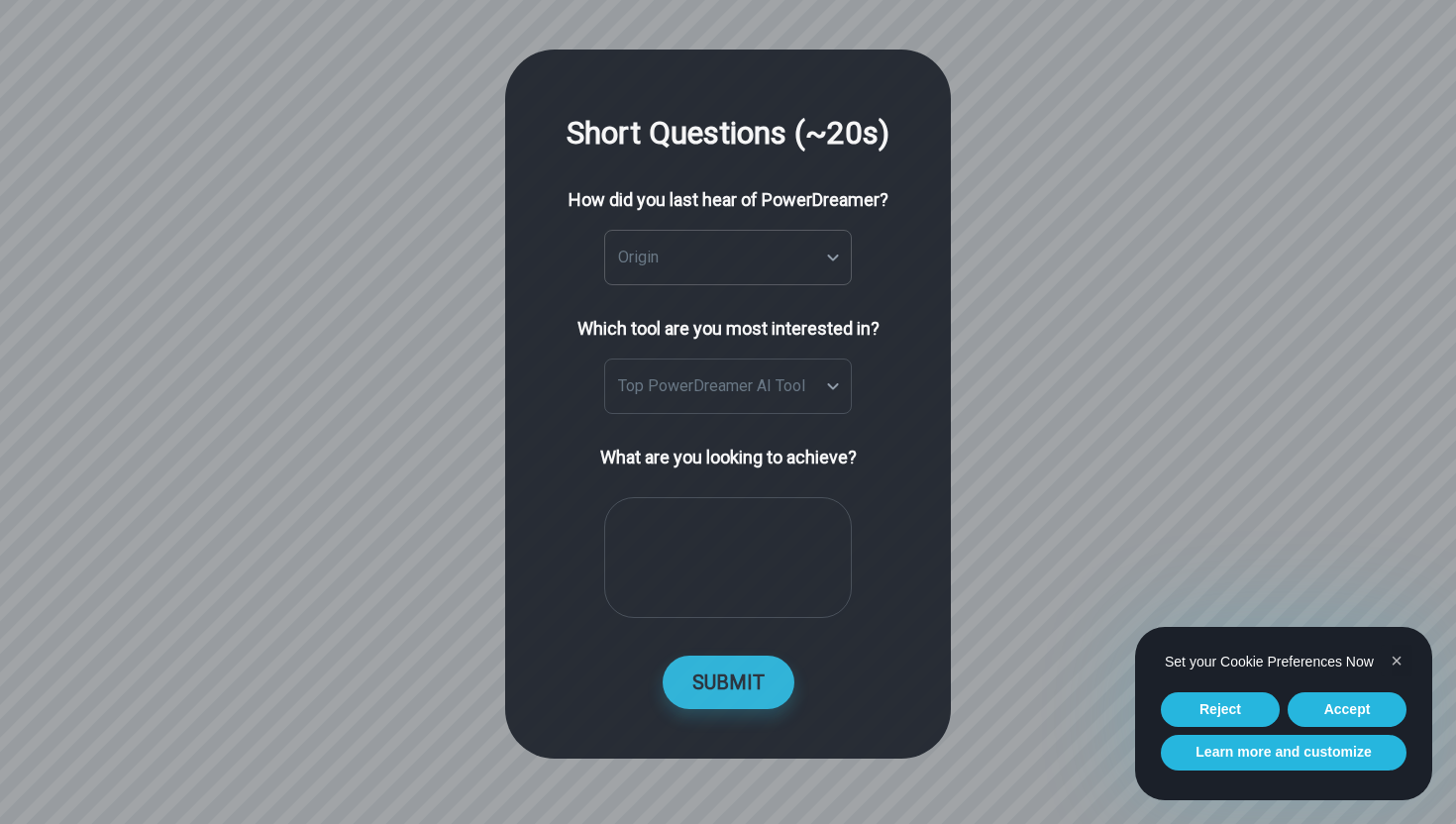 click on "Short Questions (~20s) How did you last hear of PowerDreamer? Origin ​ Origin In which subreddit? Subreddit Subreddit Specify In which Discord community? Which search terms did you use? Which newsletter? Link to the page/post Link to the video Which email address reached out to you? What is your current or last job title? Who reached out to you? Specify Specify Which tool are you most interested in? Top PowerDreamer AI Tool ​ Top PowerDreamer AI Tool What are you looking to achieve? * ​ SUBMIT
×
Set your Cookie Preferences Now Press again to continue 0/1 Learn more and customize Reject Accept" at bounding box center [728, 419] 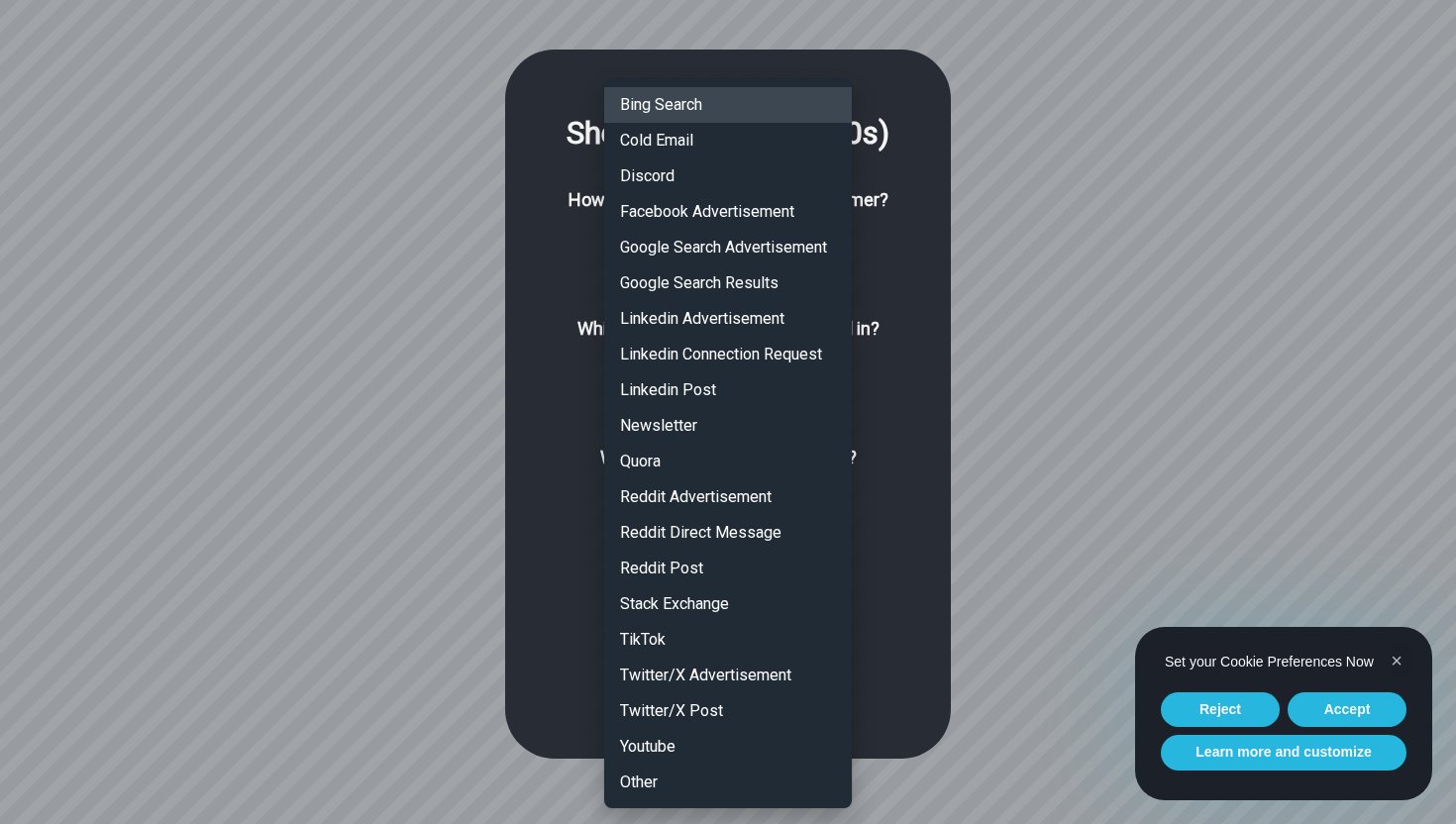 click on "Reddit Post" at bounding box center [728, 568] 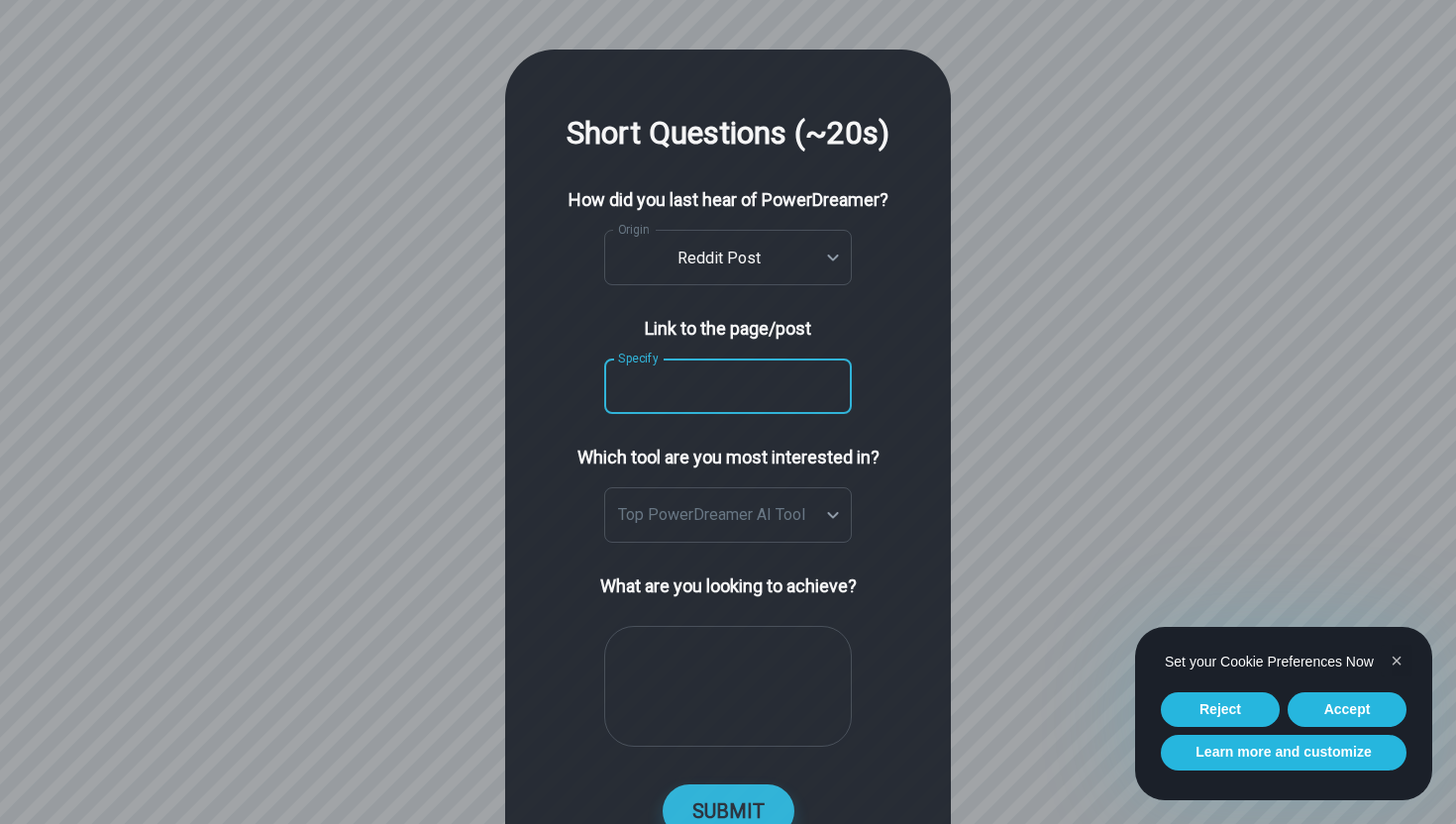click on "Specify" at bounding box center (728, 386) 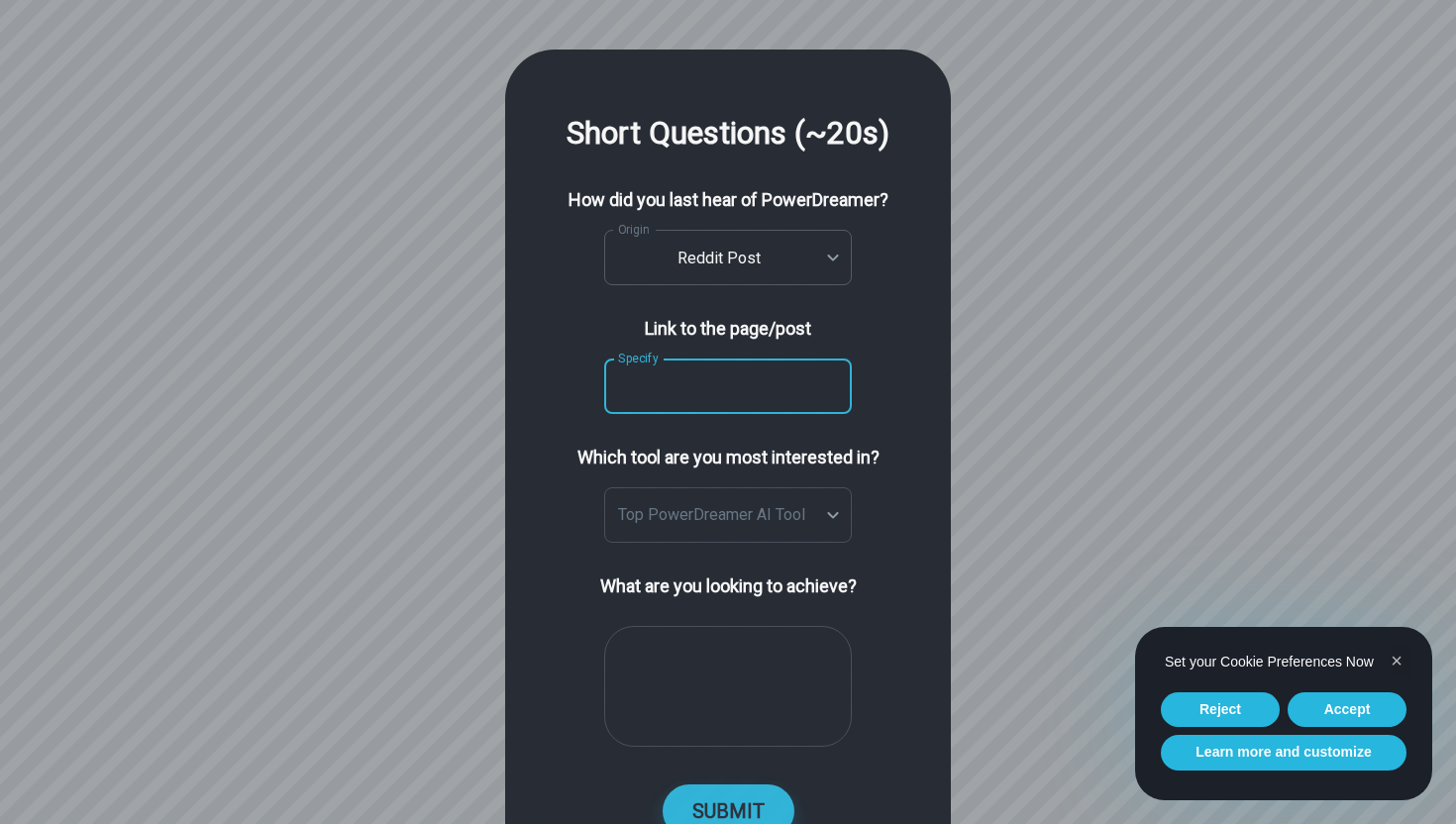 click on "**********" at bounding box center (728, 483) 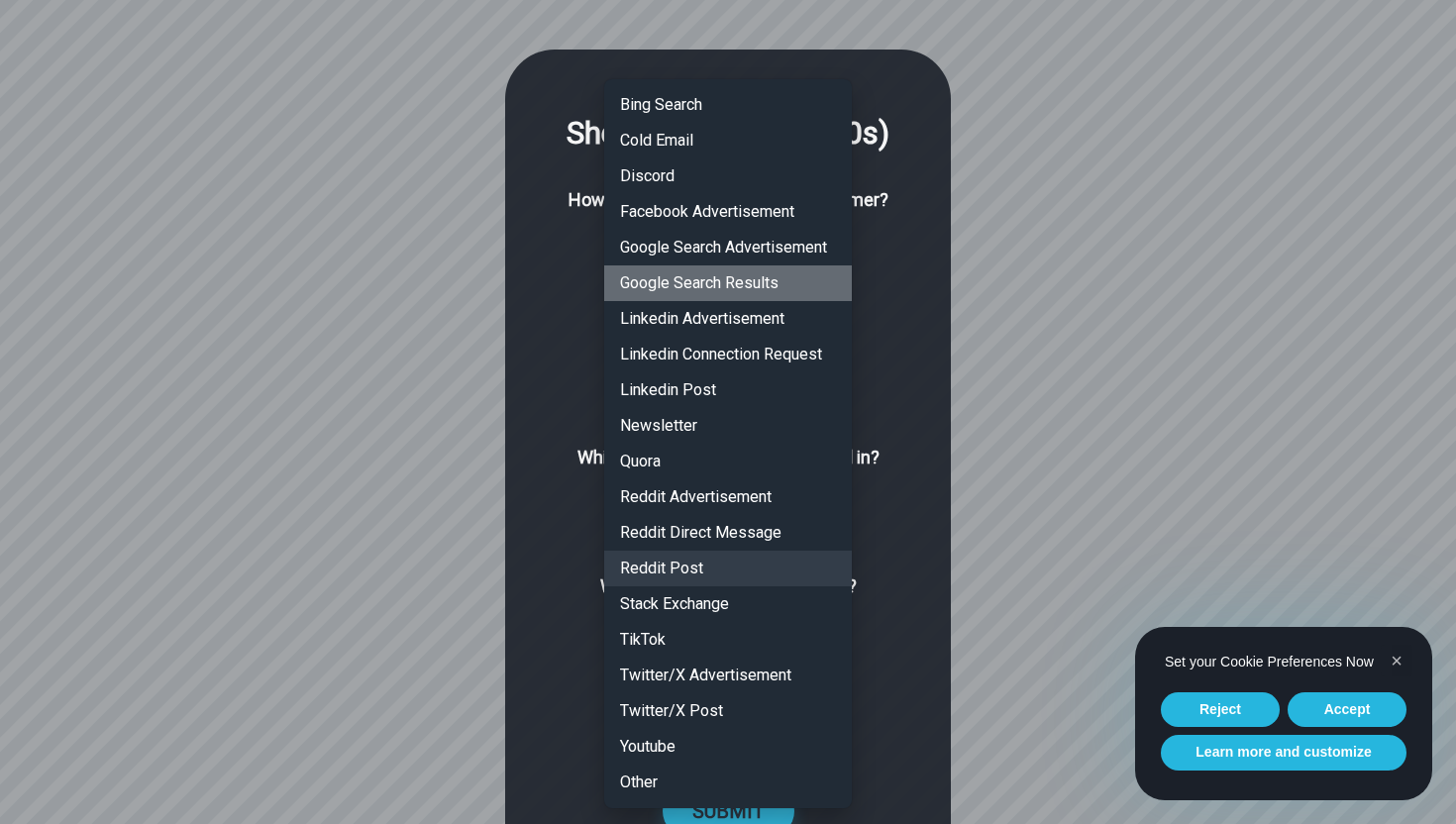 click on "Google Search Results" at bounding box center [728, 283] 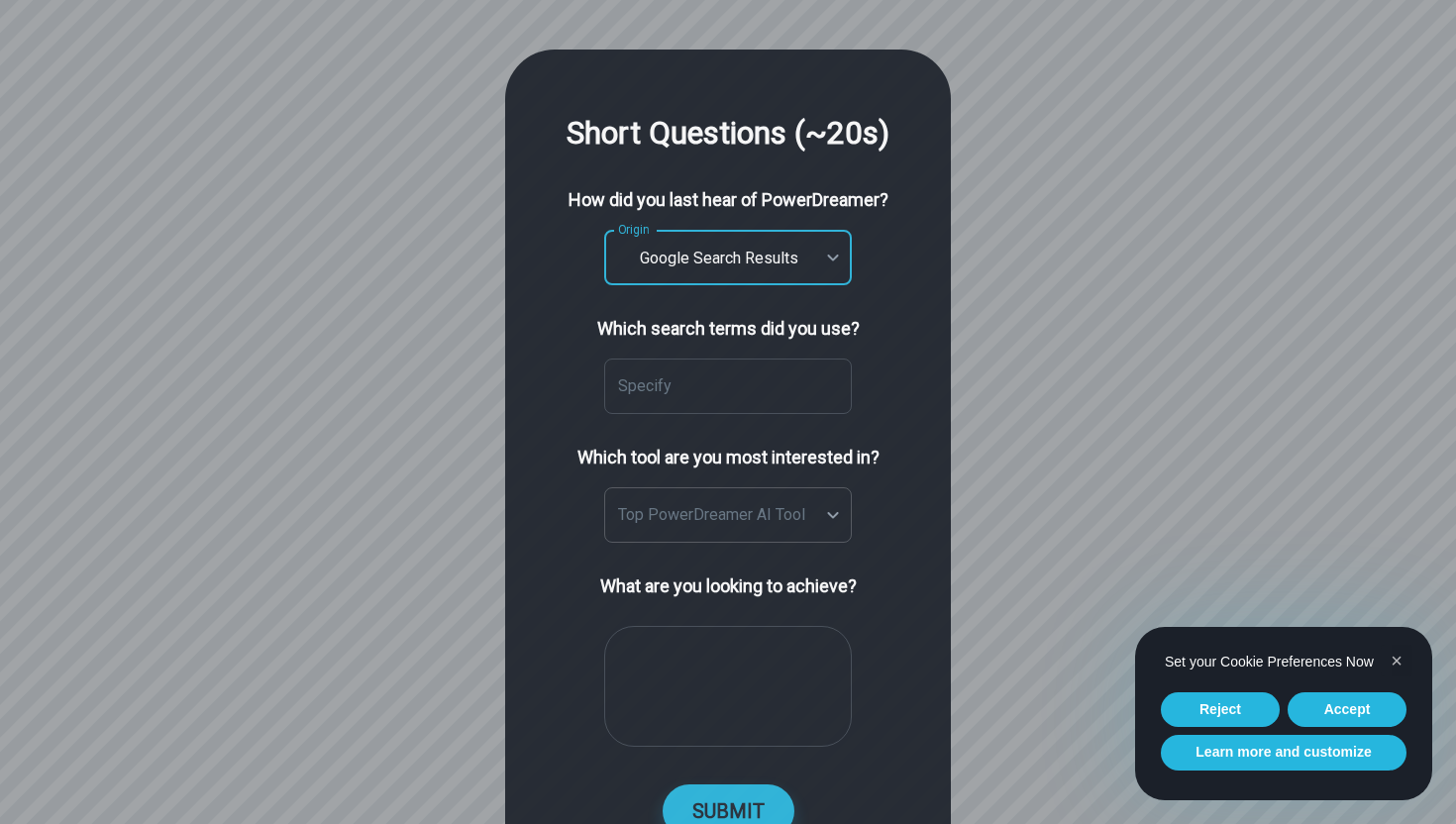 click on "**********" at bounding box center (728, 483) 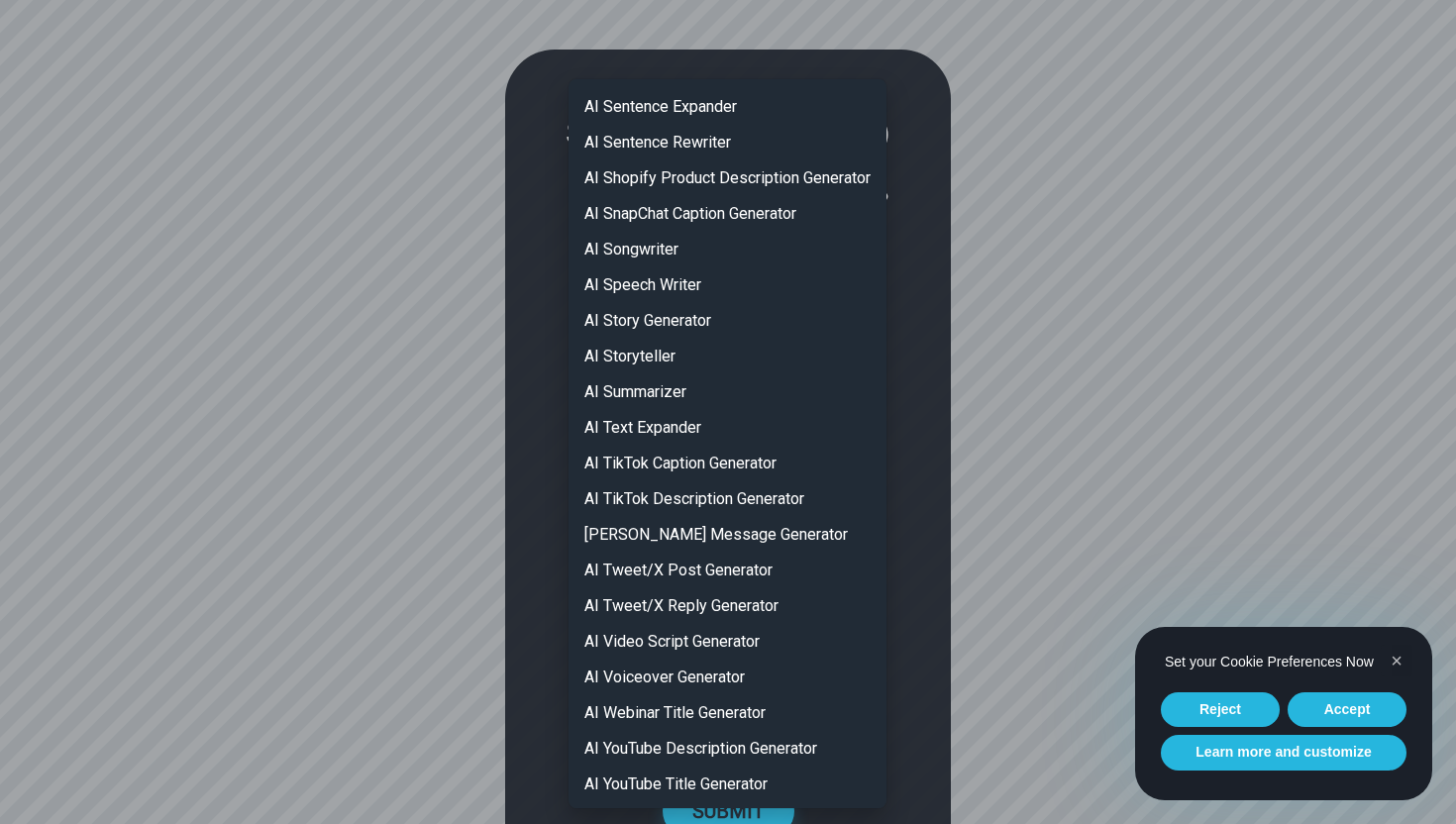 scroll, scrollTop: 1818, scrollLeft: 0, axis: vertical 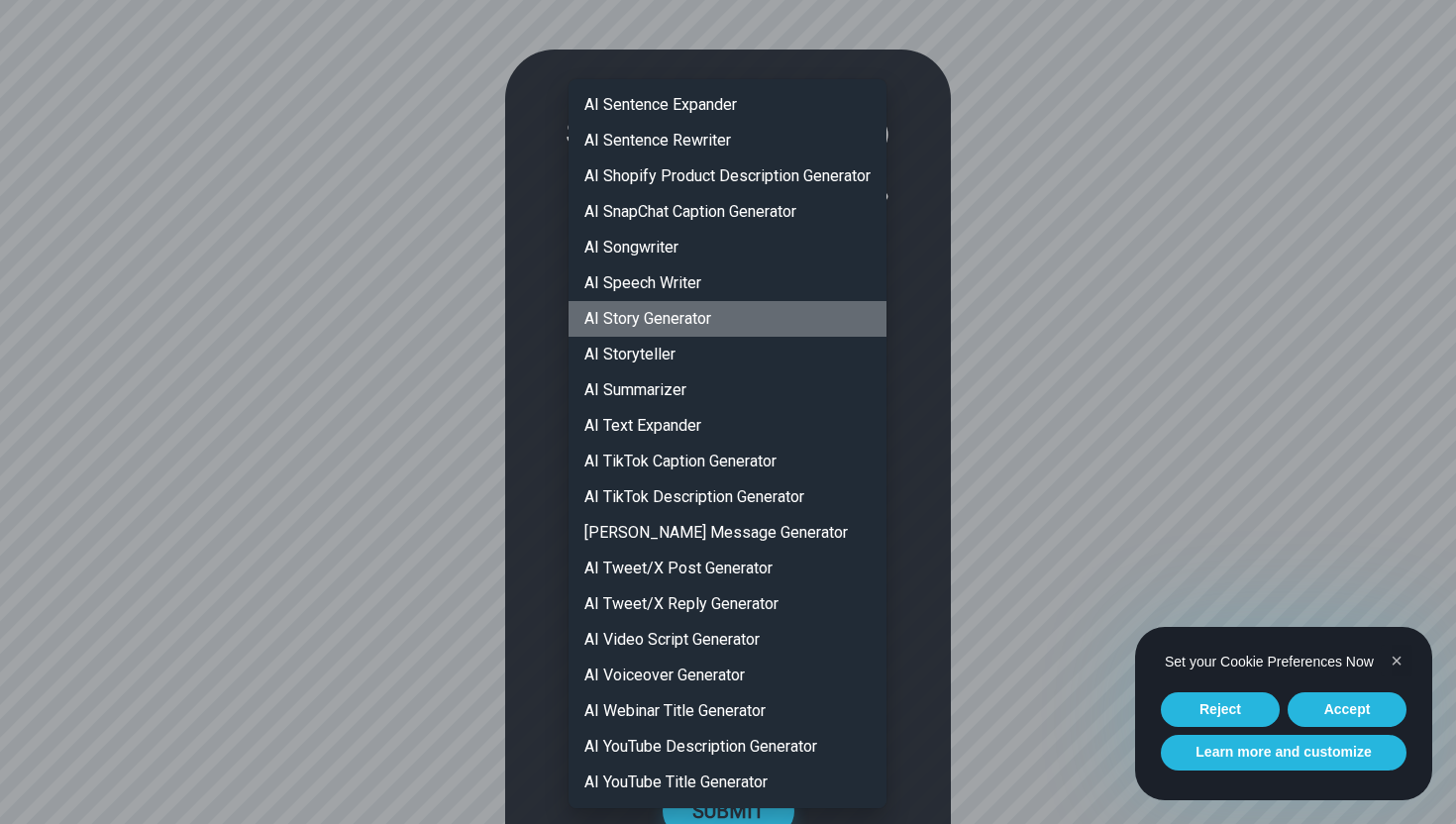 click on "AI Story Generator" at bounding box center [727, 319] 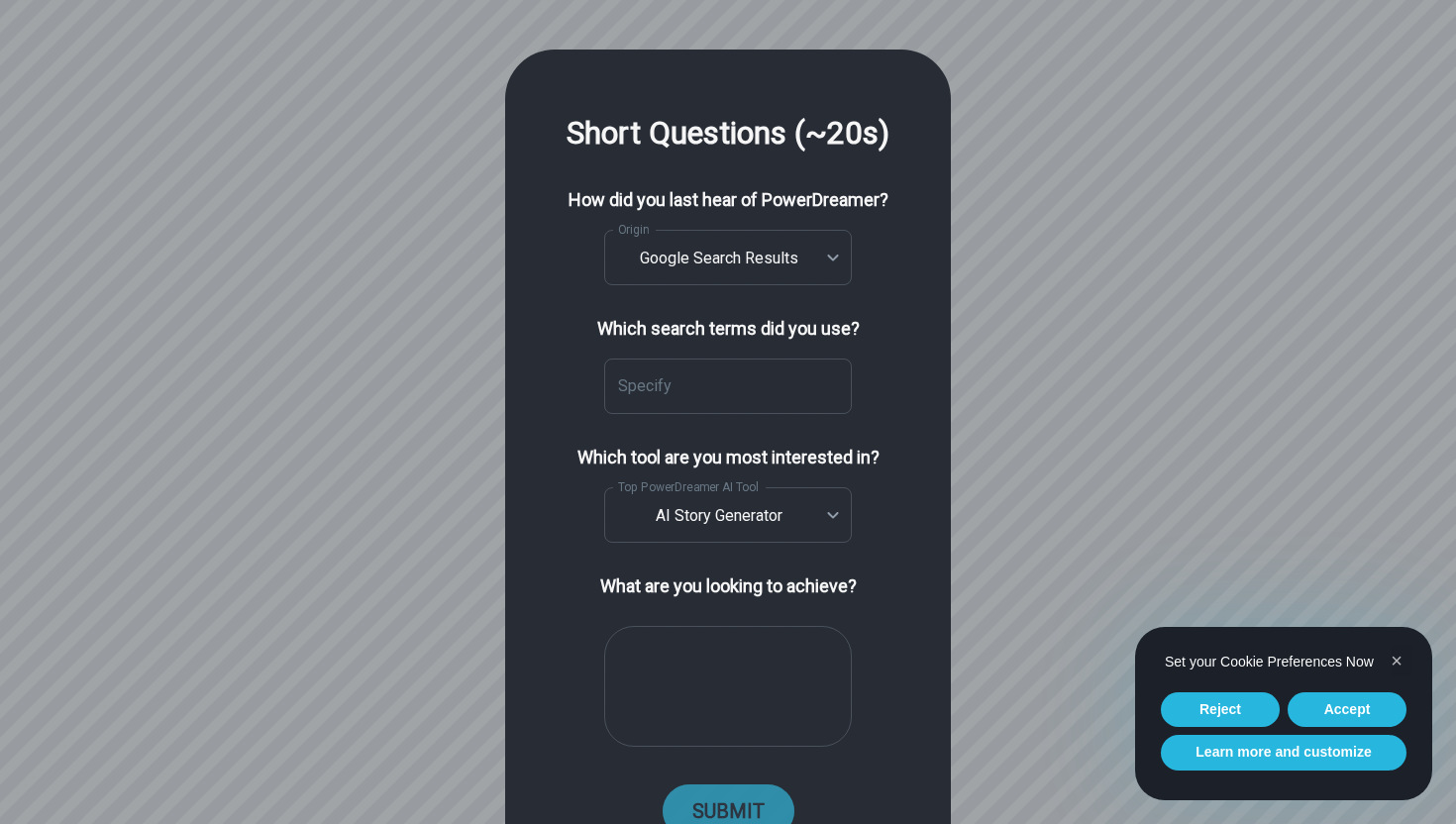 click on "SUBMIT" at bounding box center (728, 811) 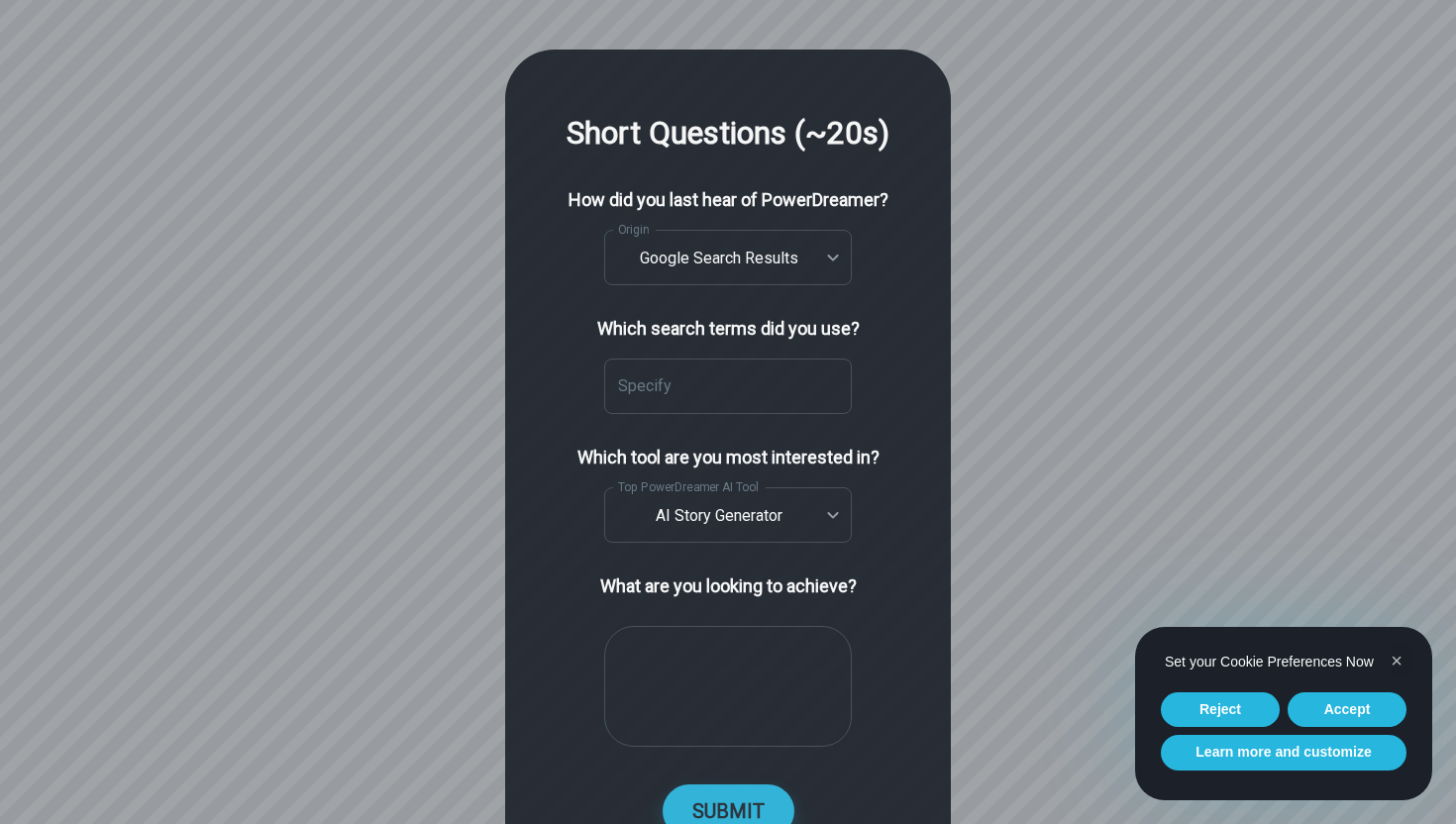 click at bounding box center (728, 686) 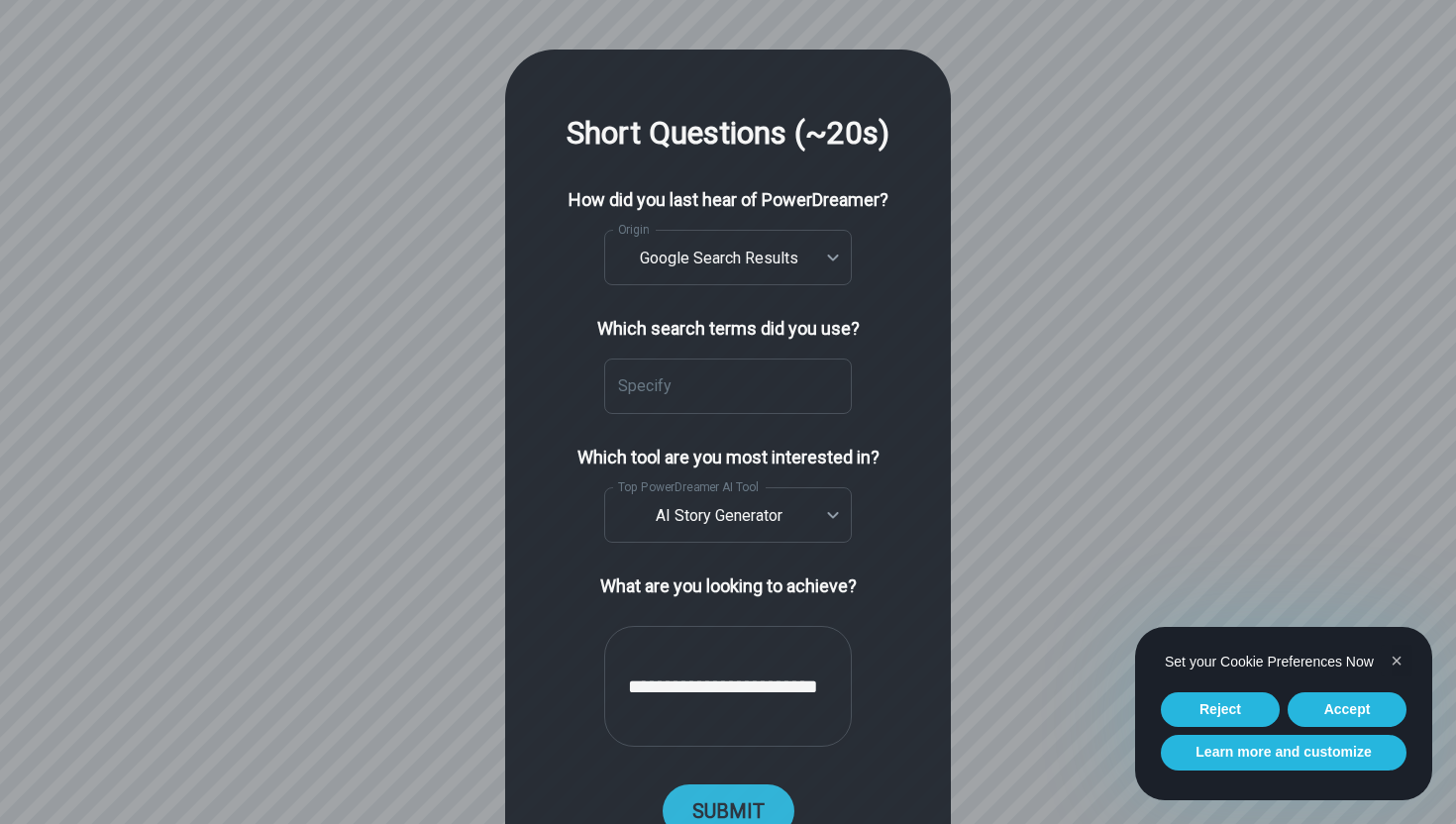 type on "**********" 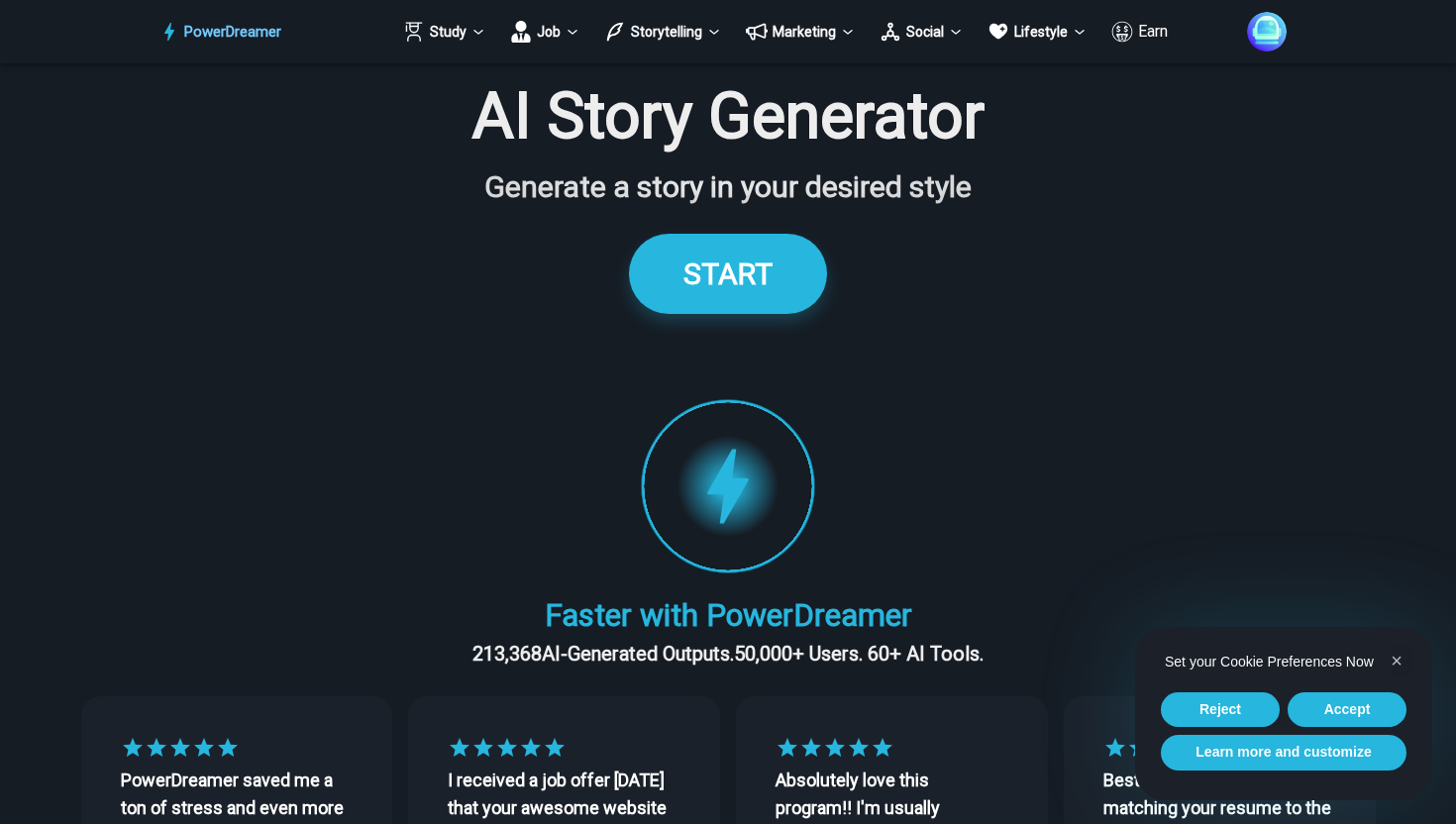 scroll, scrollTop: 0, scrollLeft: 0, axis: both 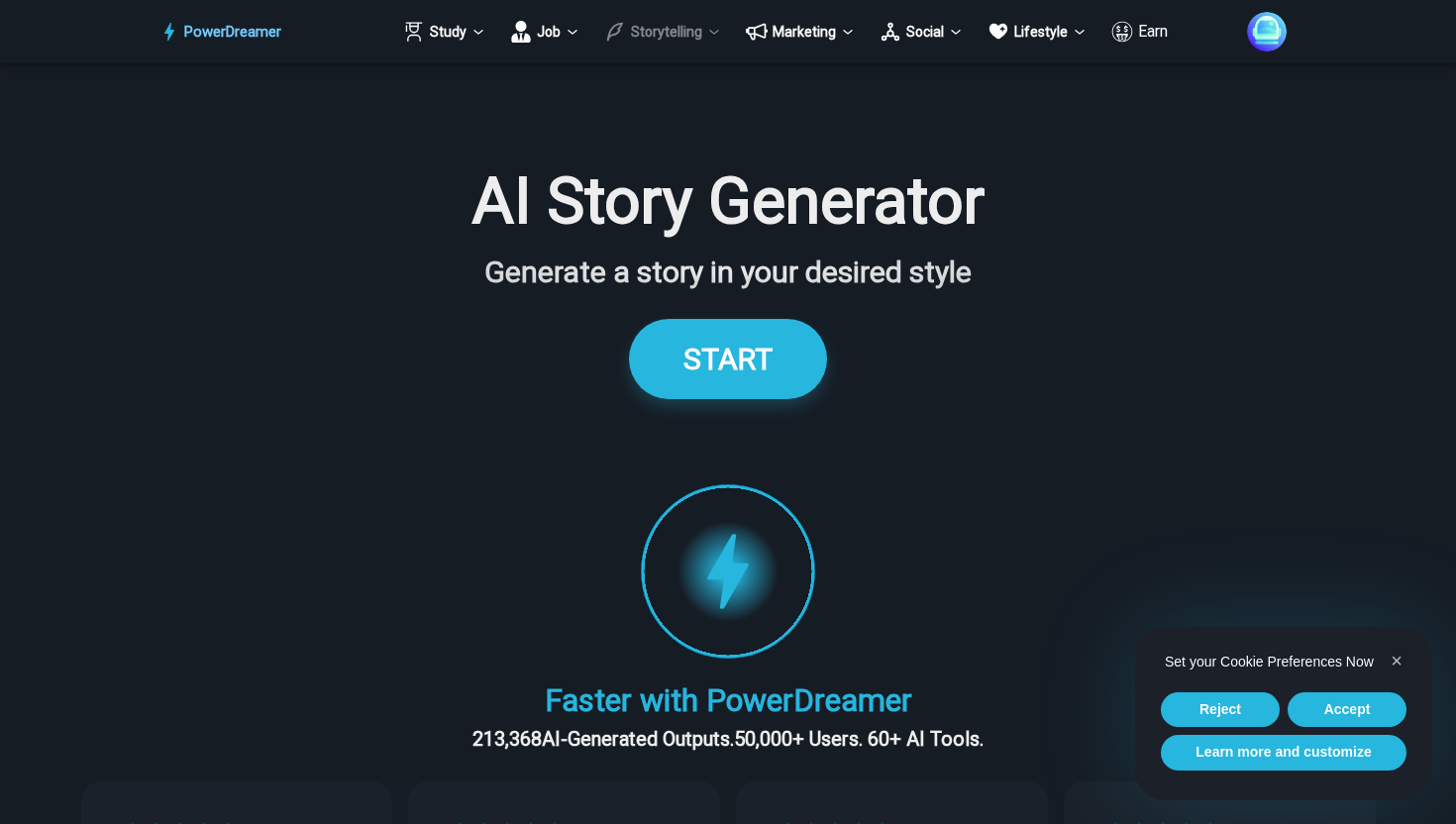 click on "Storytelling" at bounding box center (663, 32) 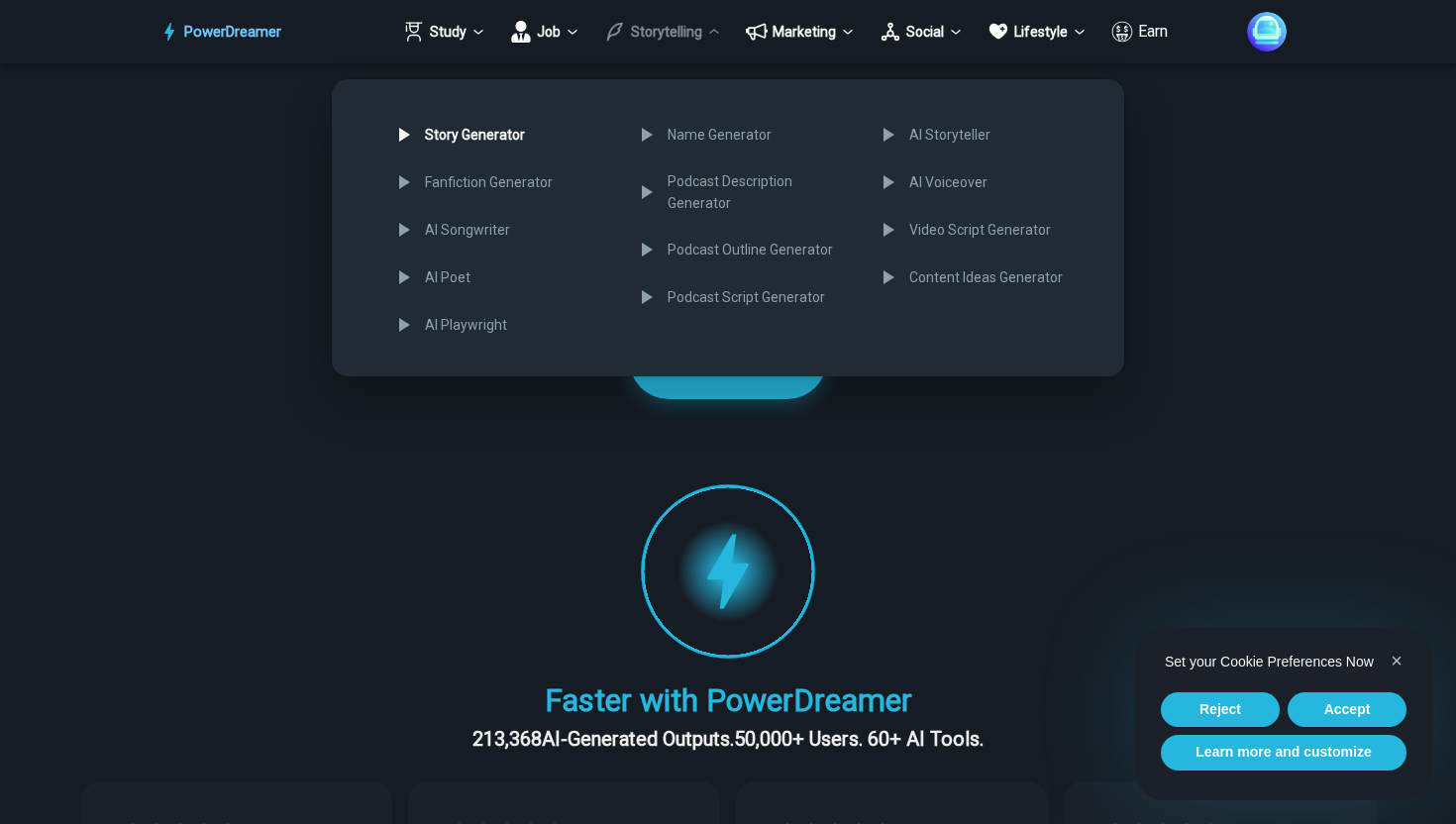 click on "Story Generator" at bounding box center (500, 135) 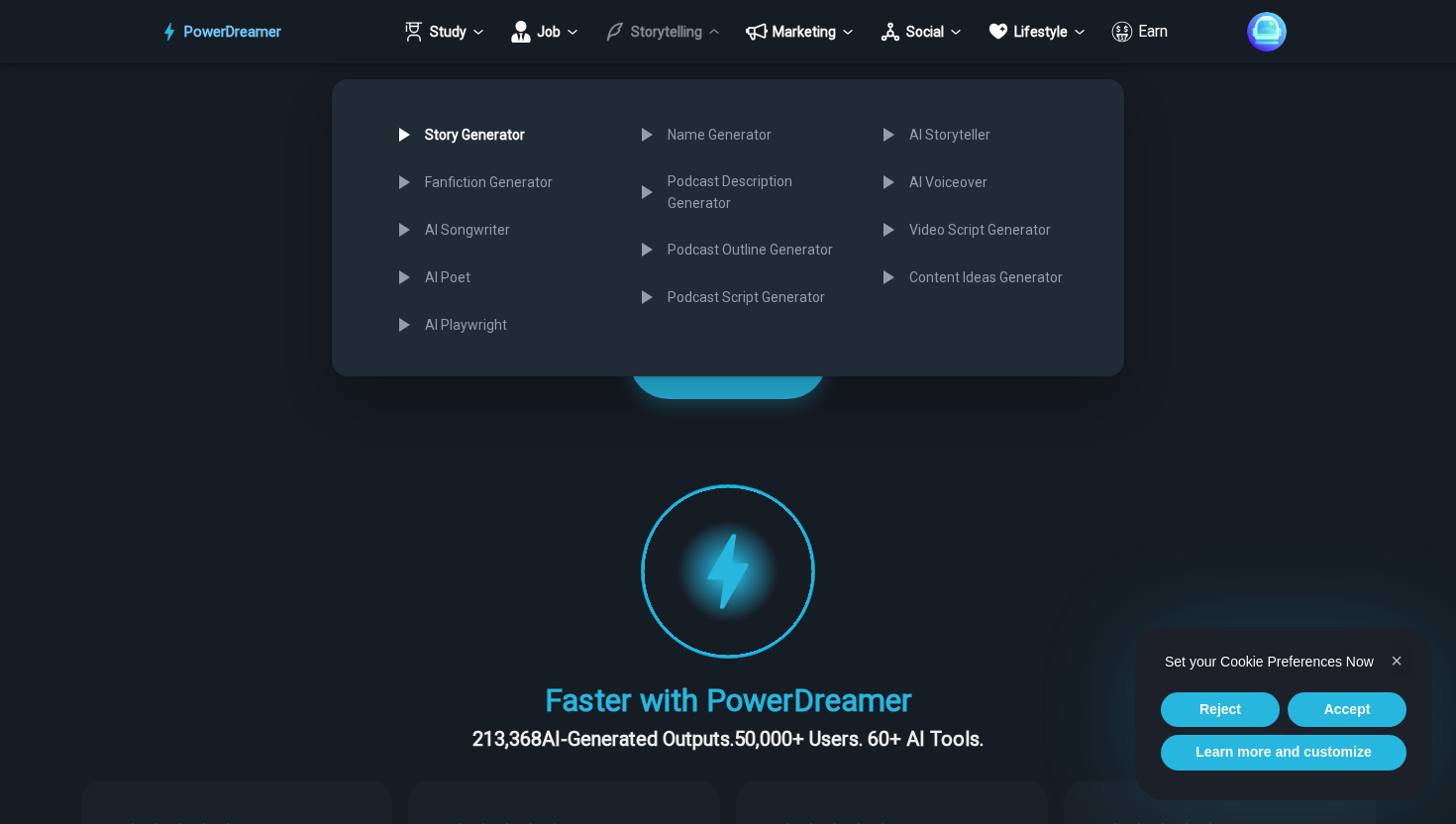 click at bounding box center [728, 412] 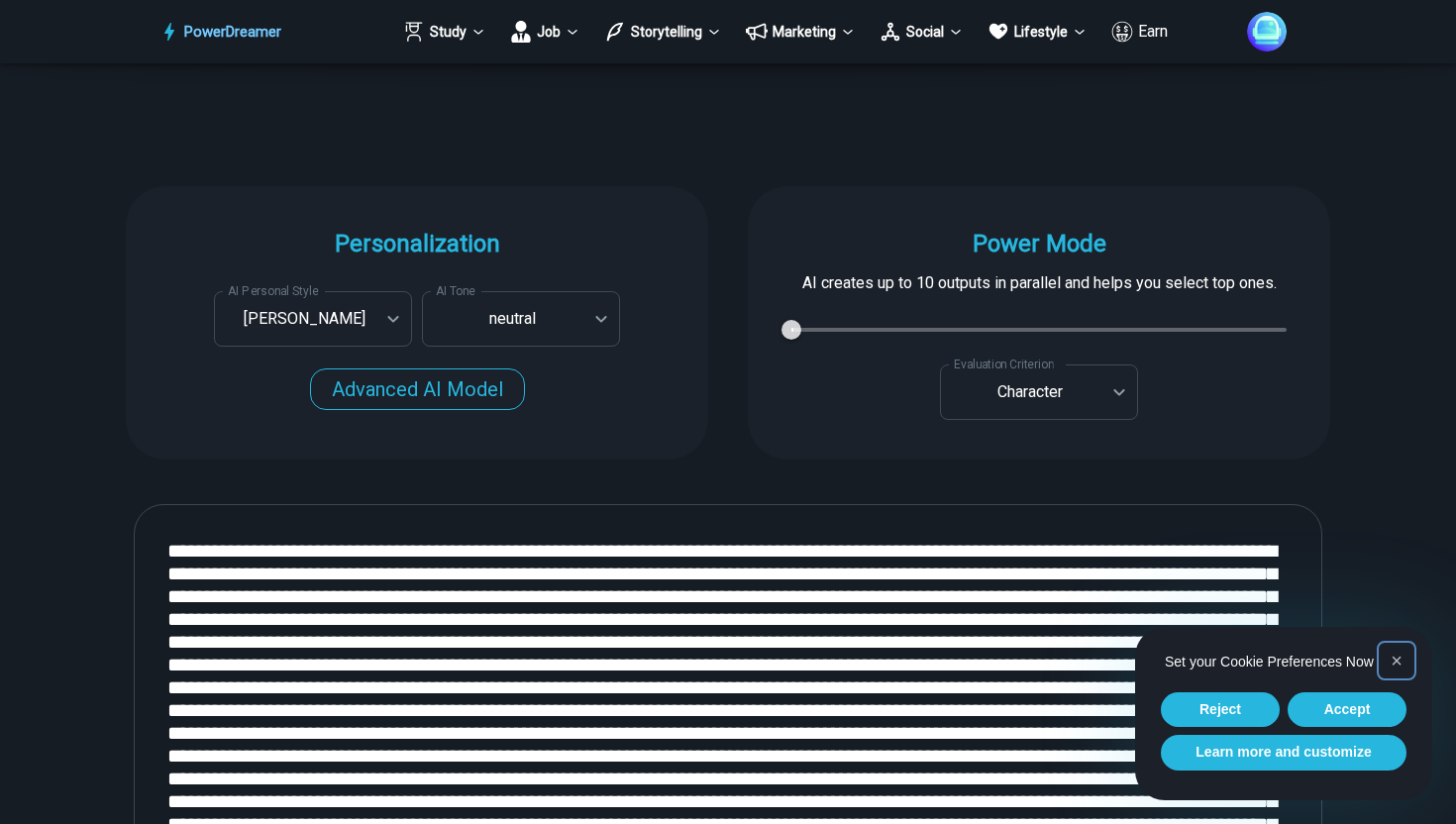scroll, scrollTop: 1812, scrollLeft: 0, axis: vertical 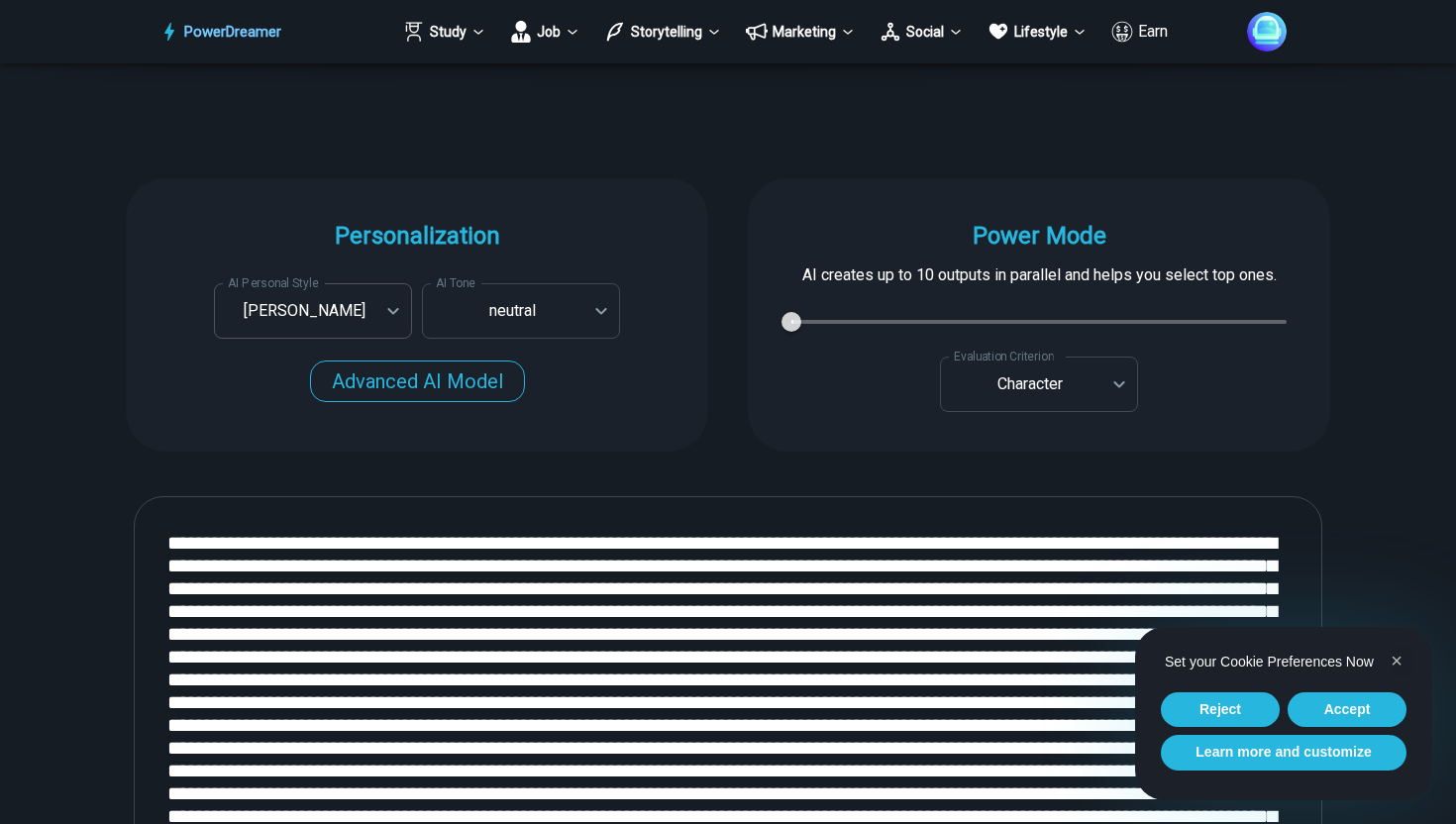 click on "PowerDreamer Study Job Storytelling Marketing Social Lifestyle Earn AI Story Generator Generate a story in your desired style START Faster with PowerDreamer 213,368  AI-Generated Outputs.  50,000+ Users. 60+ AI Tools. PowerDreamer saved me a ton of stress and even more time. Highly recommend. [PERSON_NAME] is a writer and producer with experience at Morning Rush, [US_STATE] PBS, Metro Weekly and The [US_STATE] Times I received a job offer [DATE] that your awesome website helped me get. Thank you! I will be singing your praises. [PERSON_NAME] signed up to PowerDreamer [DATE] and received his job offer [DATE] Absolutely love this program!! I'm usually hesitant to pay for anything without being able to try it for free first. However, I was desperate to get resume writing help and this program far exceeded my expectations! I have been telling anyone I know looking for a job to try it. [PERSON_NAME] [PERSON_NAME], Product Manager in E-Commerce [PERSON_NAME] [PERSON_NAME] Made the job hunting process so easy! Age" at bounding box center (728, 656) 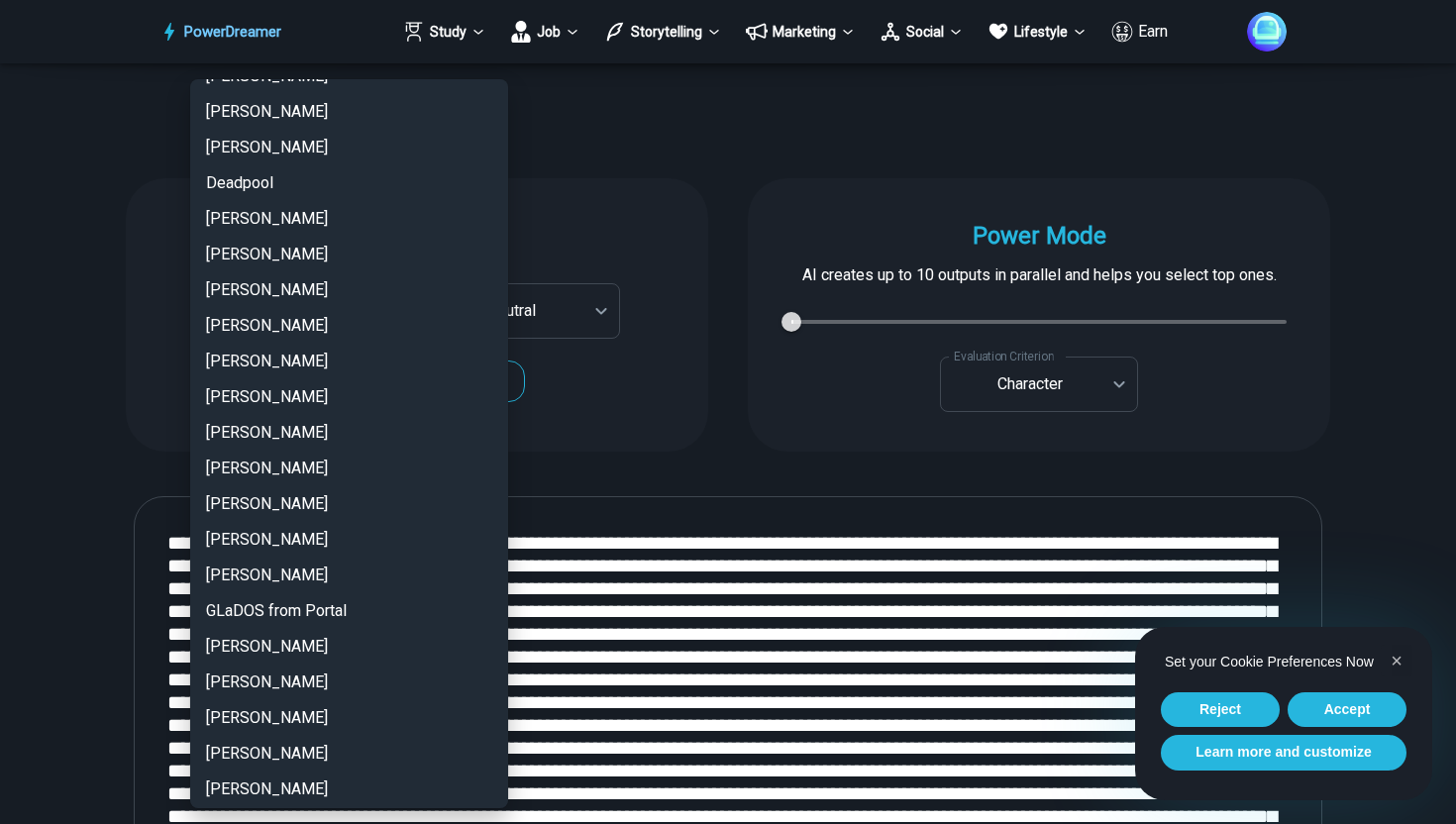 scroll, scrollTop: 781, scrollLeft: 0, axis: vertical 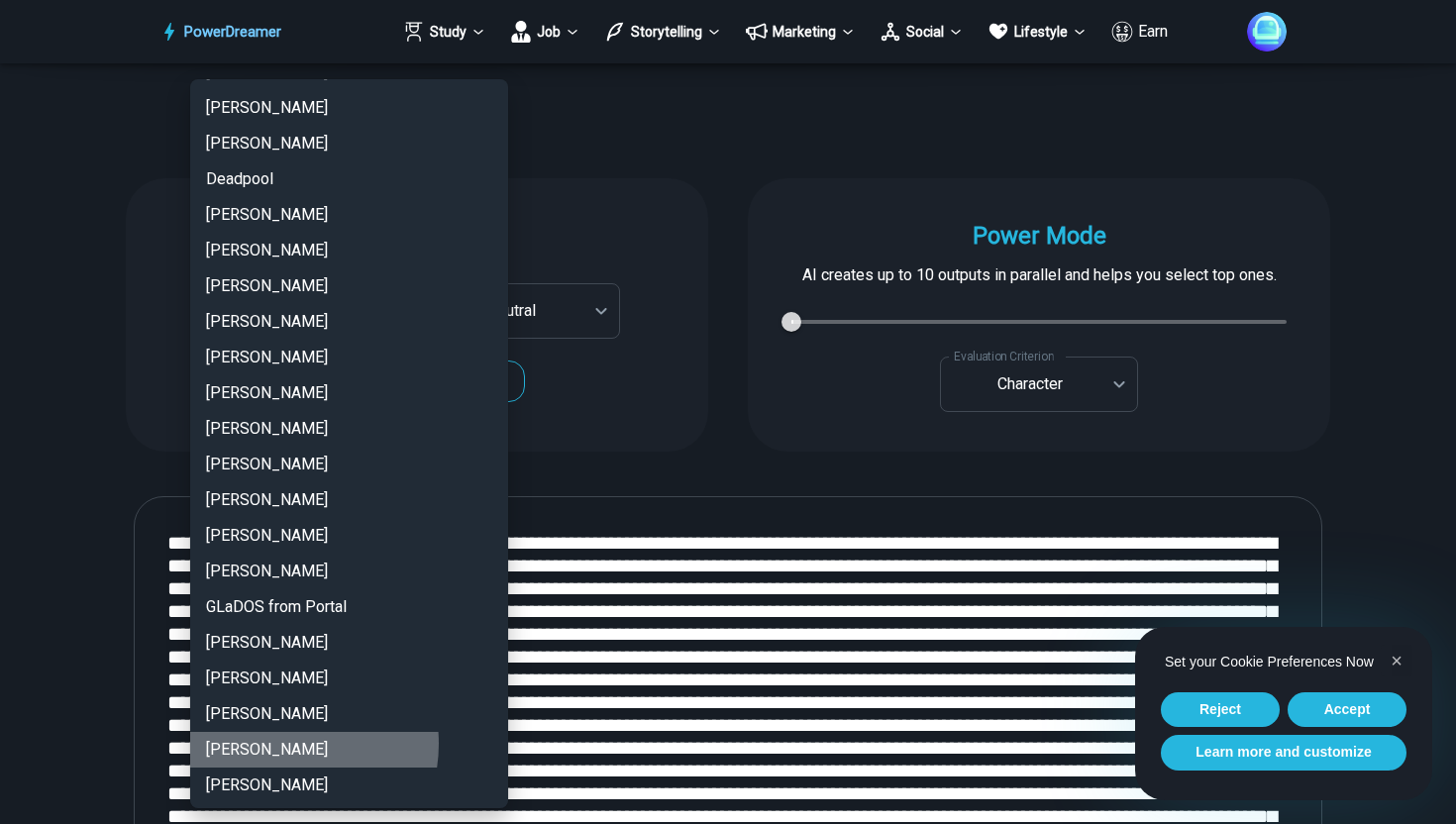 click on "[PERSON_NAME]" at bounding box center (349, 750) 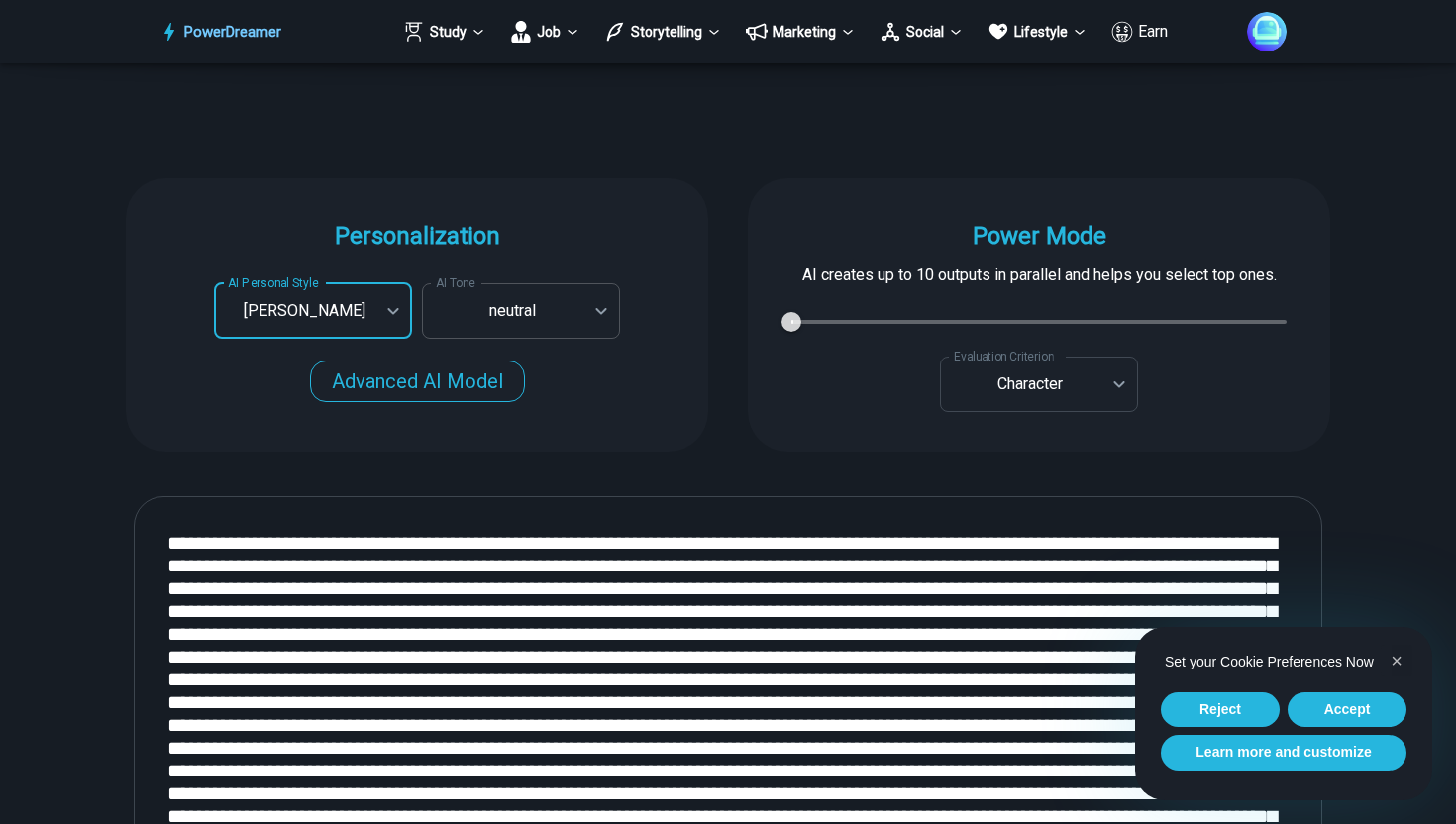 click on "PowerDreamer Study Job Storytelling Marketing Social Lifestyle Earn AI Story Generator Generate a story in your desired style START Faster with PowerDreamer 213,368  AI-Generated Outputs.  50,000+ Users. 60+ AI Tools. PowerDreamer saved me a ton of stress and even more time. Highly recommend. [PERSON_NAME] is a writer and producer with experience at Morning Rush, [US_STATE] PBS, Metro Weekly and The [US_STATE] Times I received a job offer [DATE] that your awesome website helped me get. Thank you! I will be singing your praises. [PERSON_NAME] signed up to PowerDreamer [DATE] and received his job offer [DATE] Absolutely love this program!! I'm usually hesitant to pay for anything without being able to try it for free first. However, I was desperate to get resume writing help and this program far exceeded my expectations! I have been telling anyone I know looking for a job to try it. [PERSON_NAME] [PERSON_NAME], Product Manager in E-Commerce [PERSON_NAME] [PERSON_NAME] Made the job hunting process so easy! Age" at bounding box center (728, 656) 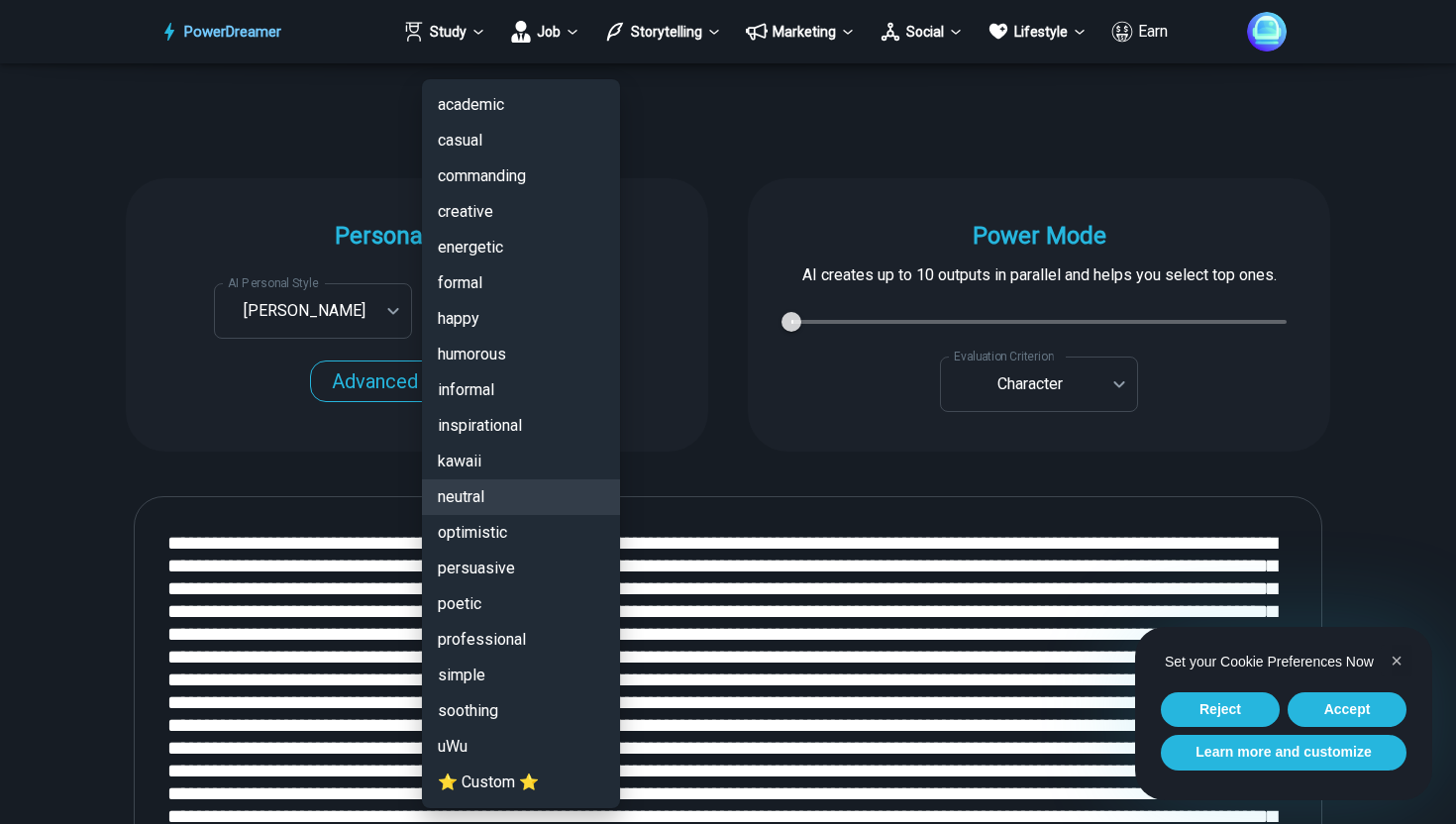 click at bounding box center [728, 412] 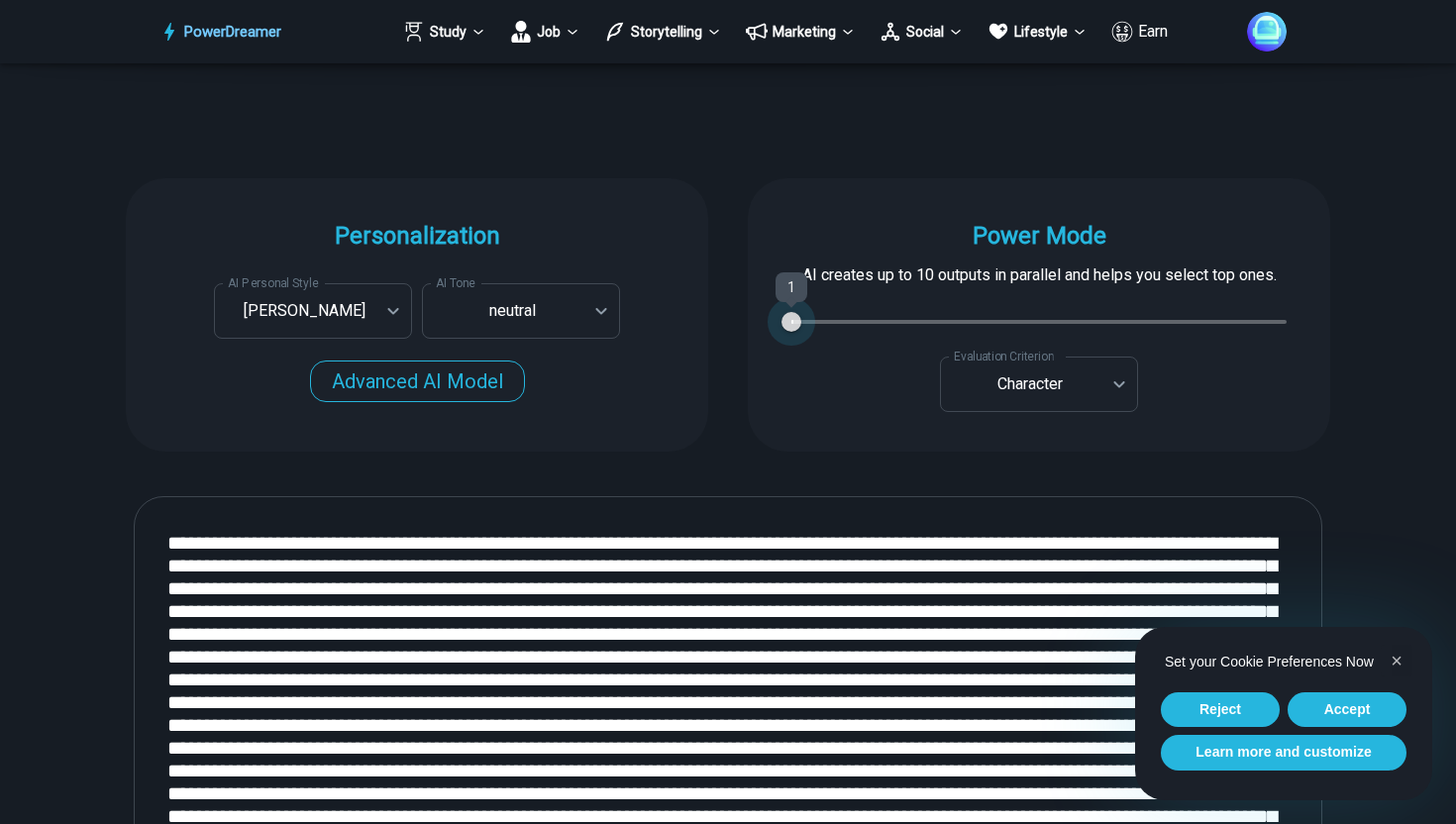type on "*" 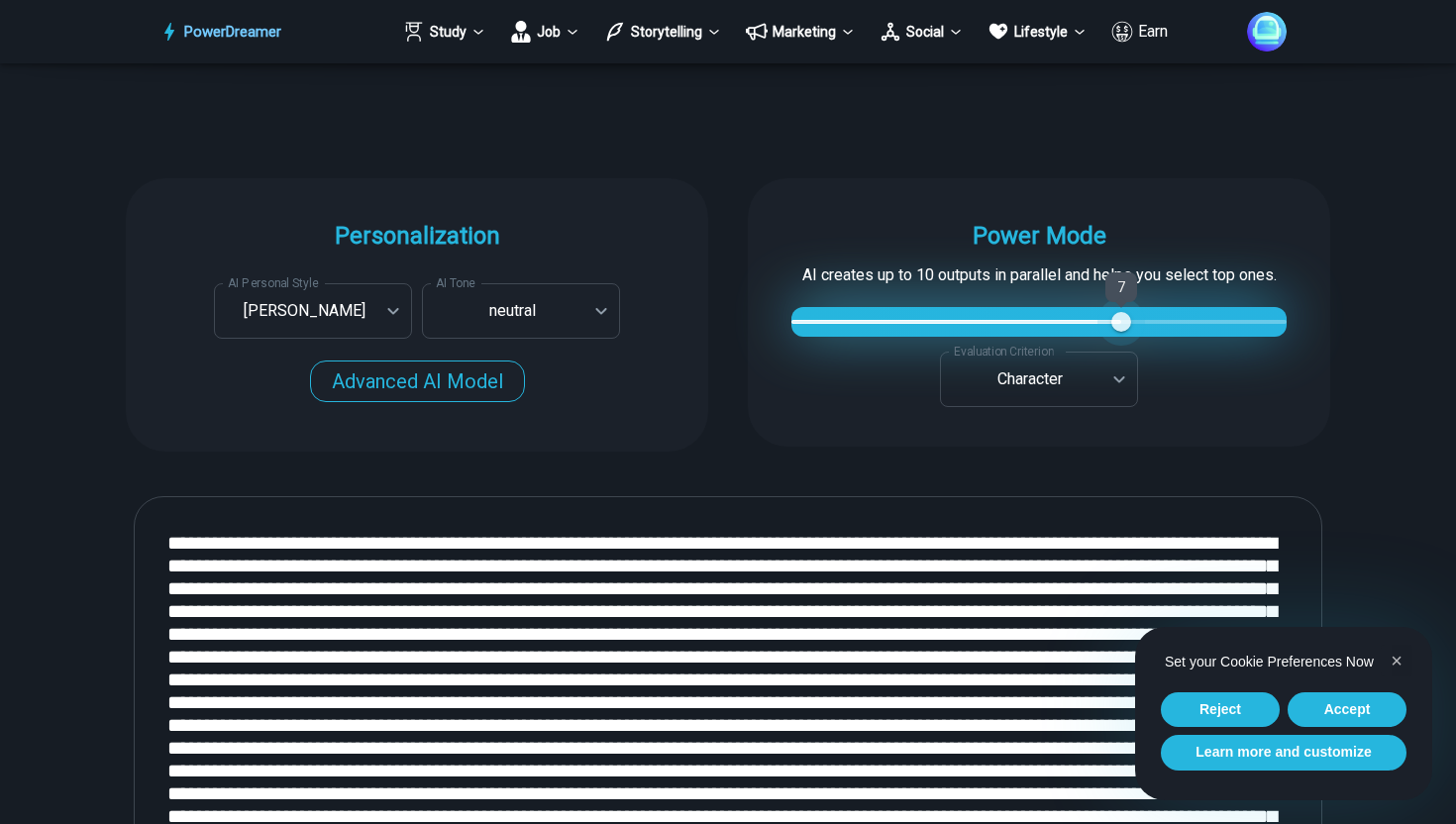type on "*" 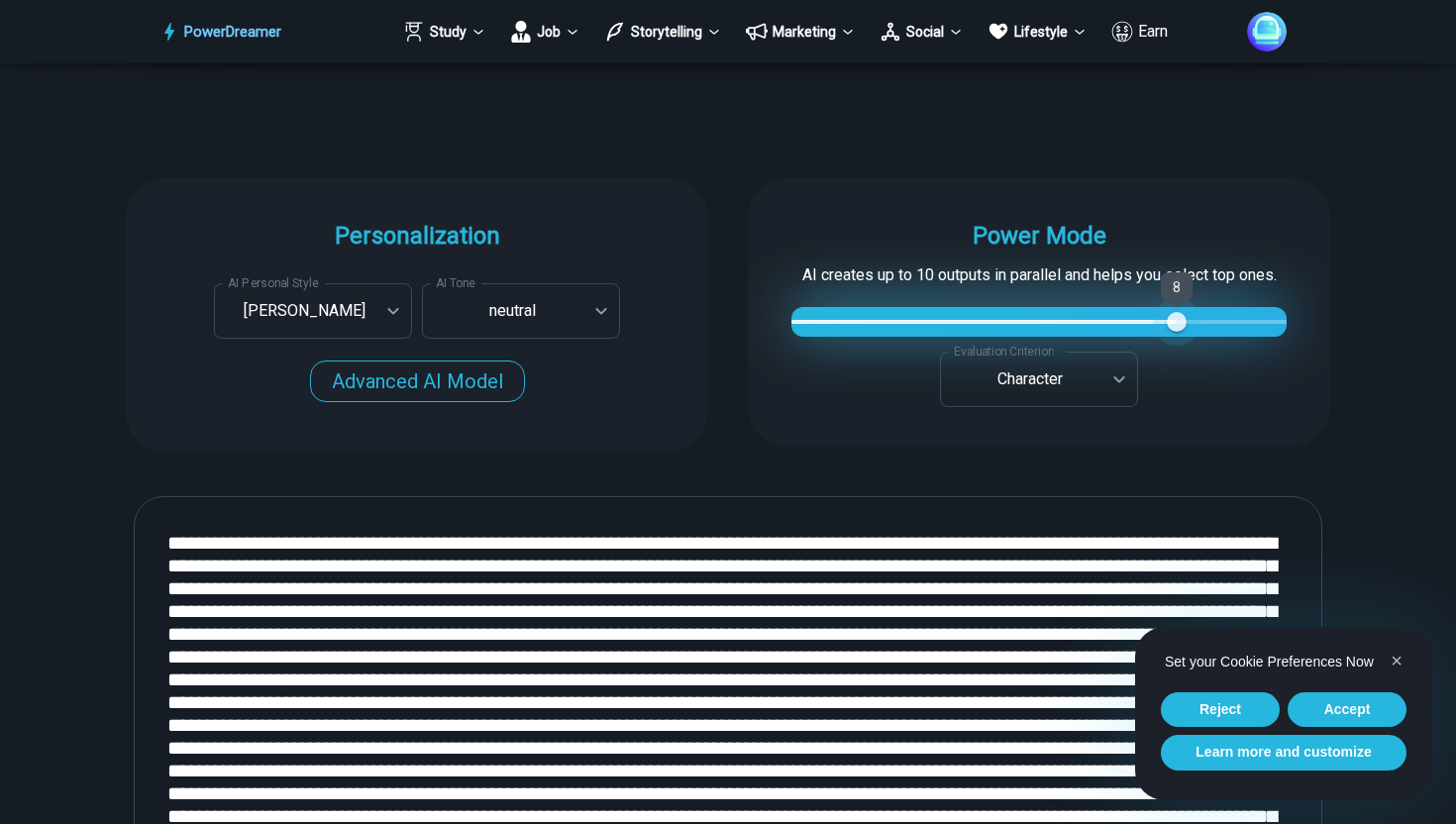 drag, startPoint x: 791, startPoint y: 312, endPoint x: 1158, endPoint y: 303, distance: 367.11034 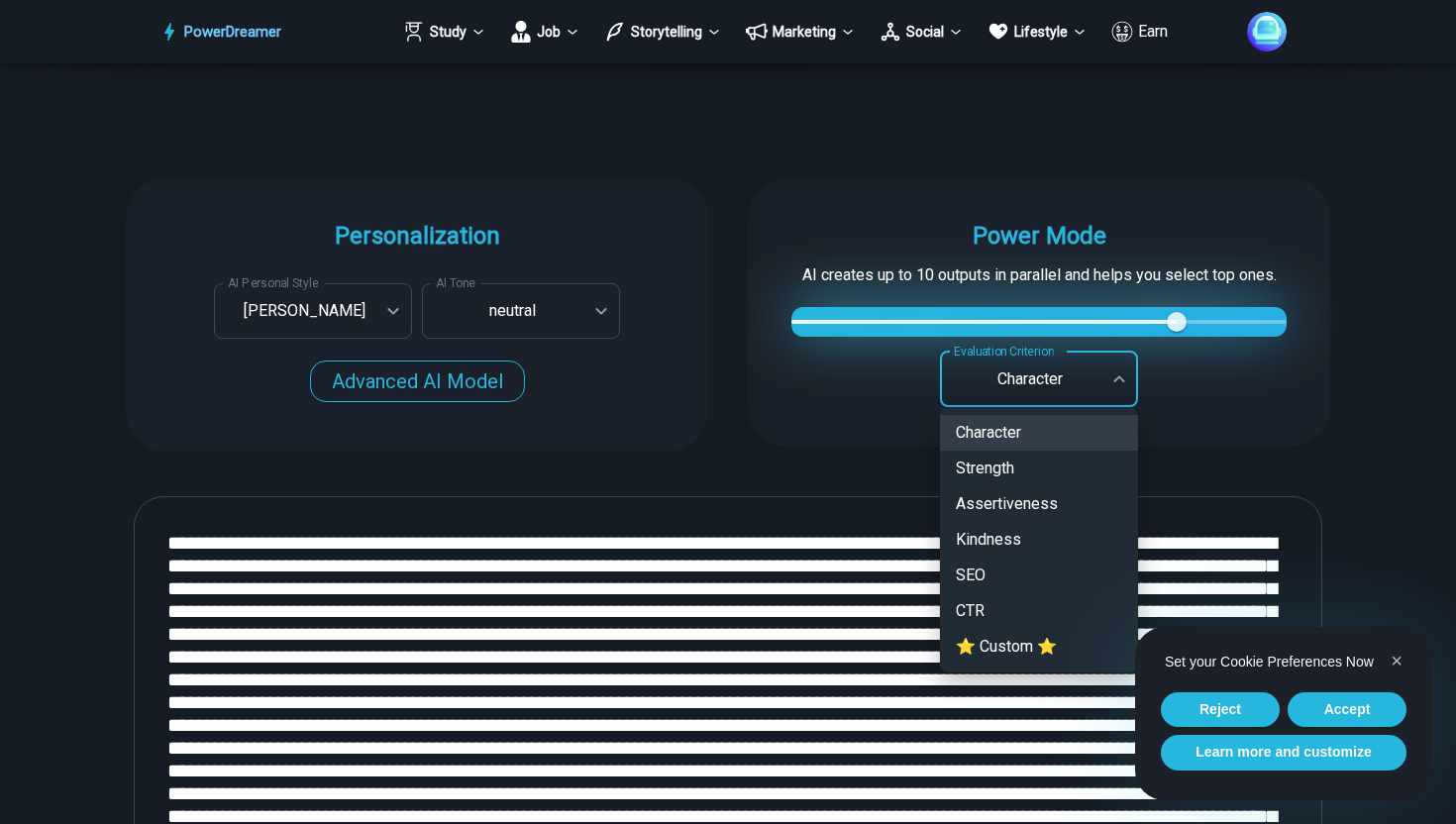 click on "PowerDreamer Study Job Storytelling Marketing Social Lifestyle Earn AI Story Generator Generate a story in your desired style START Faster with PowerDreamer 213,368  AI-Generated Outputs.  50,000+ Users. 60+ AI Tools. PowerDreamer saved me a ton of stress and even more time. Highly recommend. [PERSON_NAME] is a writer and producer with experience at Morning Rush, [US_STATE] PBS, Metro Weekly and The [US_STATE] Times I received a job offer [DATE] that your awesome website helped me get. Thank you! I will be singing your praises. [PERSON_NAME] signed up to PowerDreamer [DATE] and received his job offer [DATE] Absolutely love this program!! I'm usually hesitant to pay for anything without being able to try it for free first. However, I was desperate to get resume writing help and this program far exceeded my expectations! I have been telling anyone I know looking for a job to try it. [PERSON_NAME] [PERSON_NAME], Product Manager in E-Commerce [PERSON_NAME] [PERSON_NAME] Made the job hunting process so easy! Age" at bounding box center [728, 656] 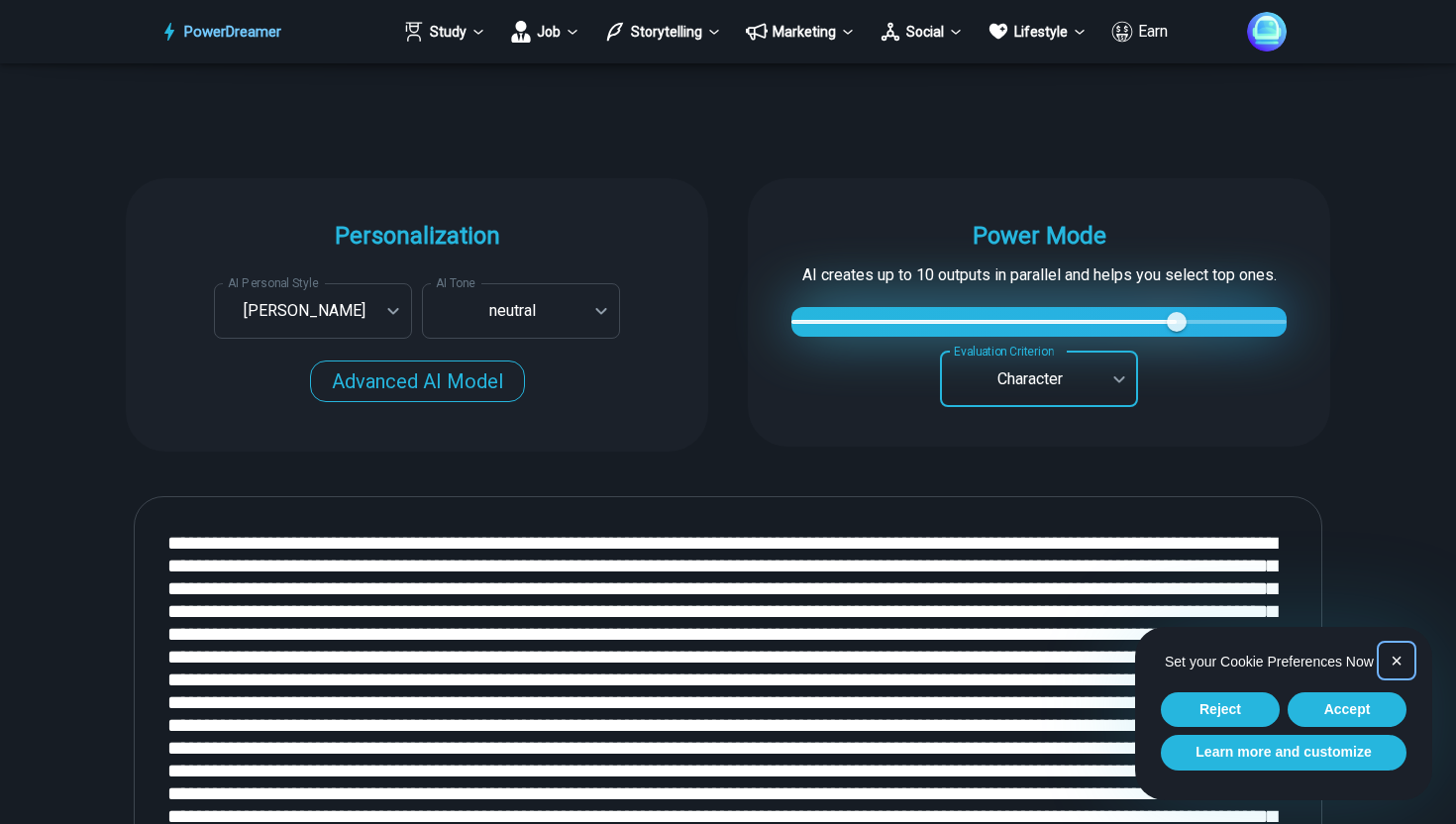 click on "×" at bounding box center [1397, 661] 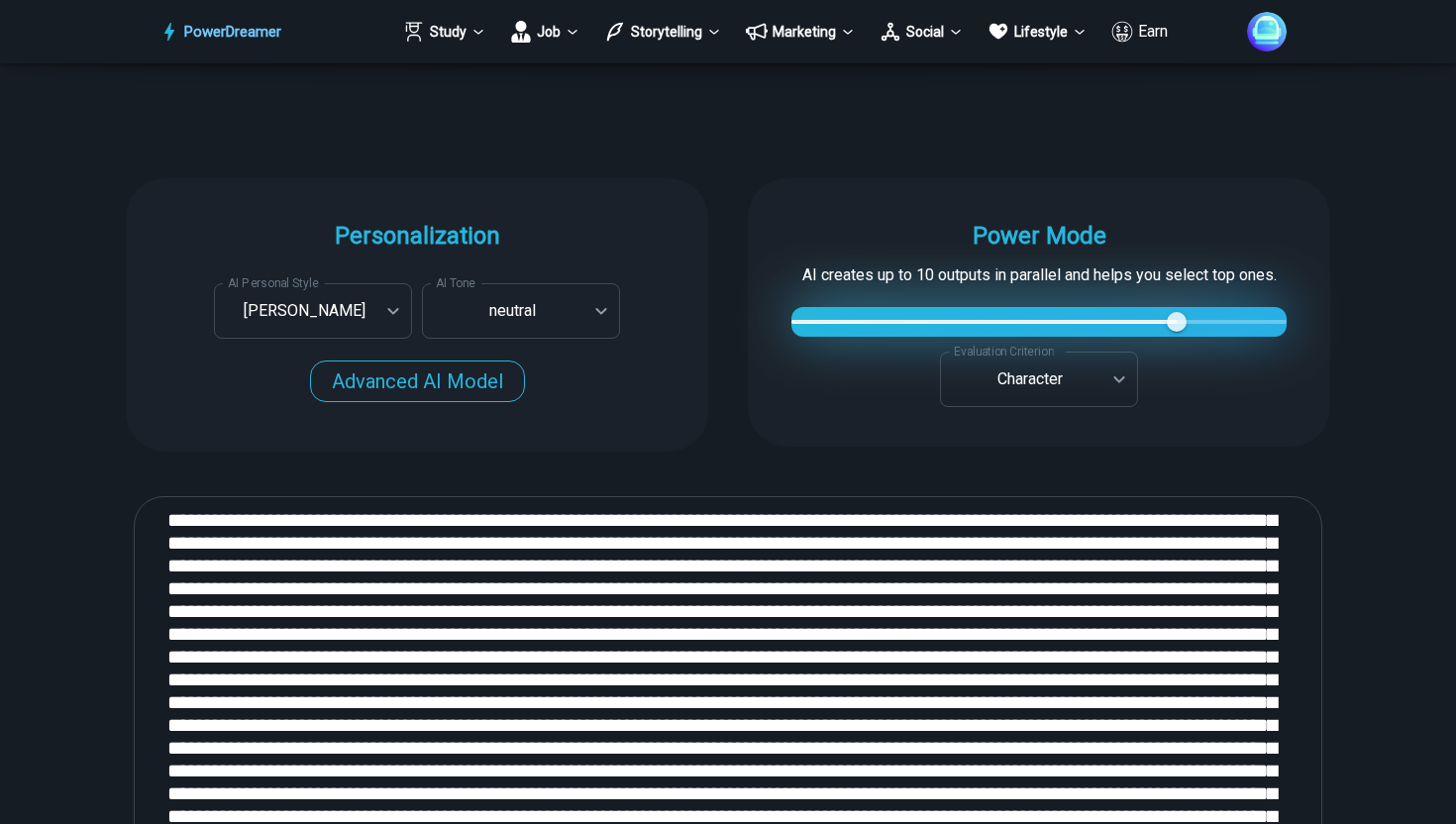 scroll, scrollTop: 501, scrollLeft: 0, axis: vertical 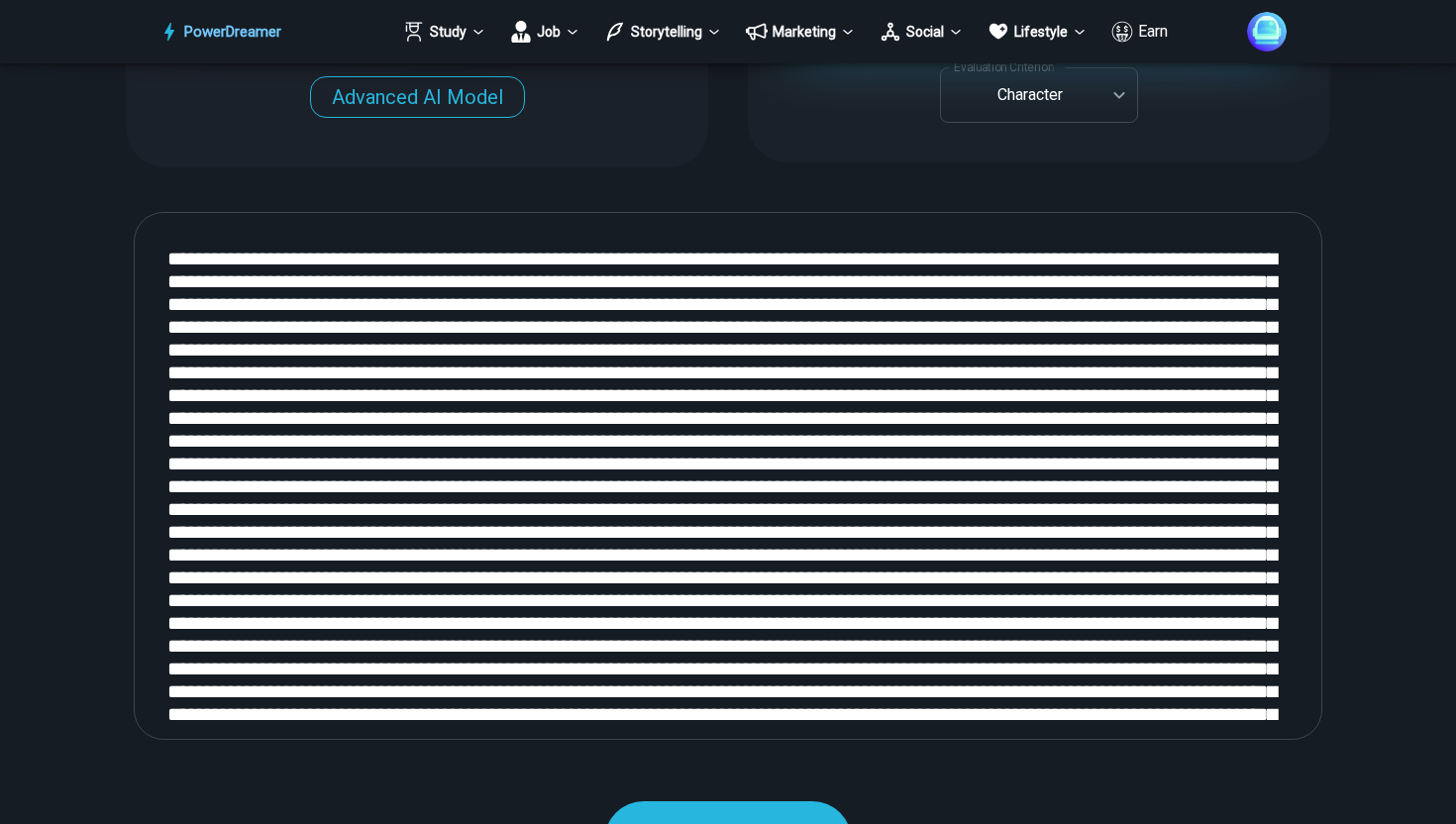 click on "WRITE" at bounding box center [728, 841] 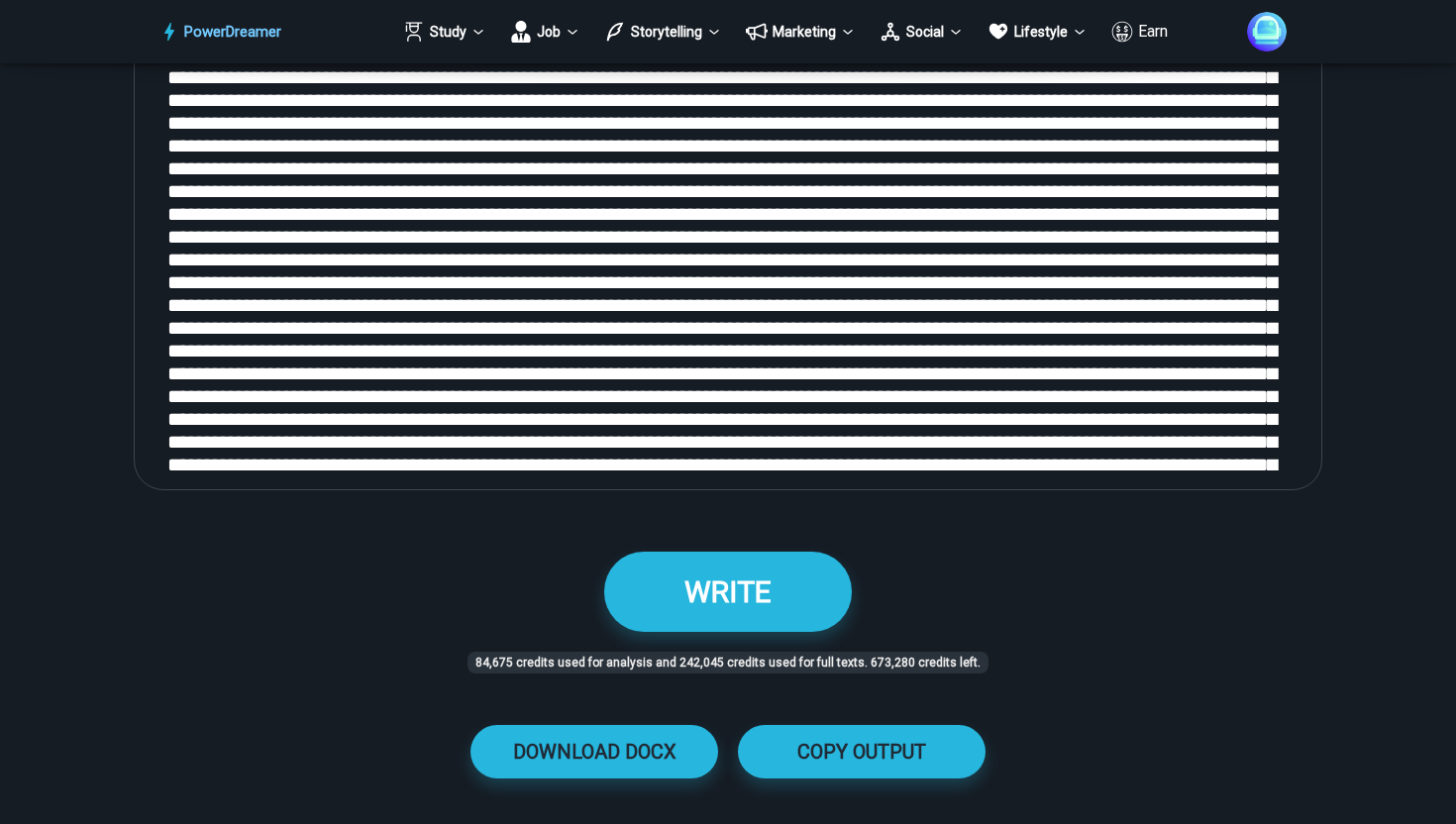 scroll, scrollTop: 2354, scrollLeft: 0, axis: vertical 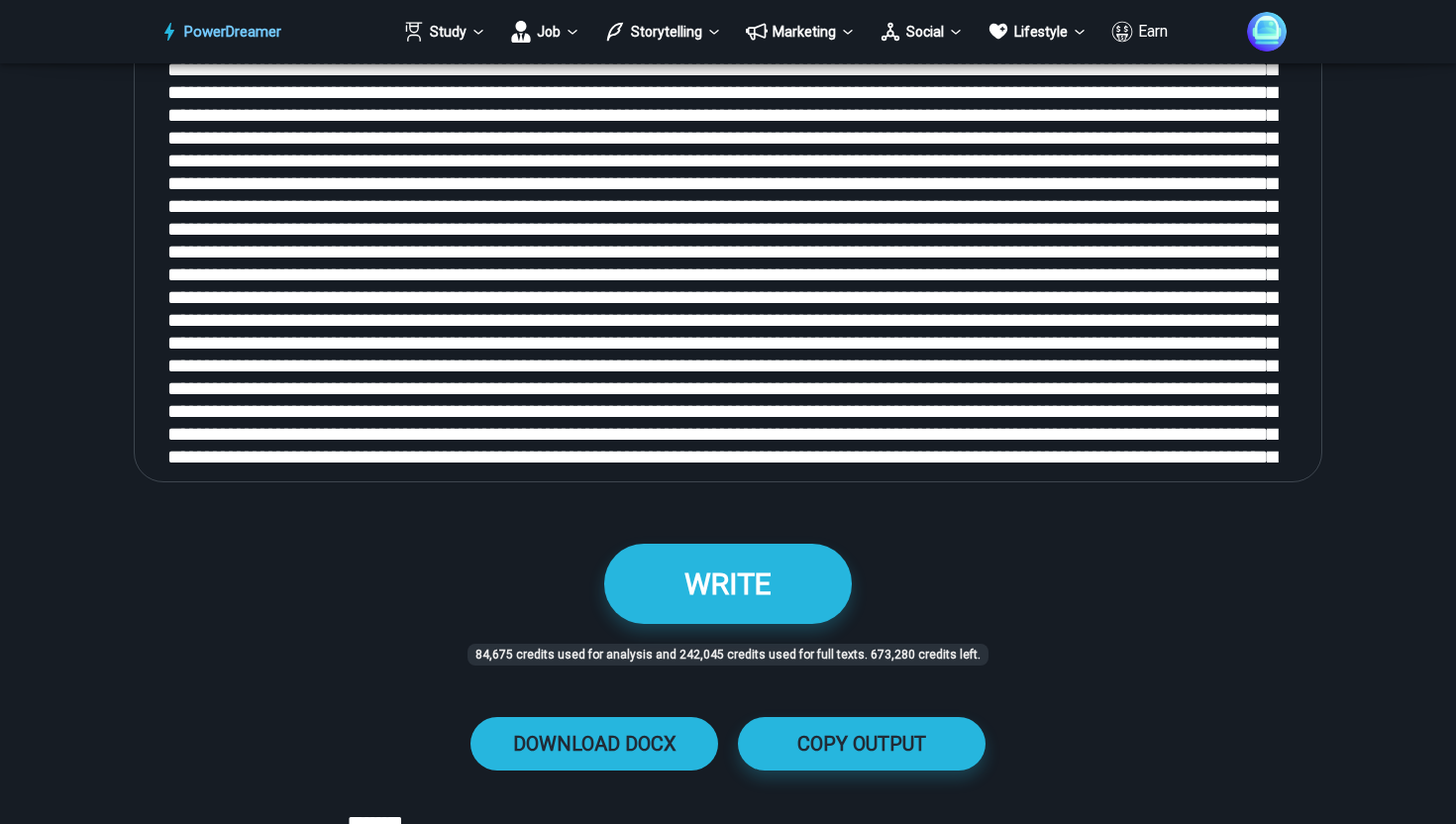 click on "DOWNLOAD DOCX" at bounding box center (594, 744) 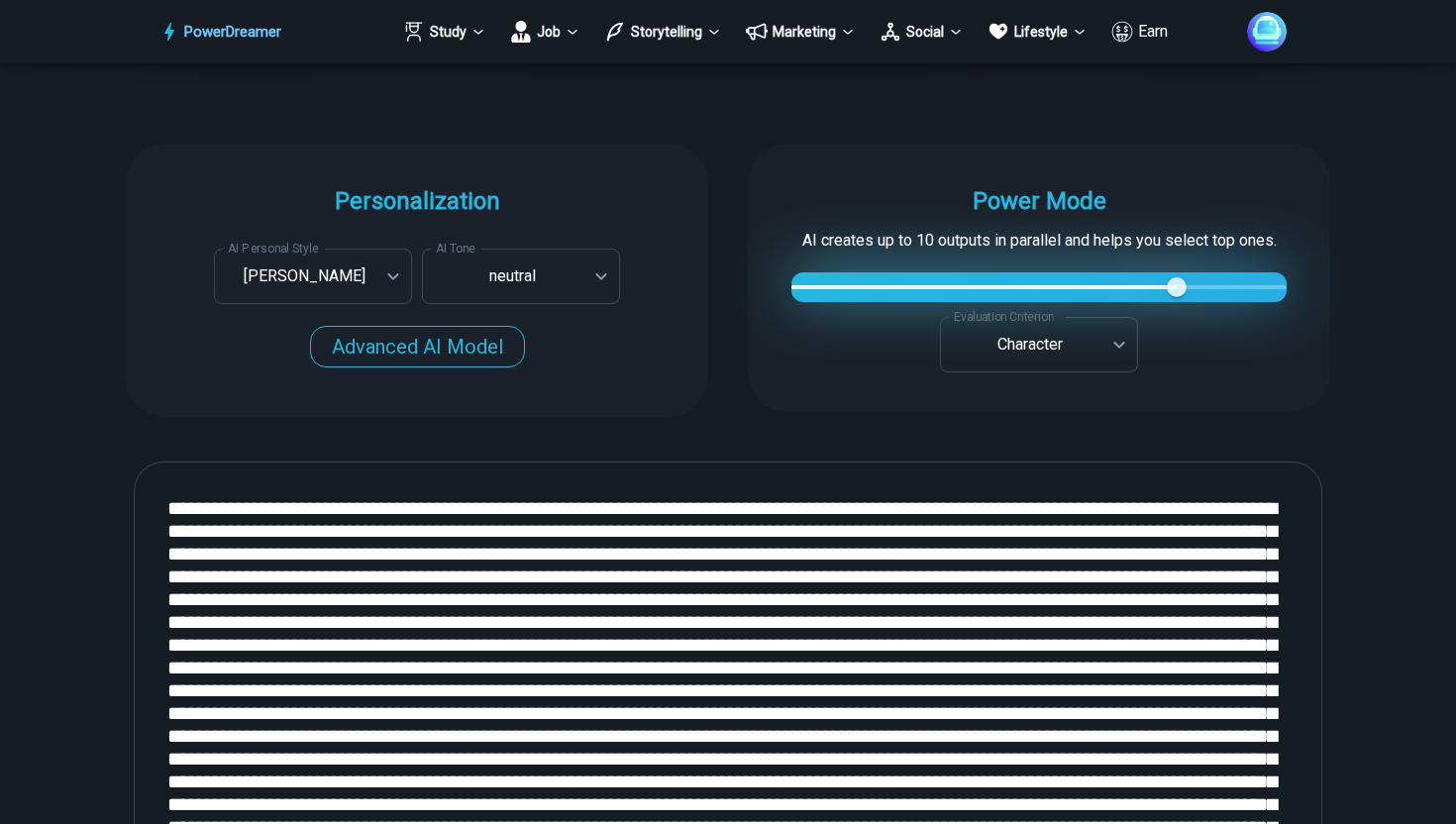 scroll, scrollTop: 1719, scrollLeft: 0, axis: vertical 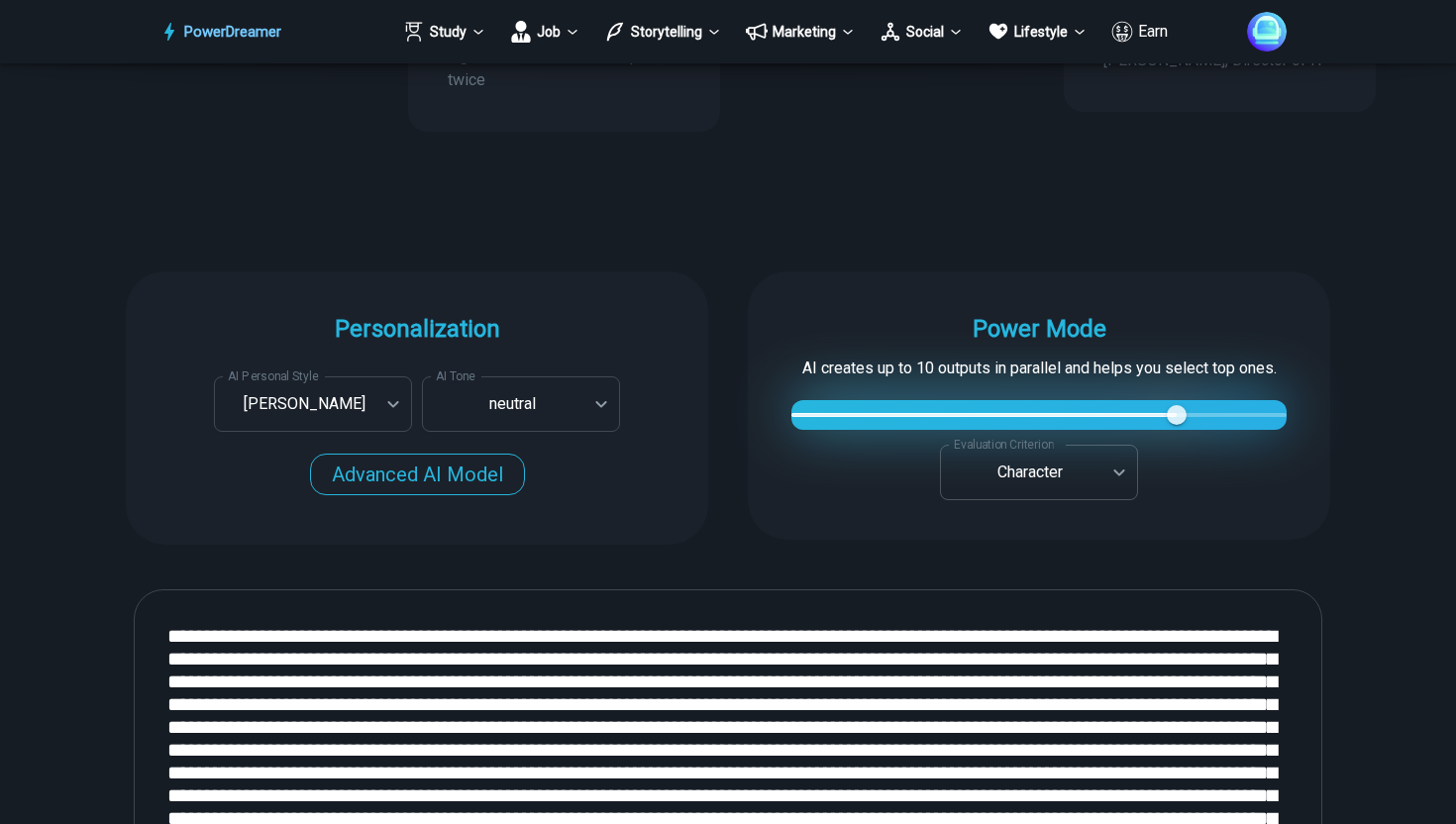 click on "PowerDreamer Study Job Storytelling Marketing Social Lifestyle Earn AI Story Generator Generate a story in your desired style START Faster with PowerDreamer 213,368  AI-Generated Outputs.  50,000+ Users. 60+ AI Tools. PowerDreamer saved me a ton of stress and even more time. Highly recommend. [PERSON_NAME] is a writer and producer with experience at Morning Rush, [US_STATE] PBS, Metro Weekly and The [US_STATE] Times I received a job offer [DATE] that your awesome website helped me get. Thank you! I will be singing your praises. [PERSON_NAME] signed up to PowerDreamer [DATE] and received his job offer [DATE] Absolutely love this program!! I'm usually hesitant to pay for anything without being able to try it for free first. However, I was desperate to get resume writing help and this program far exceeded my expectations! I have been telling anyone I know looking for a job to try it. [PERSON_NAME] [PERSON_NAME], Product Manager in E-Commerce [PERSON_NAME] [PERSON_NAME] Made the job hunting process so easy! Age" at bounding box center [728, 13069] 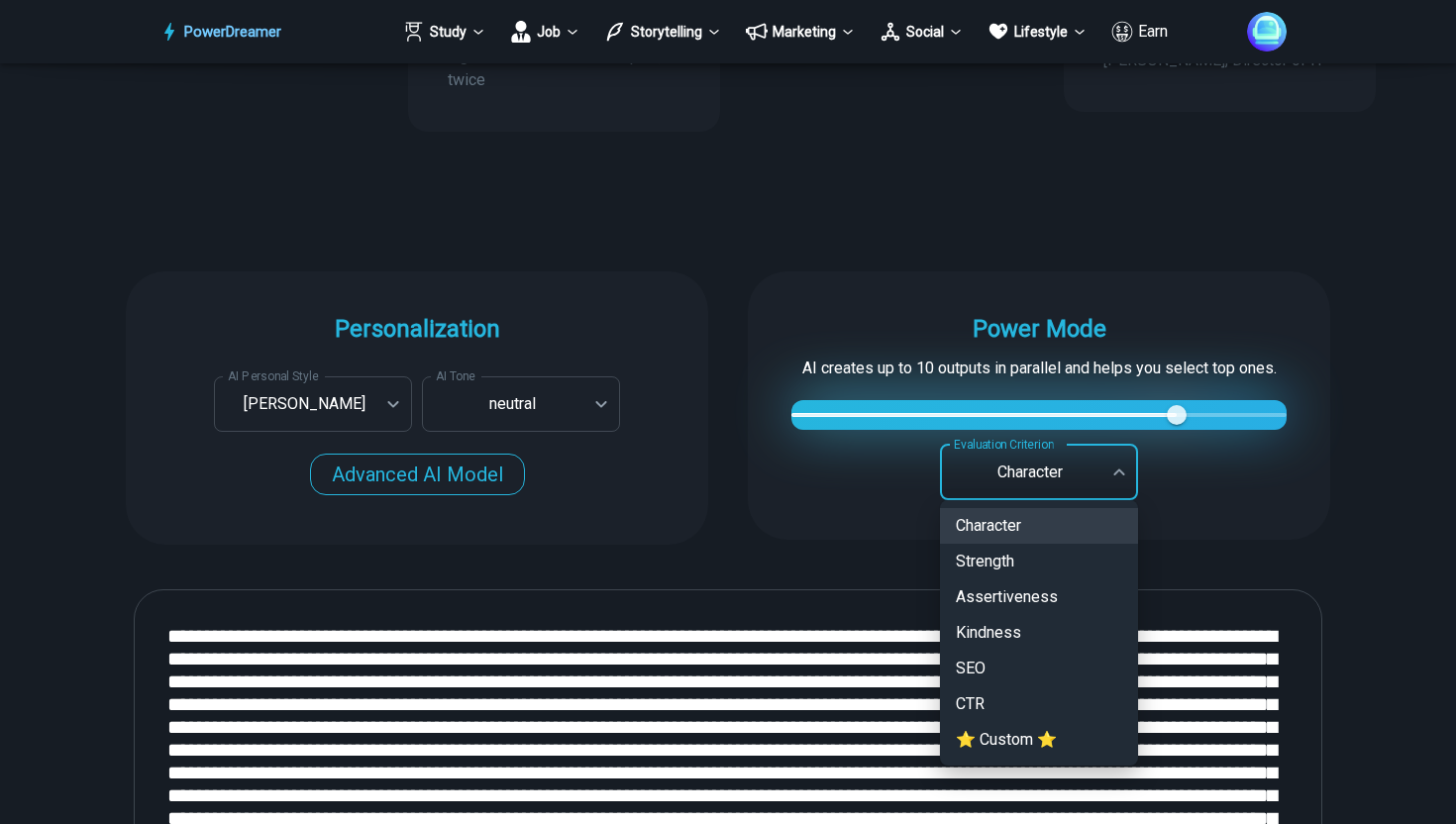 click at bounding box center (728, 412) 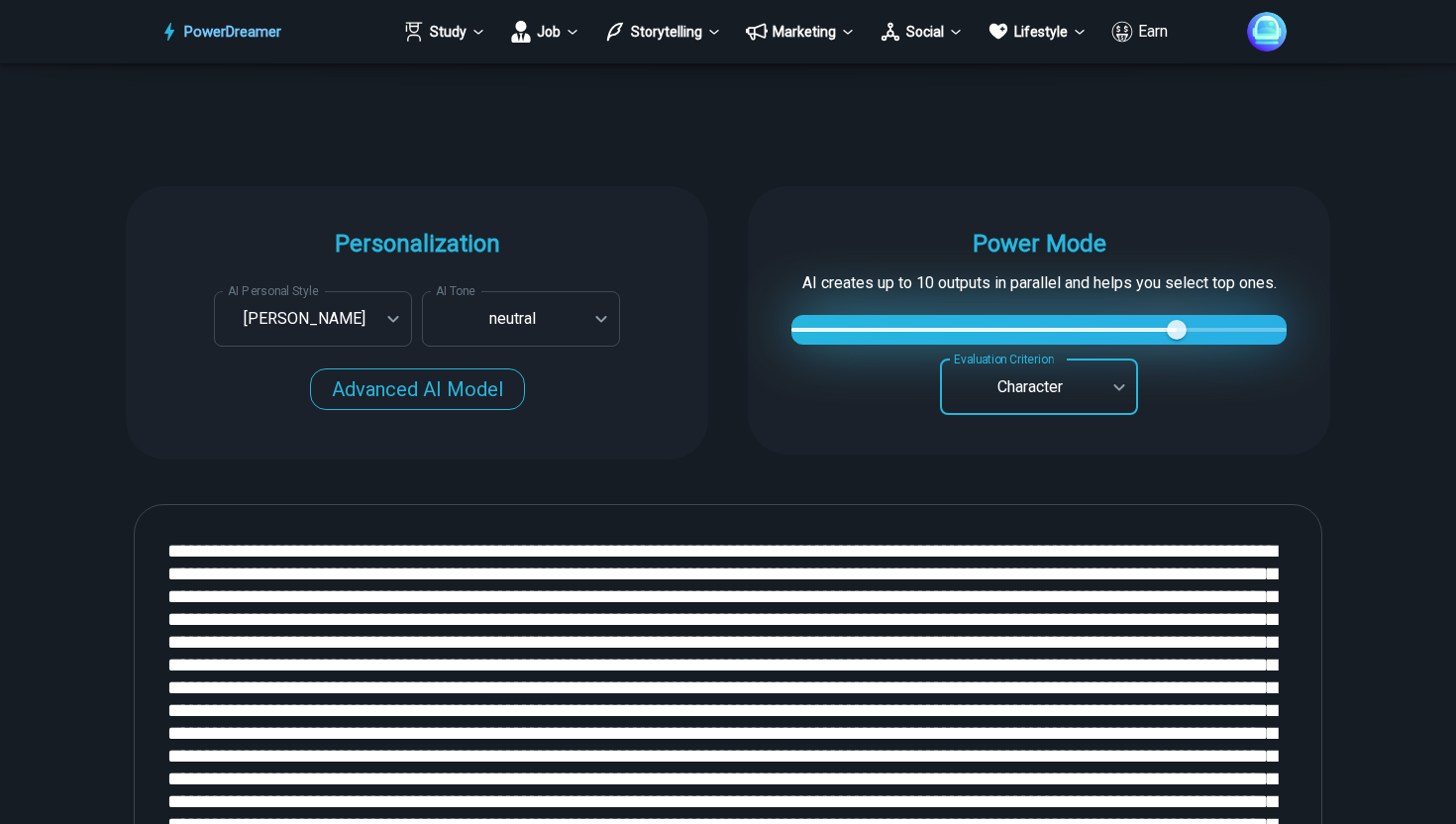 scroll, scrollTop: 2062, scrollLeft: 0, axis: vertical 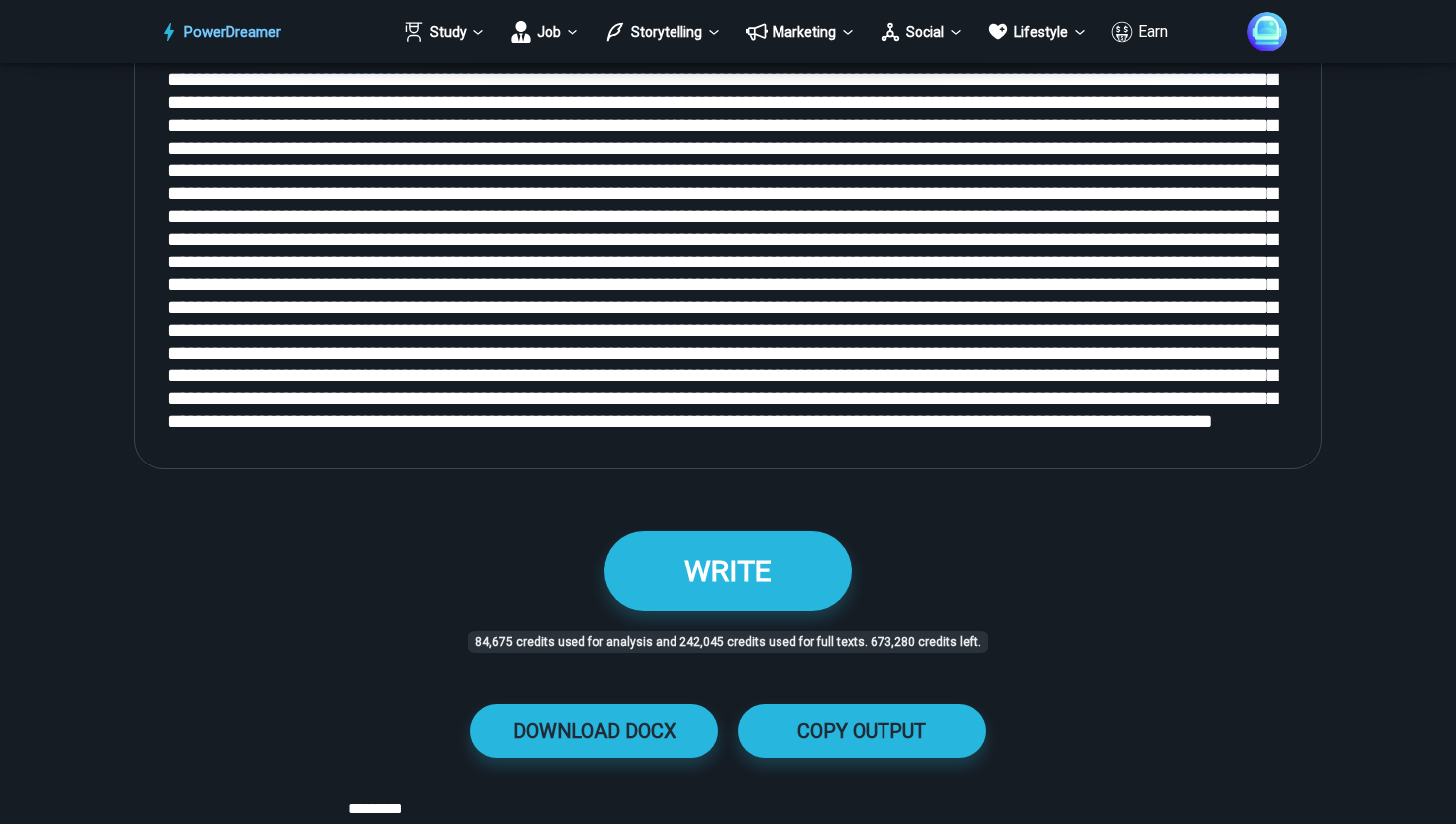 drag, startPoint x: 169, startPoint y: 290, endPoint x: 1213, endPoint y: 684, distance: 1115.873 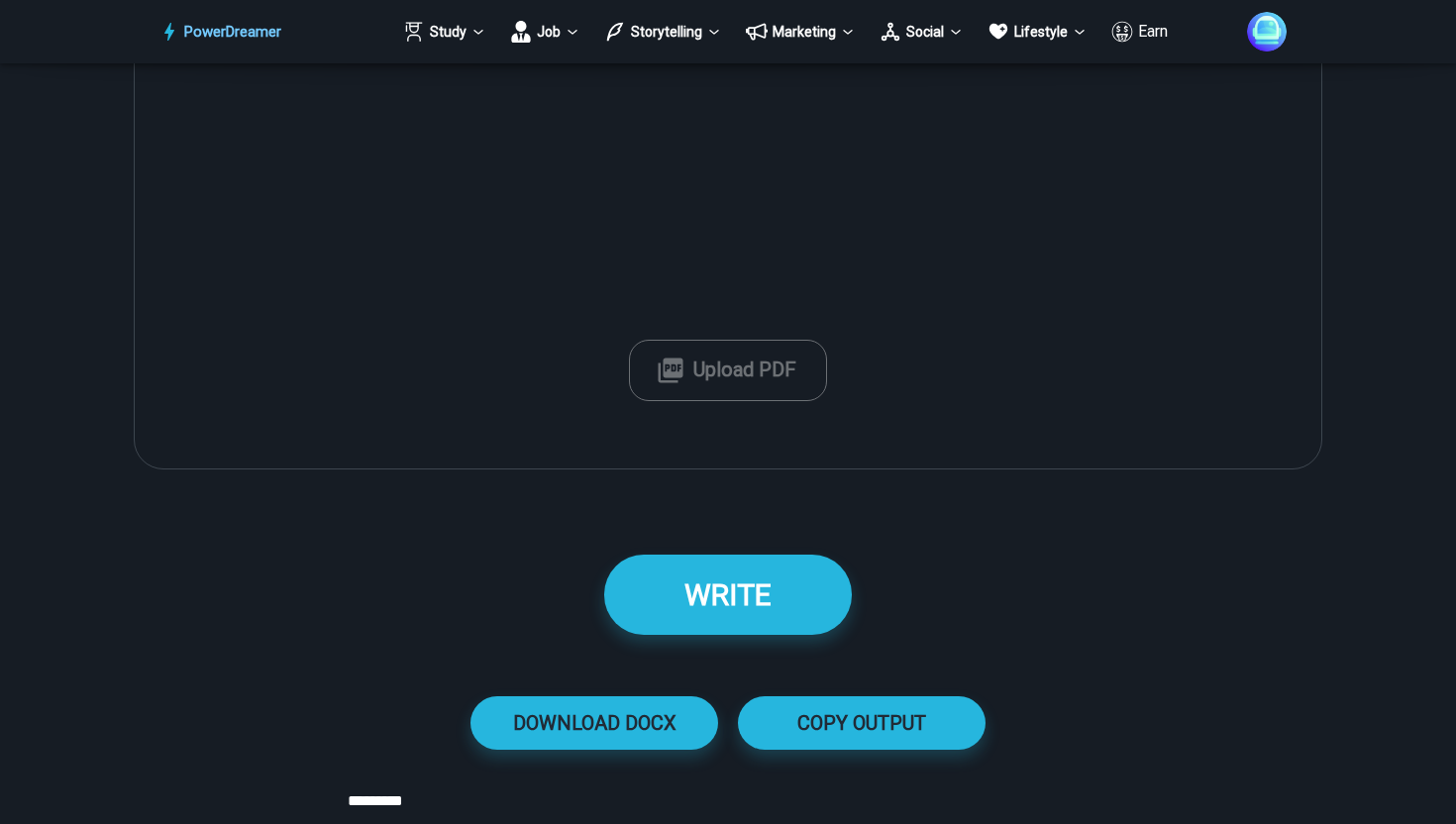 scroll, scrollTop: 2344, scrollLeft: 0, axis: vertical 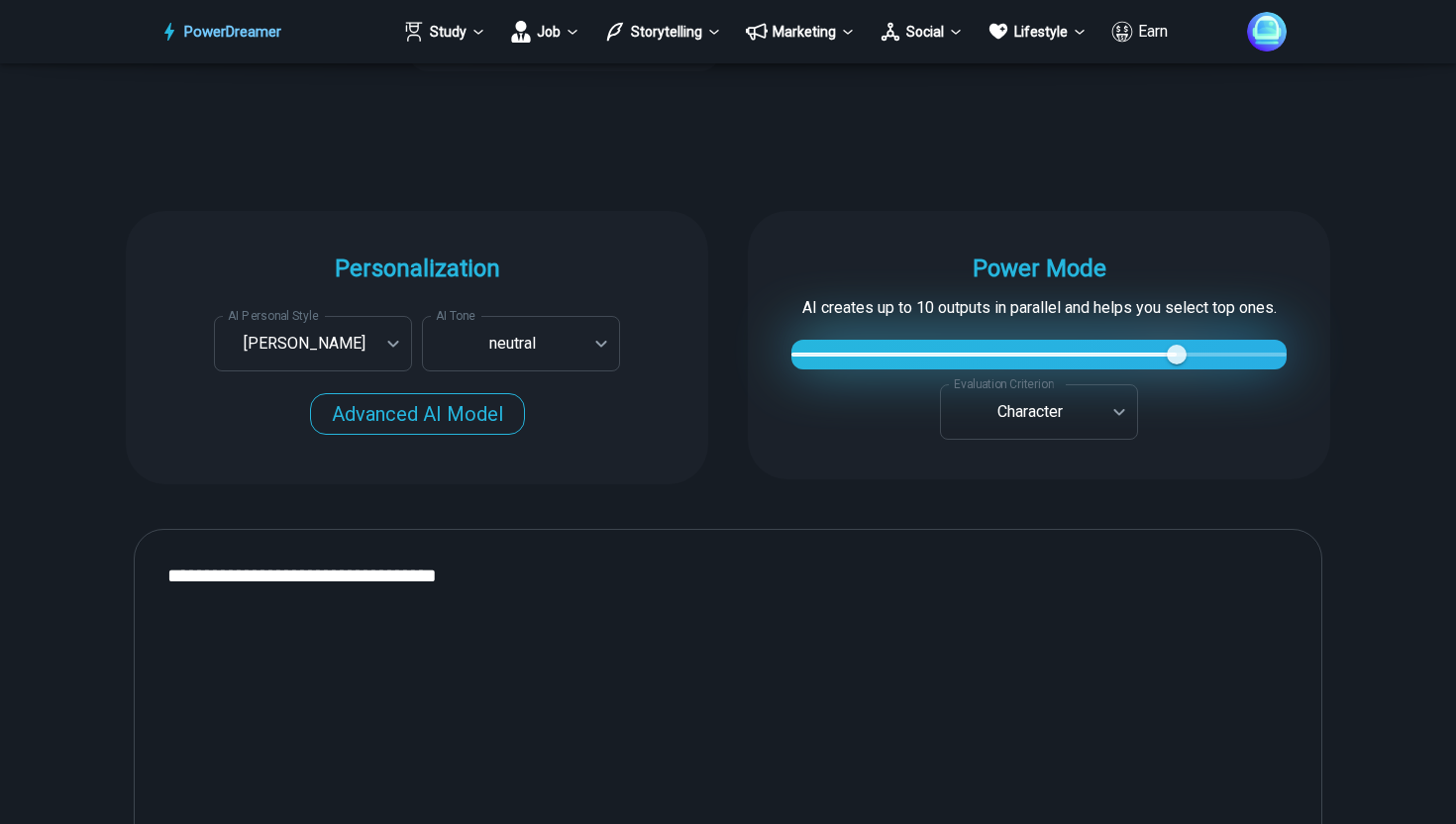 type on "**********" 